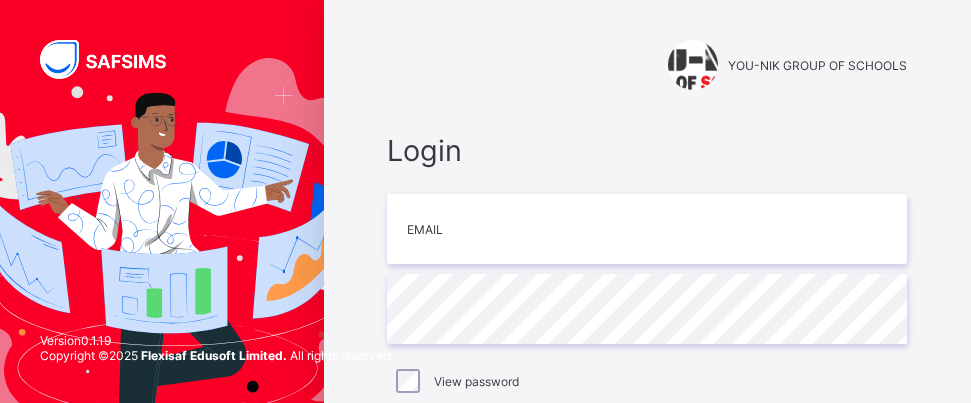 scroll, scrollTop: 0, scrollLeft: 0, axis: both 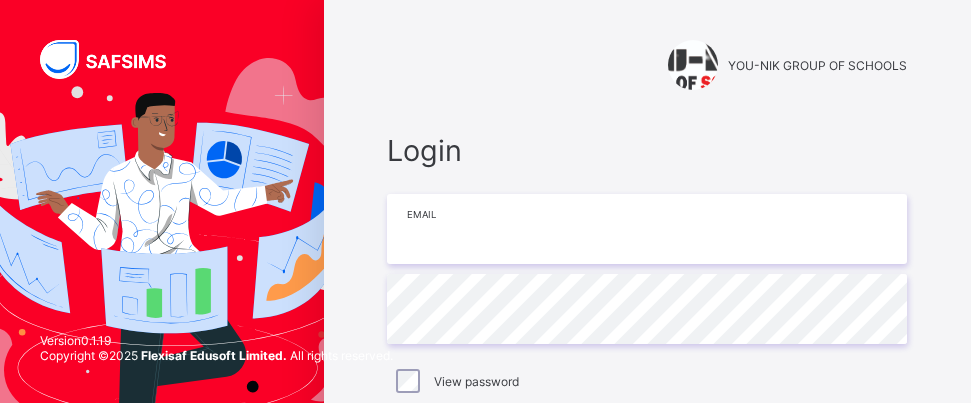 type on "**********" 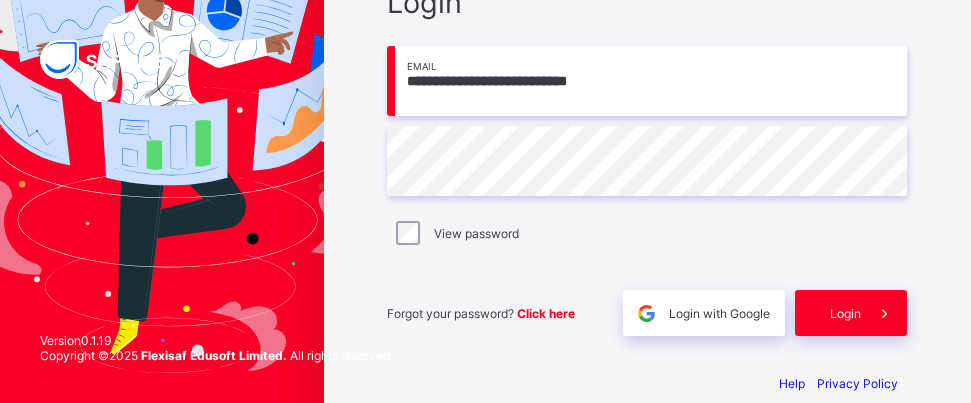 scroll, scrollTop: 160, scrollLeft: 0, axis: vertical 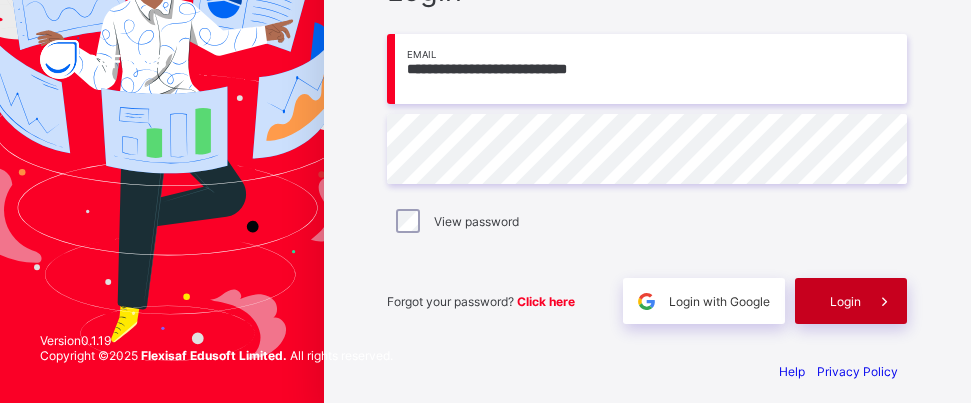 click on "Login" at bounding box center [845, 301] 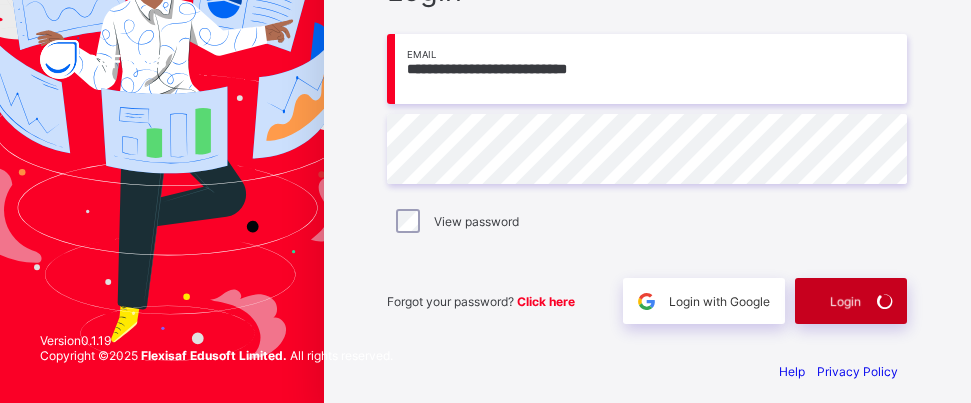 scroll, scrollTop: 0, scrollLeft: 0, axis: both 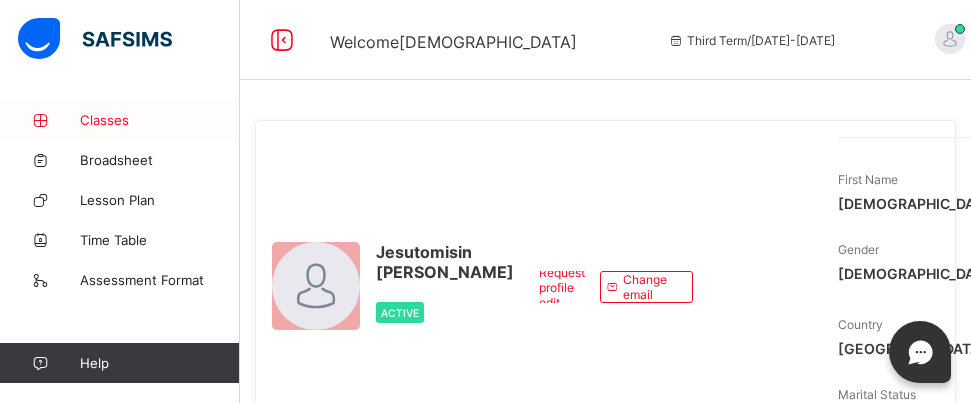 click on "Classes" at bounding box center (160, 120) 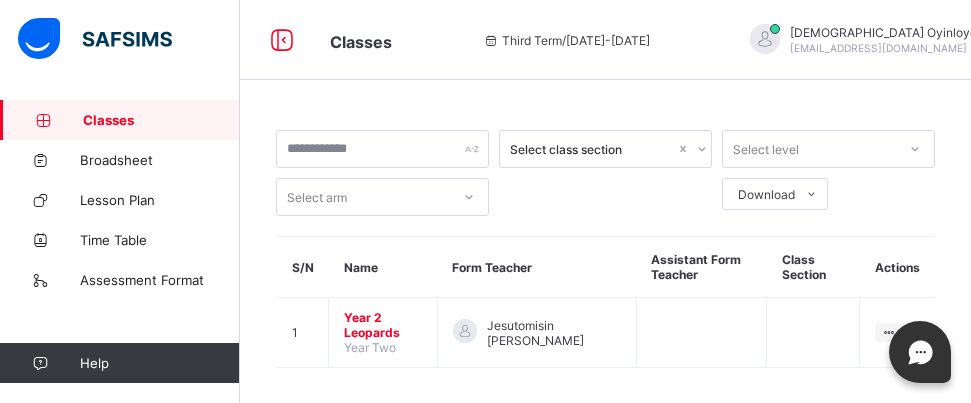 scroll, scrollTop: 15, scrollLeft: 0, axis: vertical 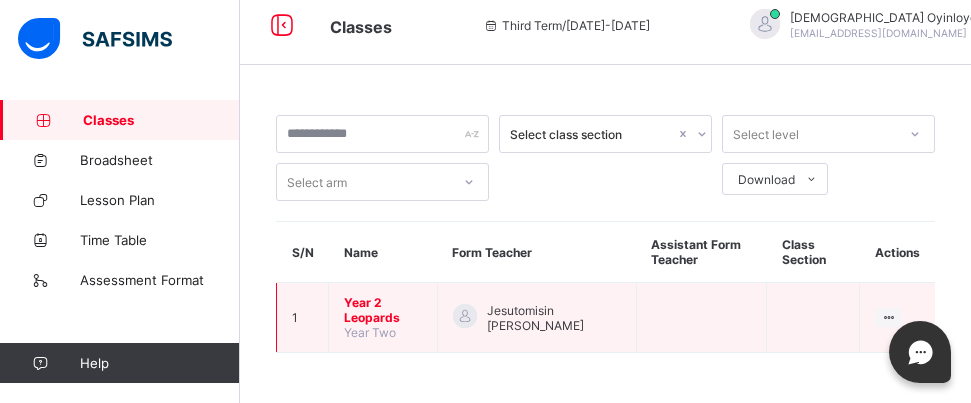 click on "Year 2   Leopards" at bounding box center (383, 310) 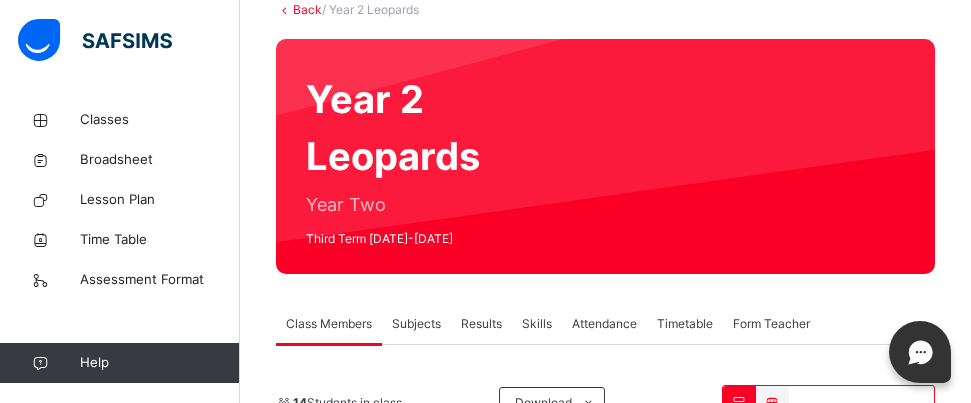 scroll, scrollTop: 145, scrollLeft: 0, axis: vertical 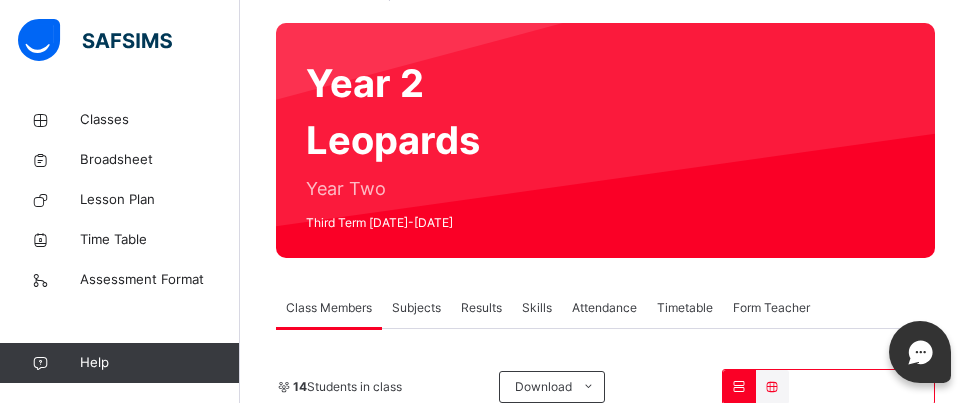 click on "Subjects" at bounding box center (416, 308) 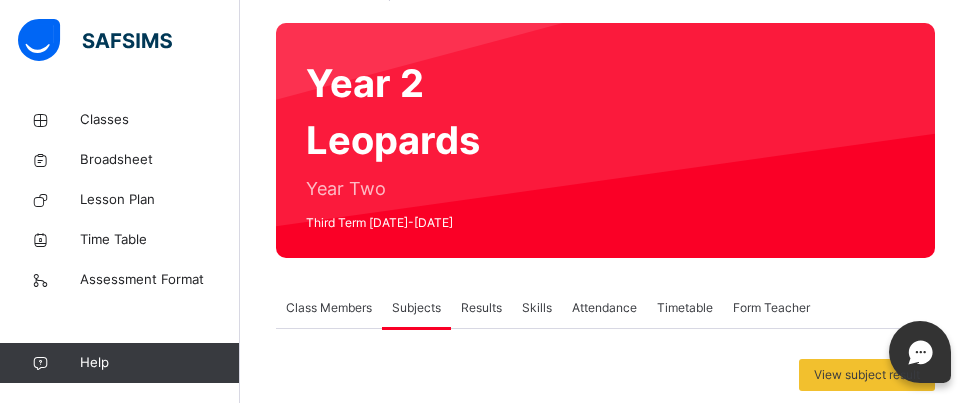 click at bounding box center (794, 1939) 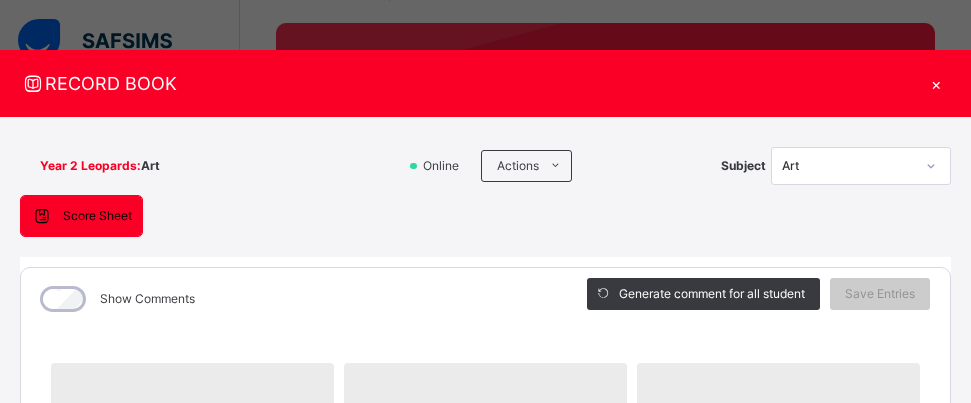 scroll, scrollTop: 1538, scrollLeft: 0, axis: vertical 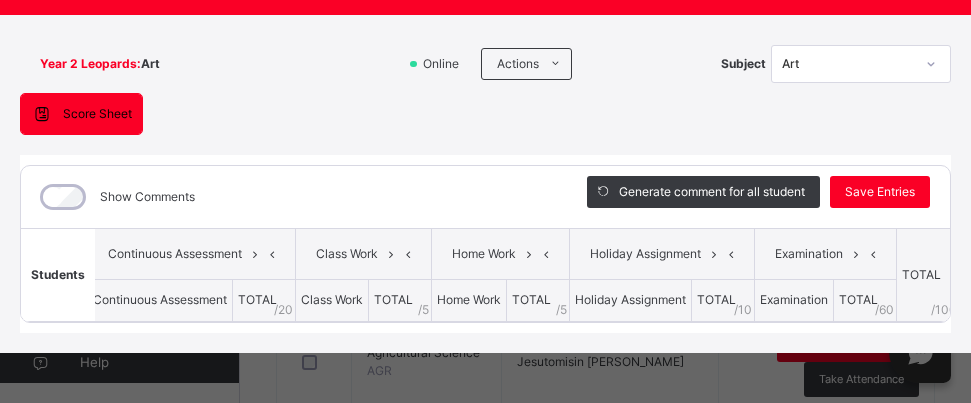 click on "Examination" at bounding box center (794, 299) 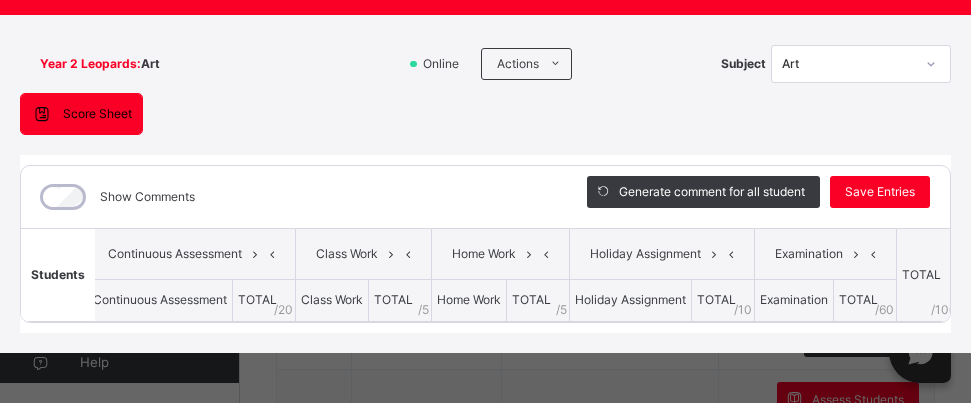 scroll, scrollTop: 1345, scrollLeft: 0, axis: vertical 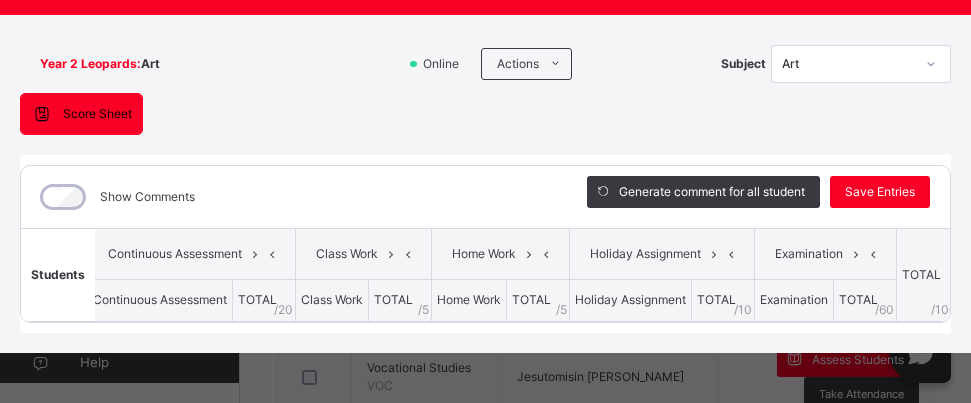 click on "Examination" at bounding box center (825, 254) 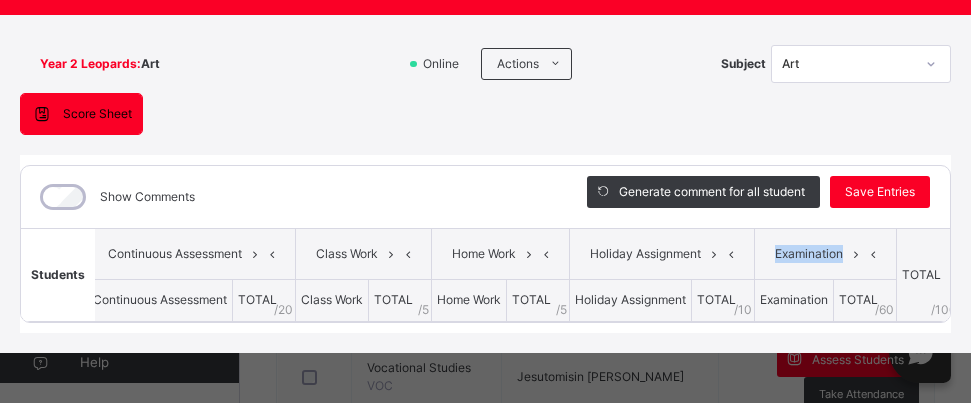 click on "Examination" at bounding box center (825, 254) 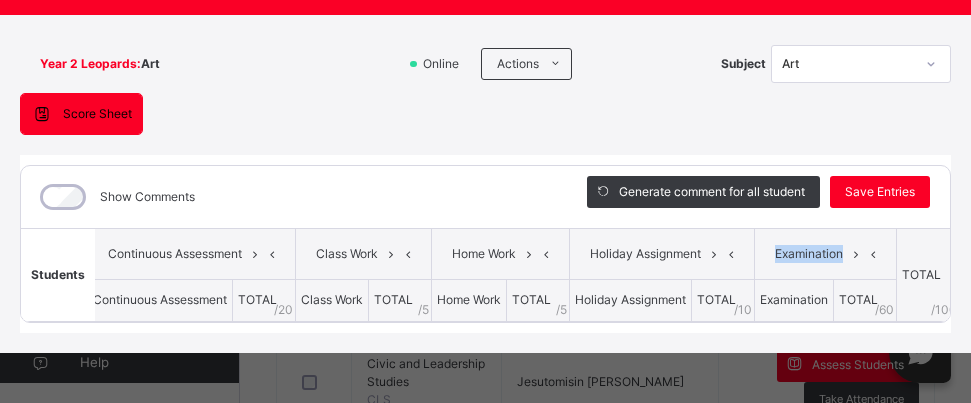 scroll, scrollTop: 1465, scrollLeft: 0, axis: vertical 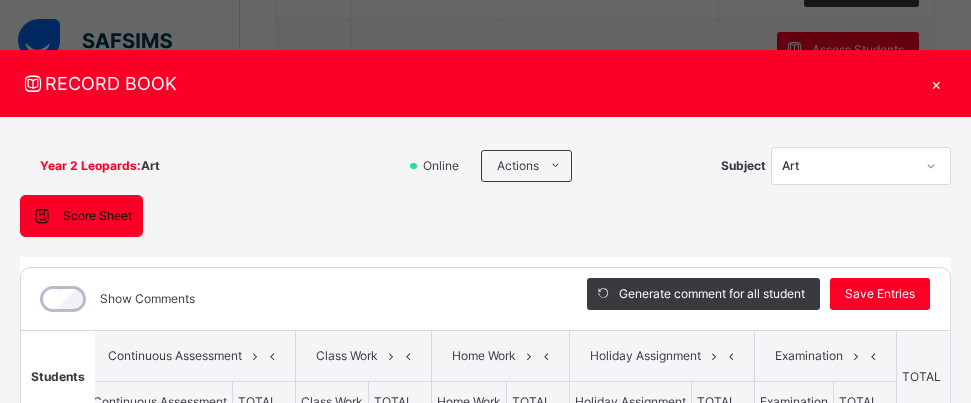 click on "×" at bounding box center (936, 83) 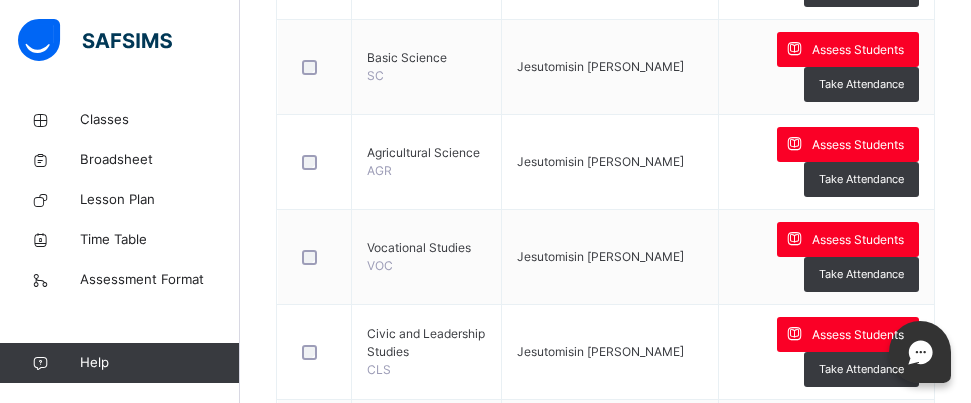 scroll, scrollTop: 1818, scrollLeft: 0, axis: vertical 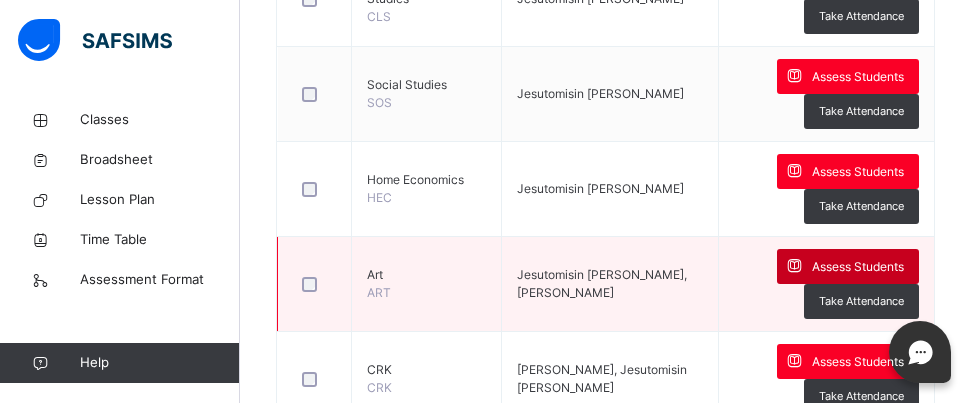 click at bounding box center (794, 266) 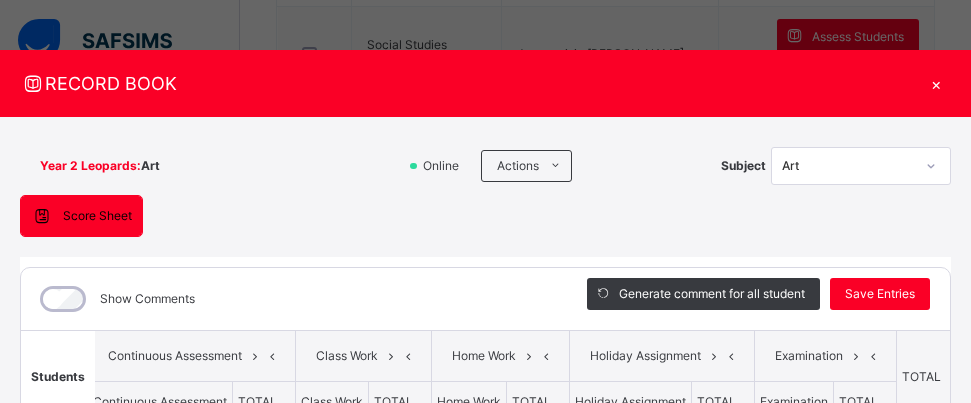 scroll, scrollTop: 1898, scrollLeft: 0, axis: vertical 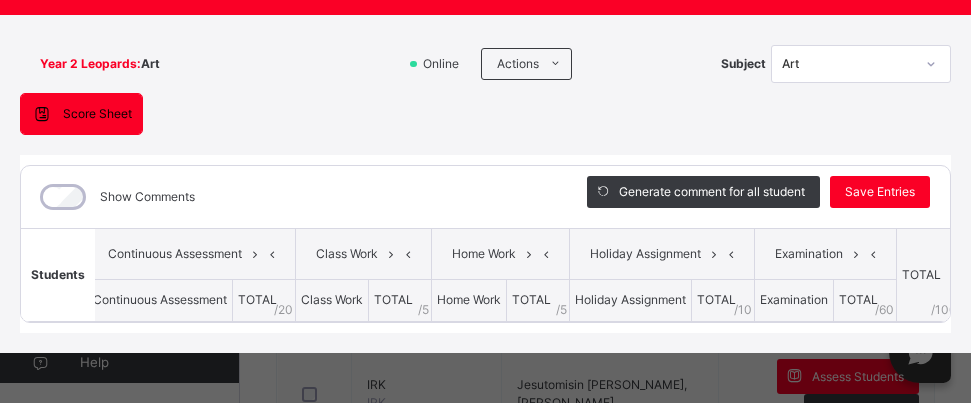 click on "TOTAL / 10" at bounding box center (723, 301) 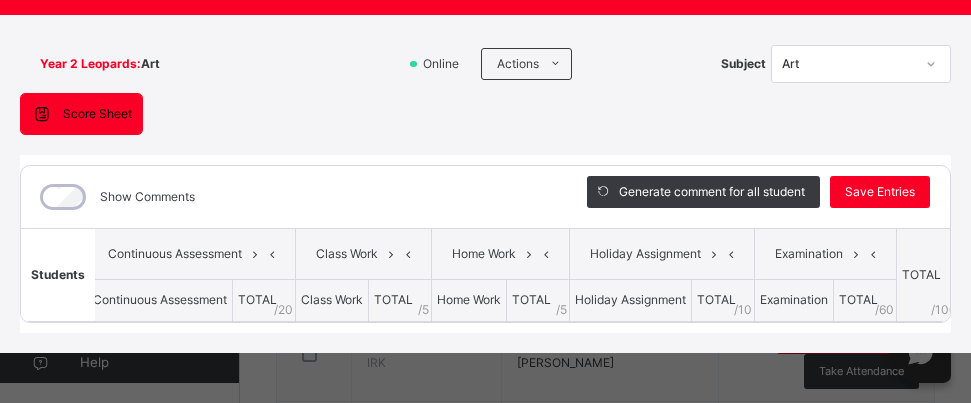 scroll, scrollTop: 0, scrollLeft: 0, axis: both 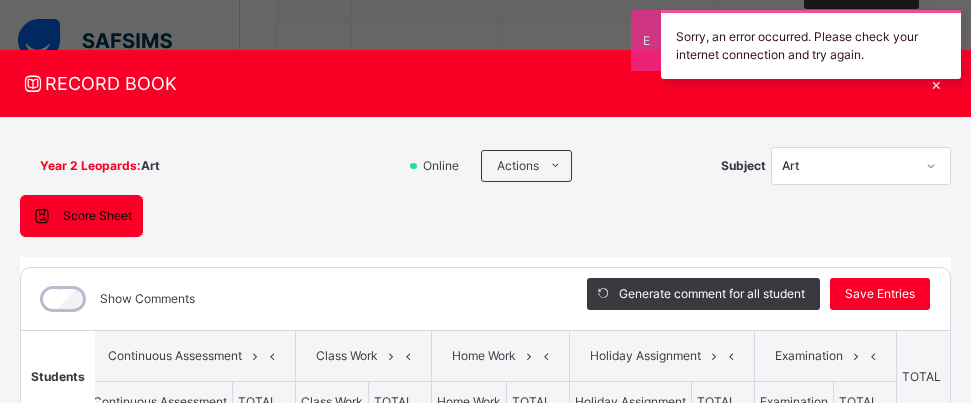 click on "Sorry, an error occurred. Please check your internet connection and try again." at bounding box center [811, 44] 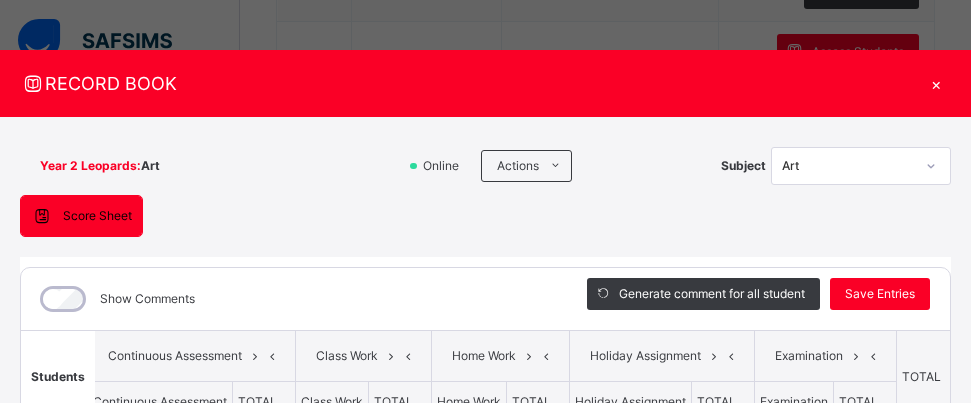 click on "×" at bounding box center (936, 83) 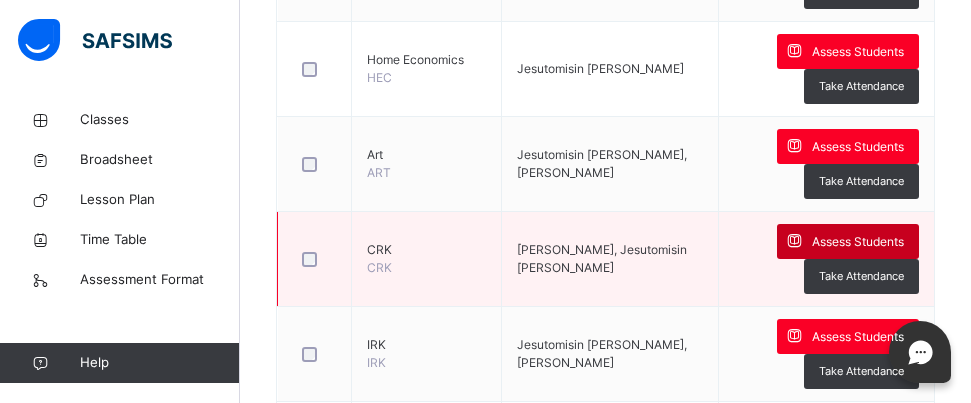 click at bounding box center [794, 241] 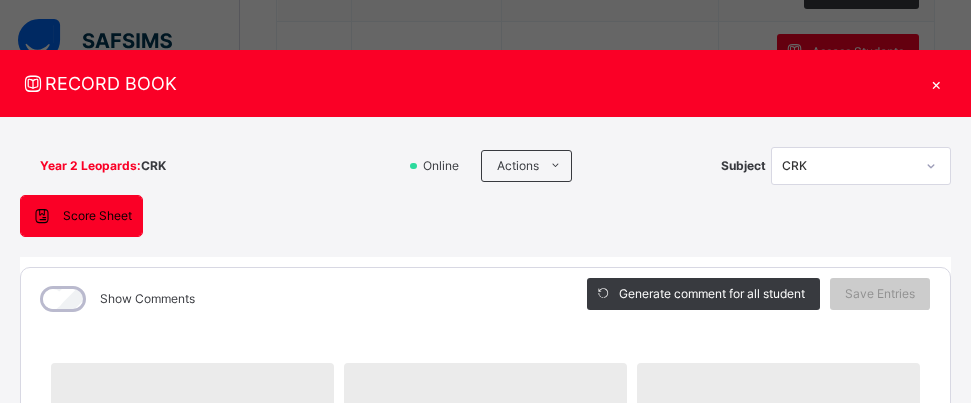 click on "Year 2   Leopards :   CRK Online Actions  Download Empty Score Sheet  Upload/map score sheet Subject  CRK YOU-NIK GROUP OF SCHOOLS Date: 13th Jul 2025, 12:56:13 pm Score Sheet Score Sheet Show Comments   Generate comment for all student   Save Entries Class Level:  Year 2   Leopards Subject:  CRK Session:  2024/2025 Session Session:  Third Term ‌ ‌ ‌ ‌ ‌ ‌ ‌ ‌ ‌ ‌ ‌ ‌ ‌ ‌ ‌ ‌ ‌ ‌ ‌ ‌ ‌ ‌ ‌ ‌ ‌ ‌ ‌ ‌ ‌   ×   Subject Teacher’s Comment Generate and see in full the comment developed by the AI with an option to regenerate the comment Sims Bot Please wait while the Sims Bot generates comments for all your students" at bounding box center [485, 814] 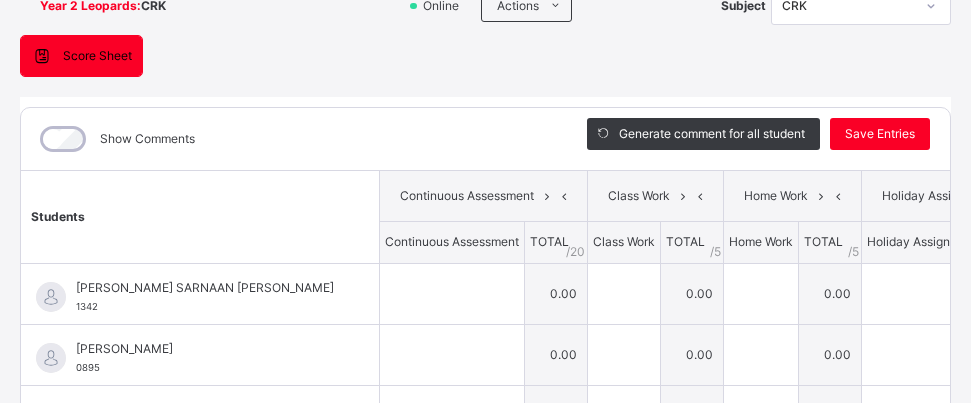 scroll, scrollTop: 200, scrollLeft: 0, axis: vertical 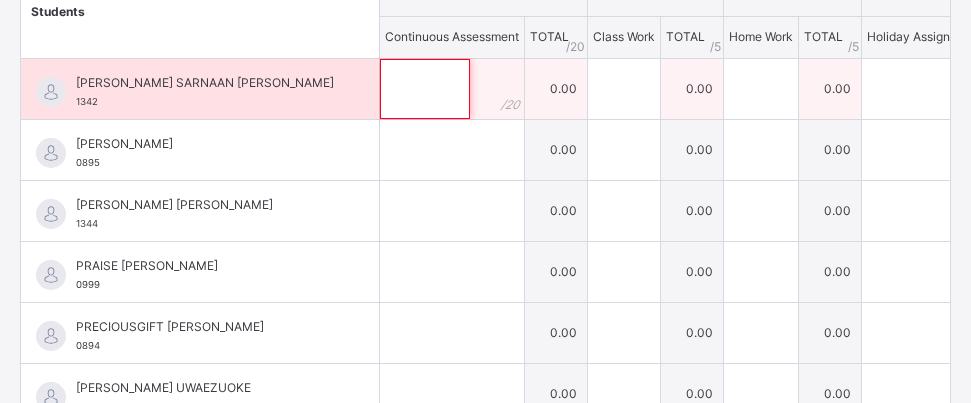 click at bounding box center (425, 89) 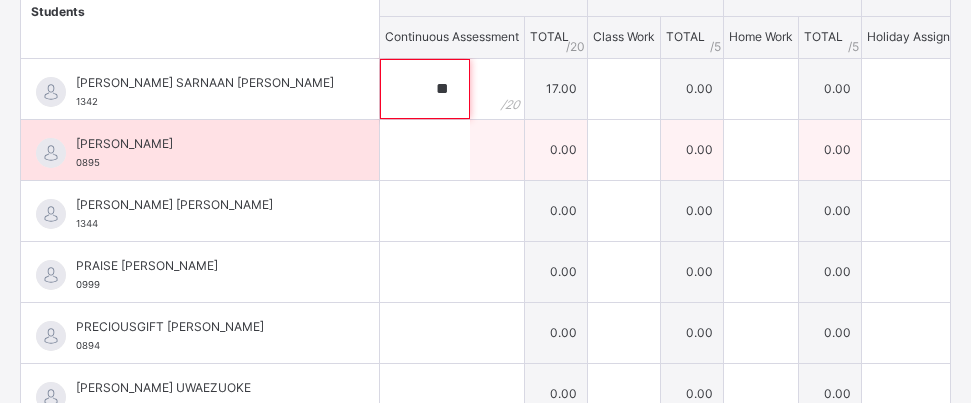 type on "**" 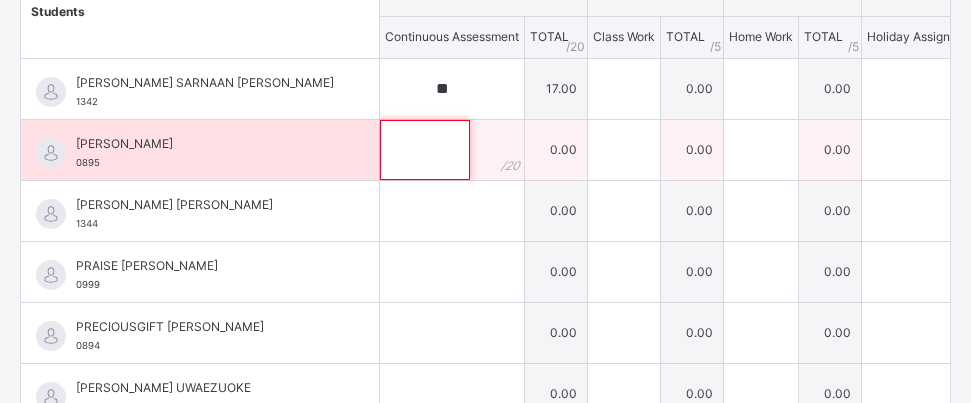 click at bounding box center (425, 150) 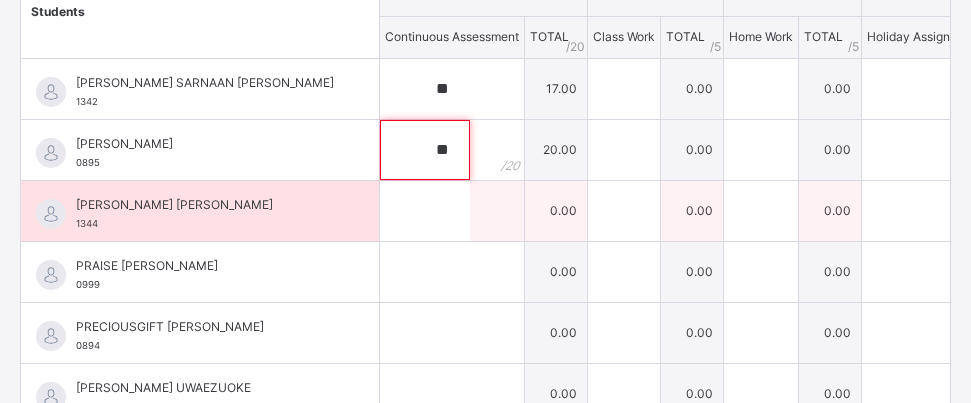 type on "**" 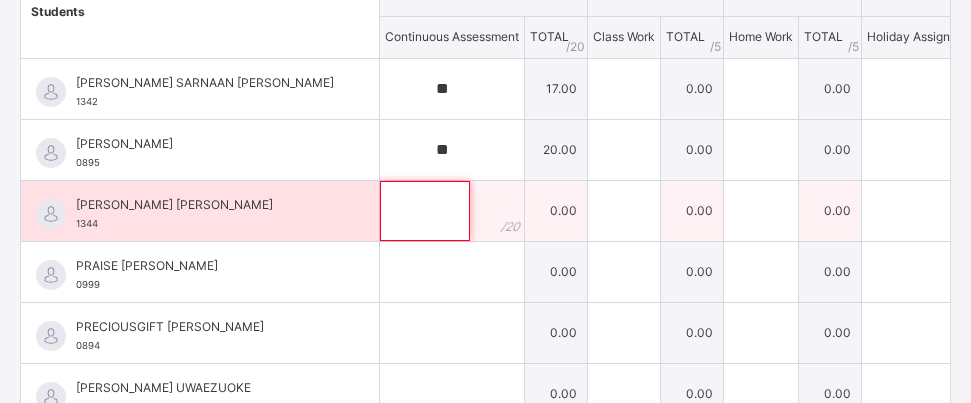 click at bounding box center [425, 211] 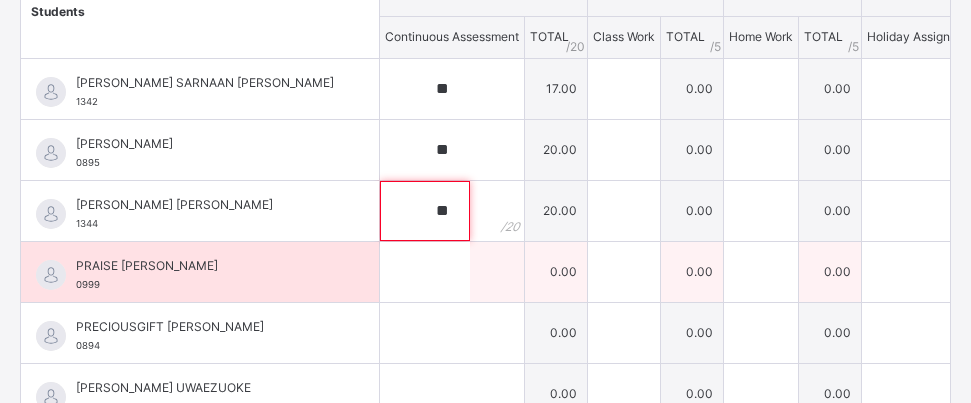 type on "**" 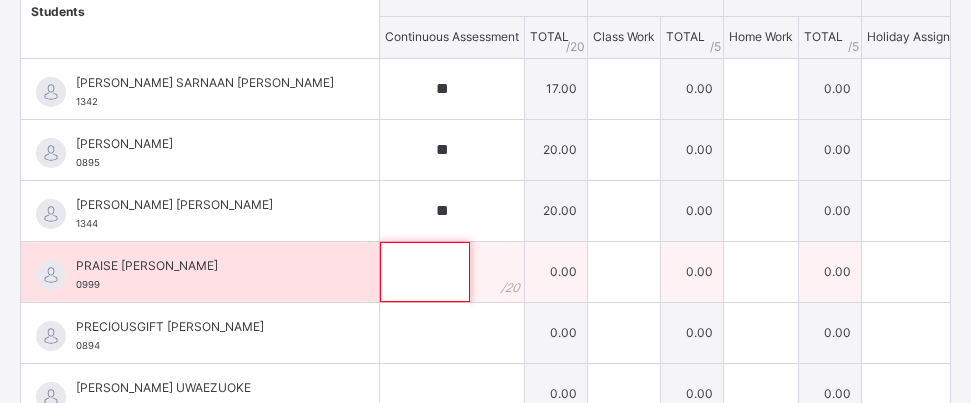 click at bounding box center (425, 272) 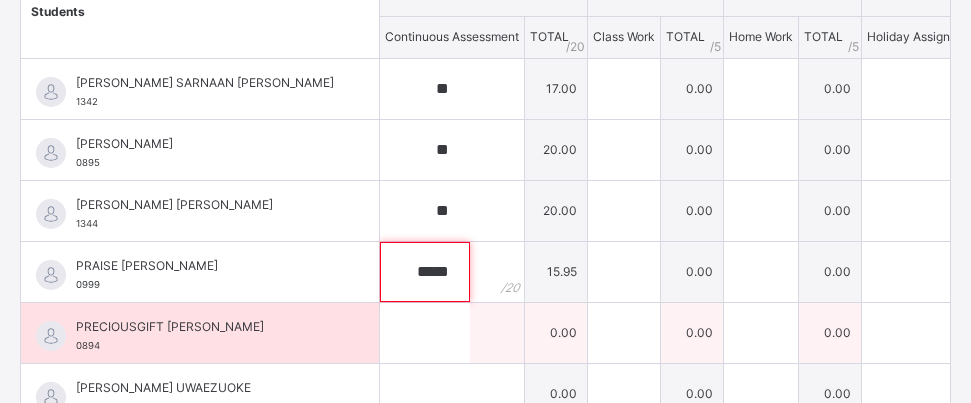 type on "*****" 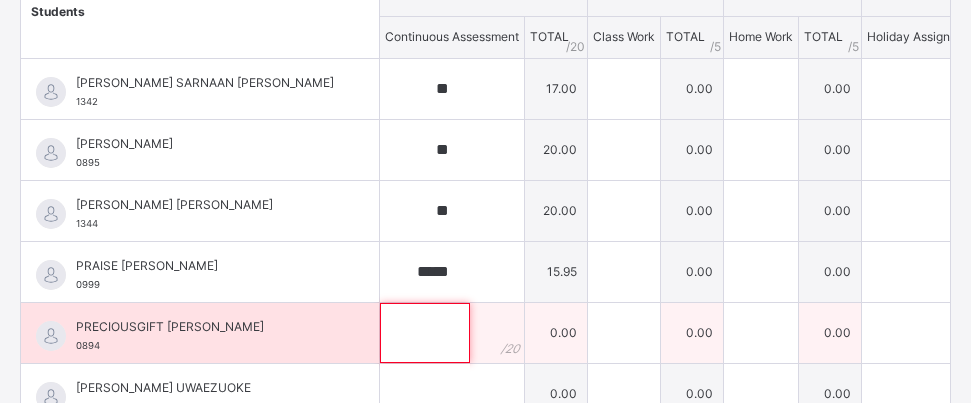 click at bounding box center (425, 333) 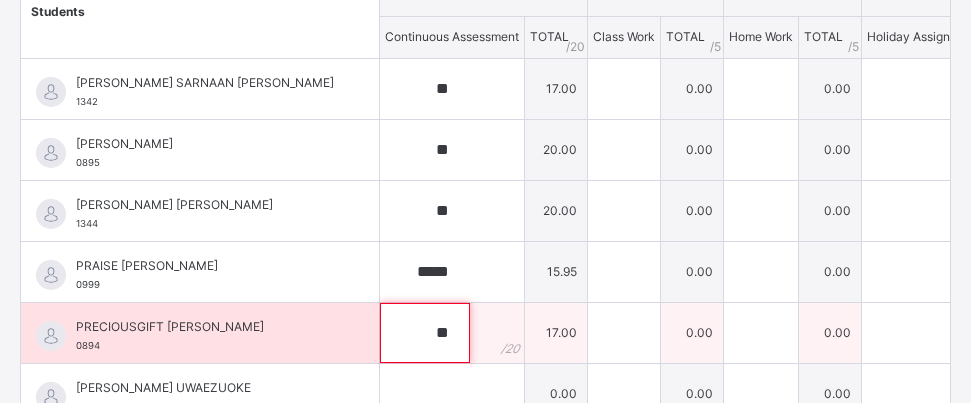 type on "**" 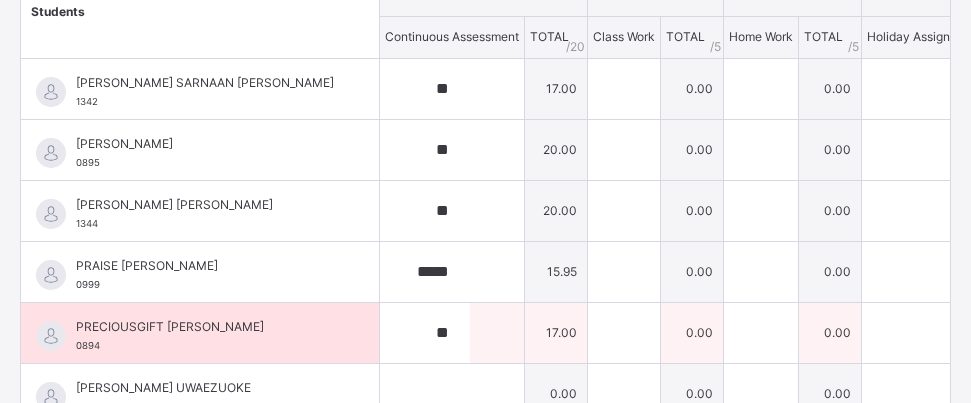 click on "17.00" at bounding box center (556, 332) 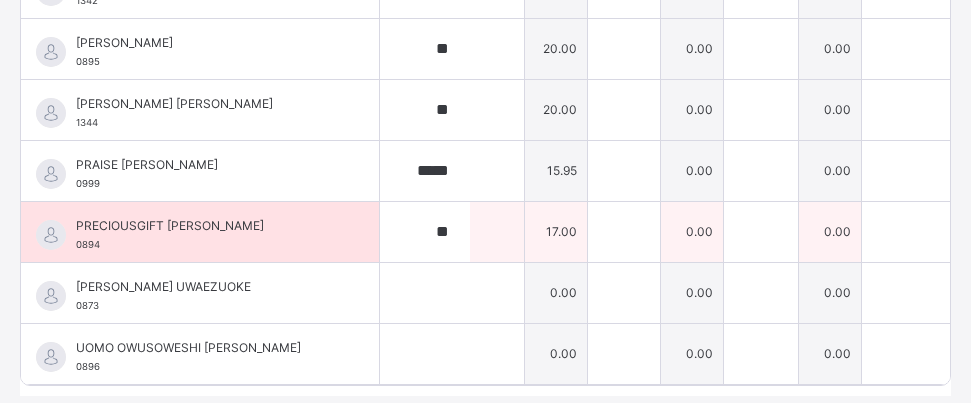 scroll, scrollTop: 485, scrollLeft: 0, axis: vertical 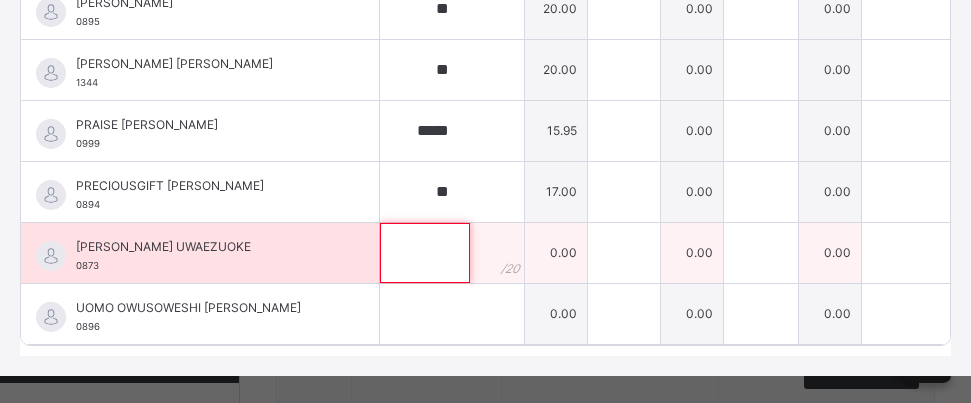 click at bounding box center (425, 253) 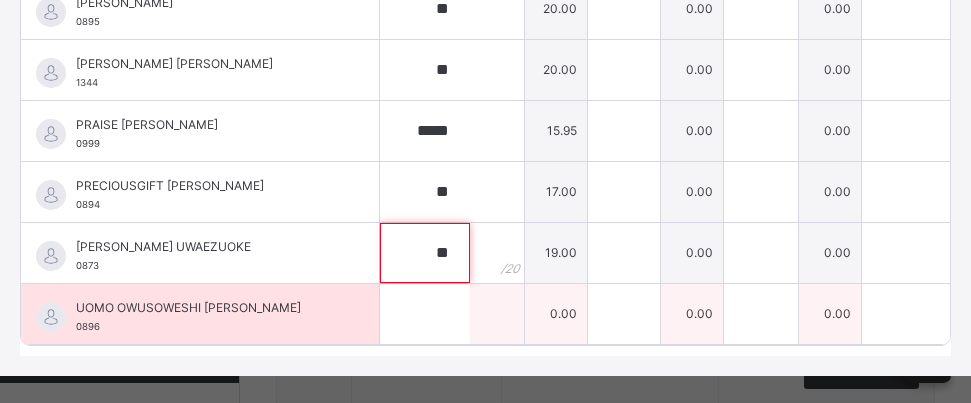 type on "**" 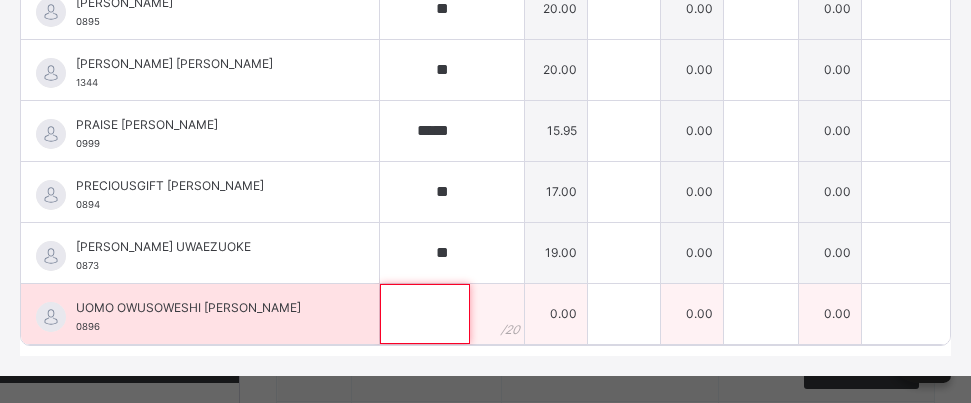 click at bounding box center (425, 314) 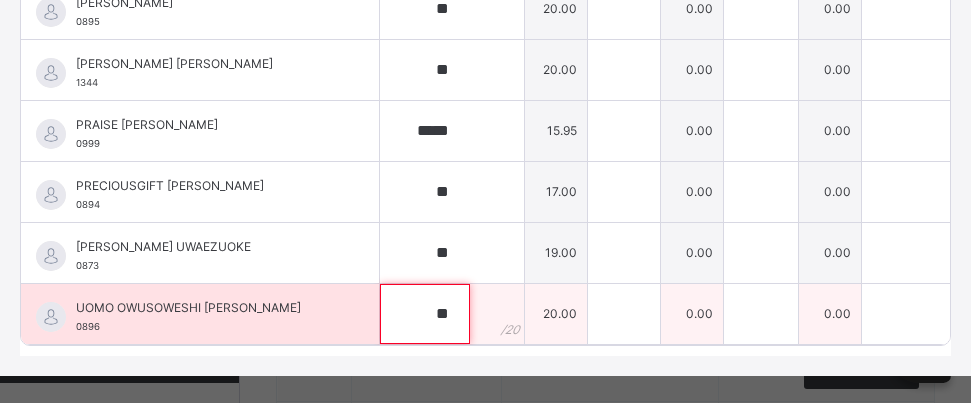 type on "**" 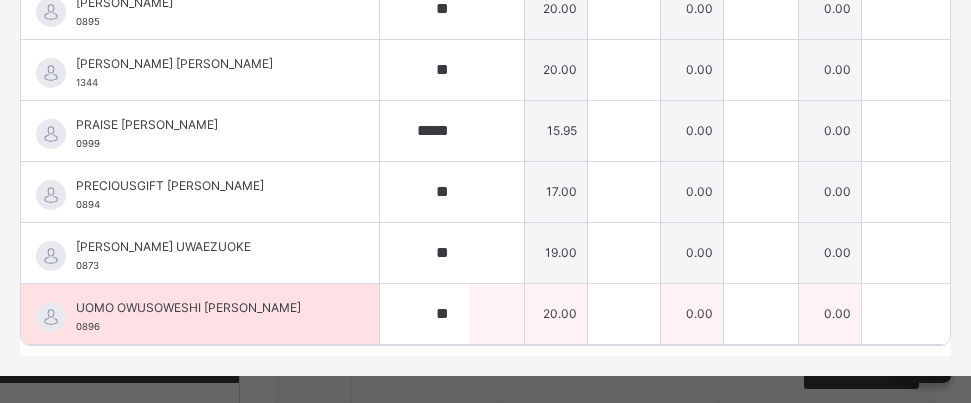click on "20.00" at bounding box center (556, 313) 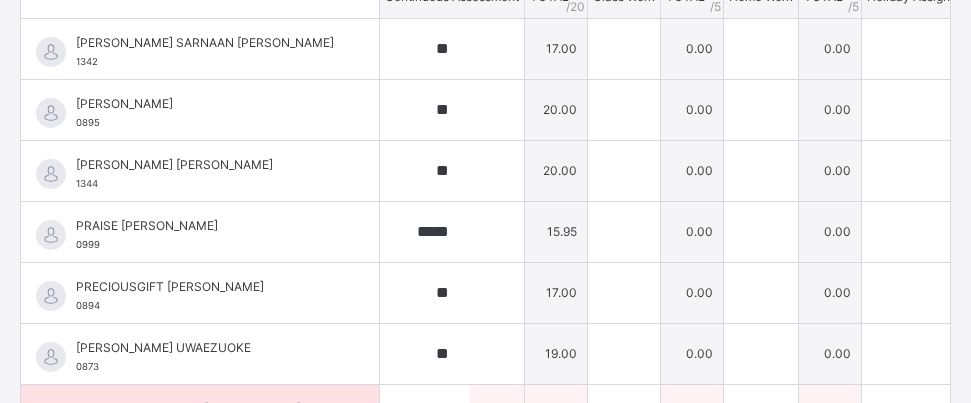scroll, scrollTop: 365, scrollLeft: 0, axis: vertical 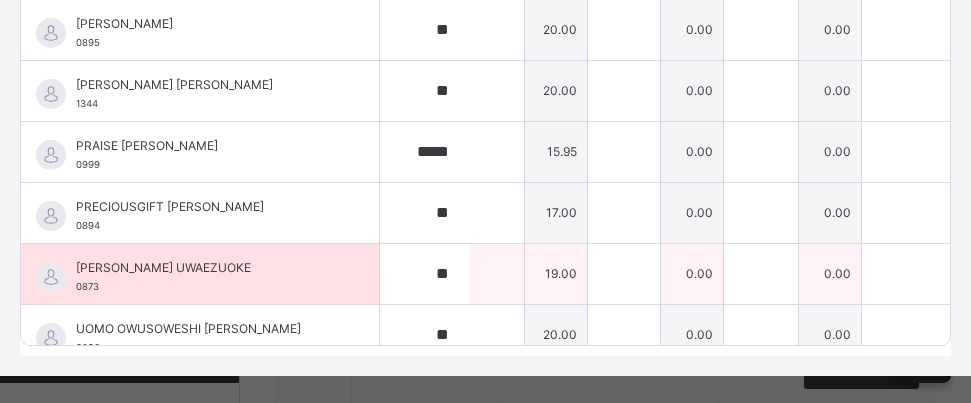 click on "19.00" at bounding box center (556, 273) 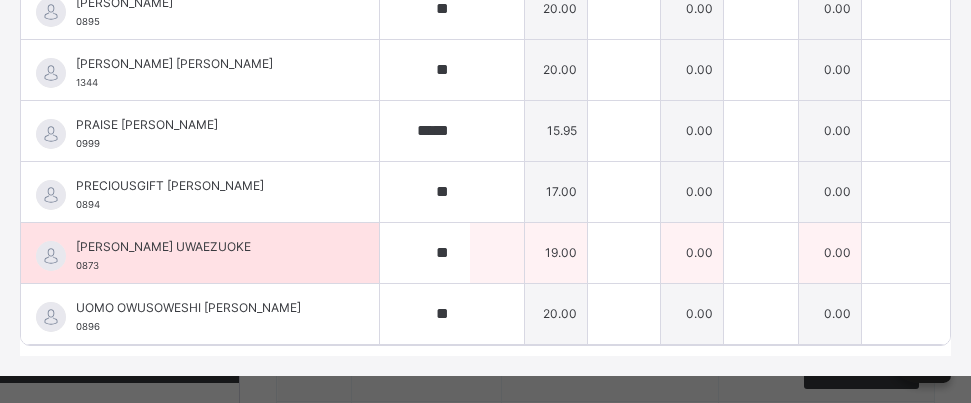 scroll, scrollTop: 525, scrollLeft: 0, axis: vertical 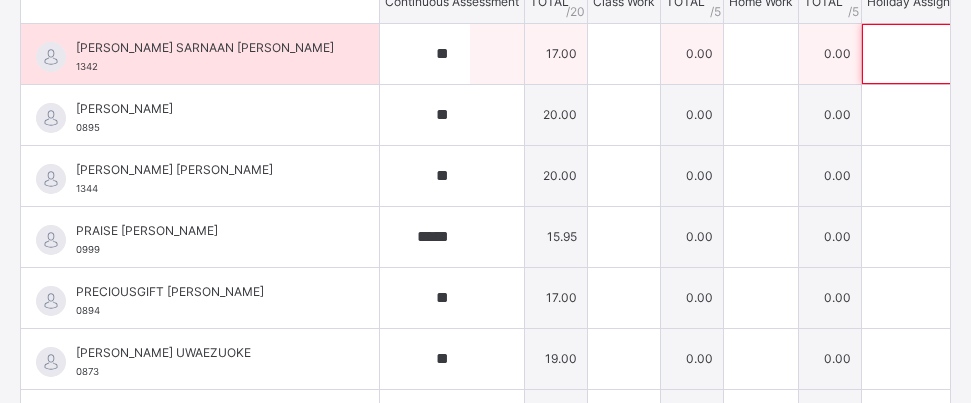 click at bounding box center [907, 54] 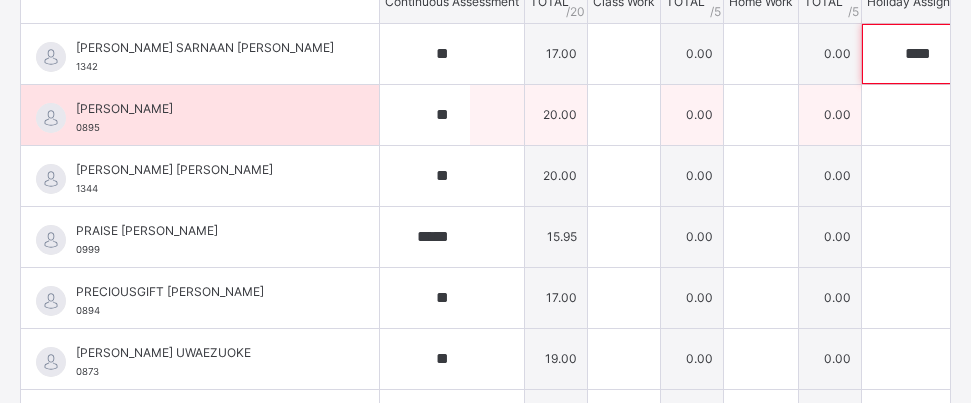 type on "****" 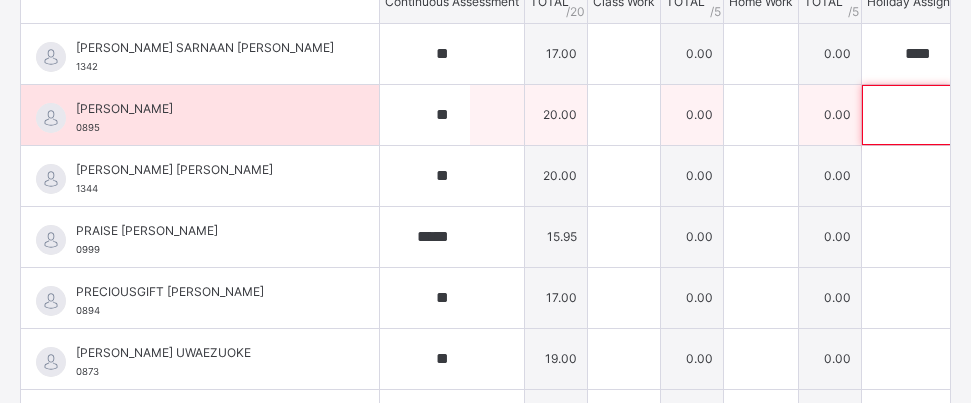 click at bounding box center [907, 115] 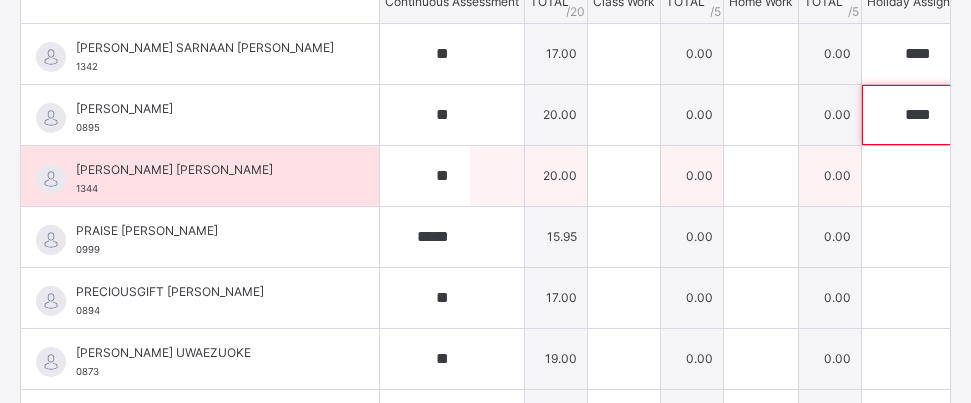 type on "****" 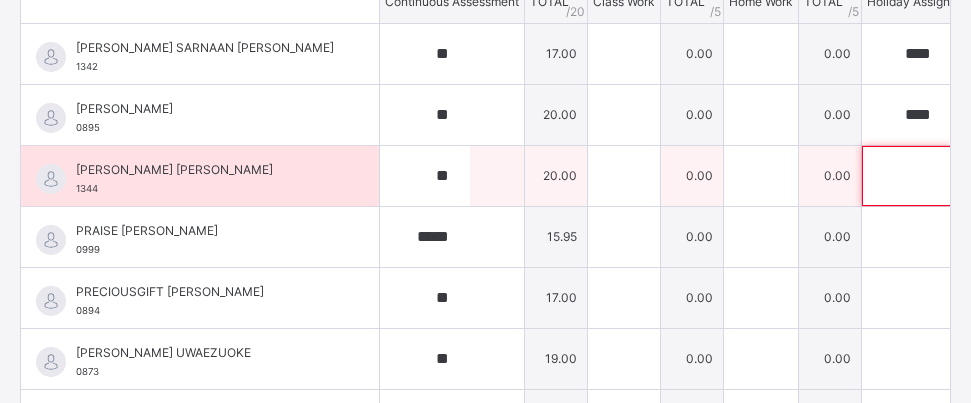 click at bounding box center (907, 176) 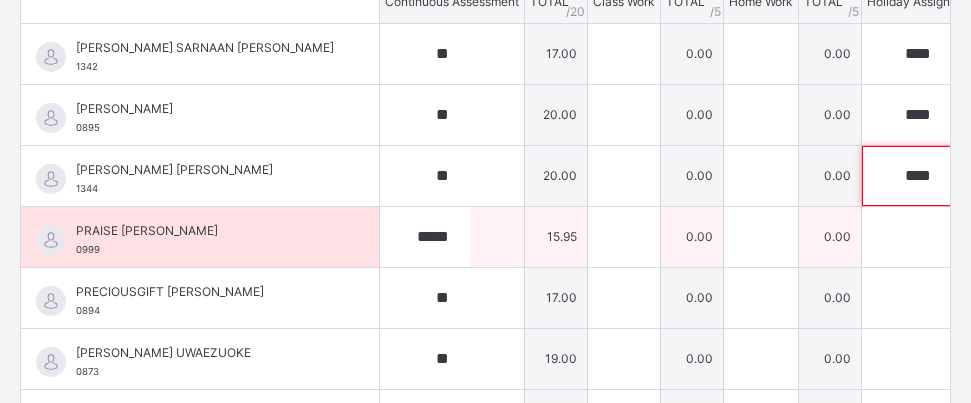 type on "****" 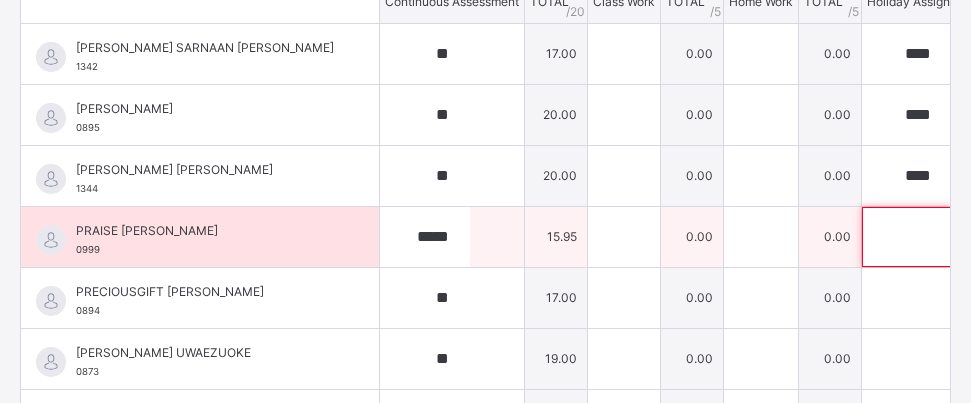 click at bounding box center (907, 237) 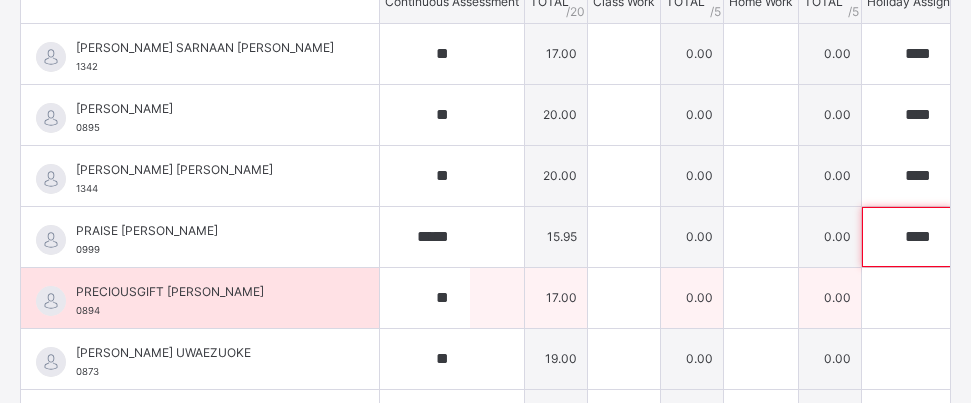 type on "****" 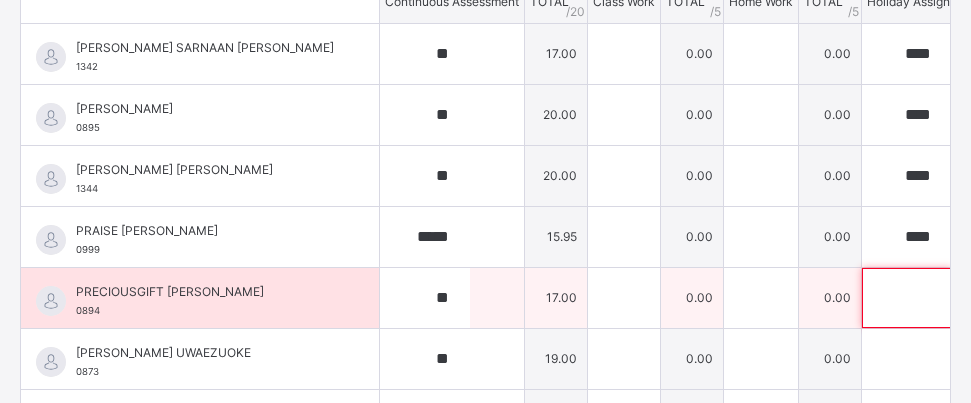 click at bounding box center [907, 298] 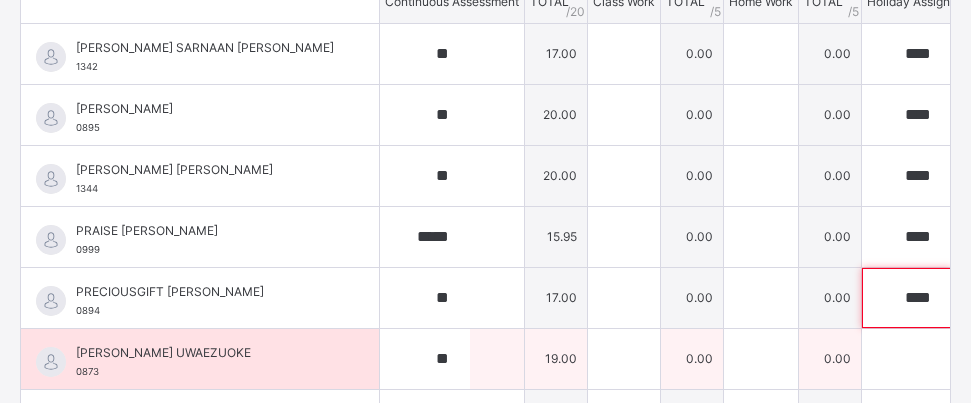 type on "****" 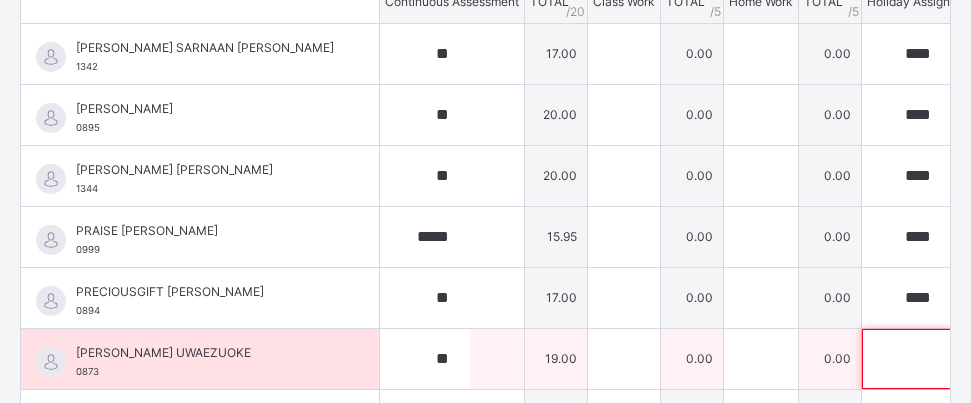 click at bounding box center [907, 359] 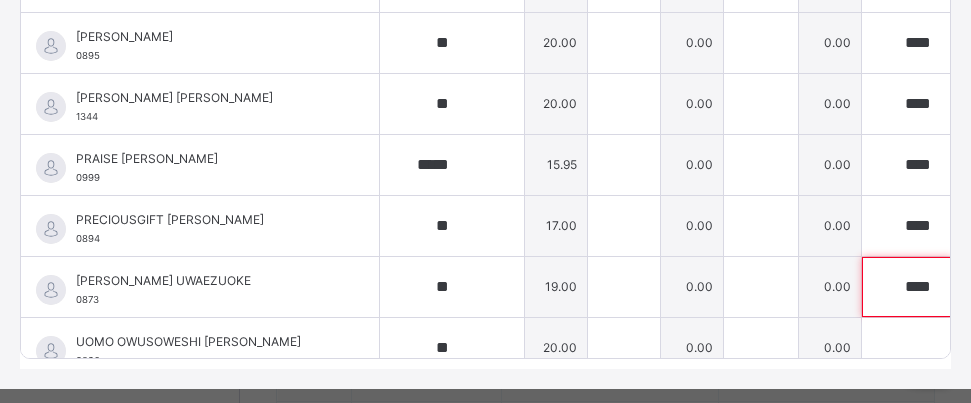 scroll, scrollTop: 525, scrollLeft: 0, axis: vertical 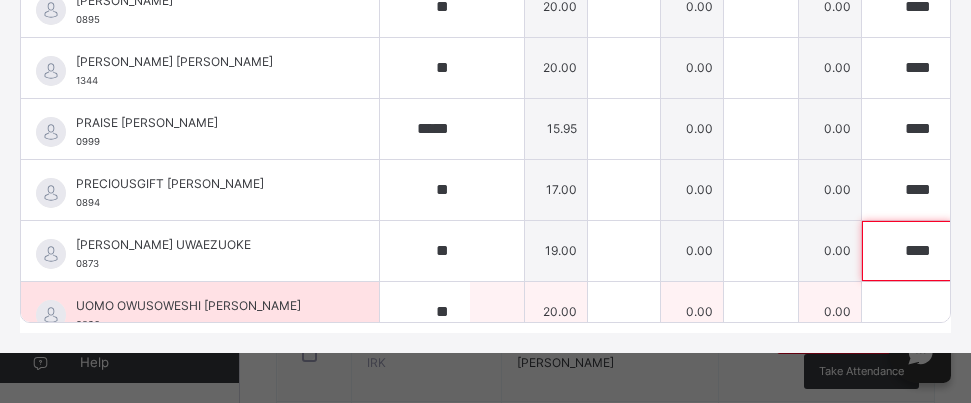 type on "****" 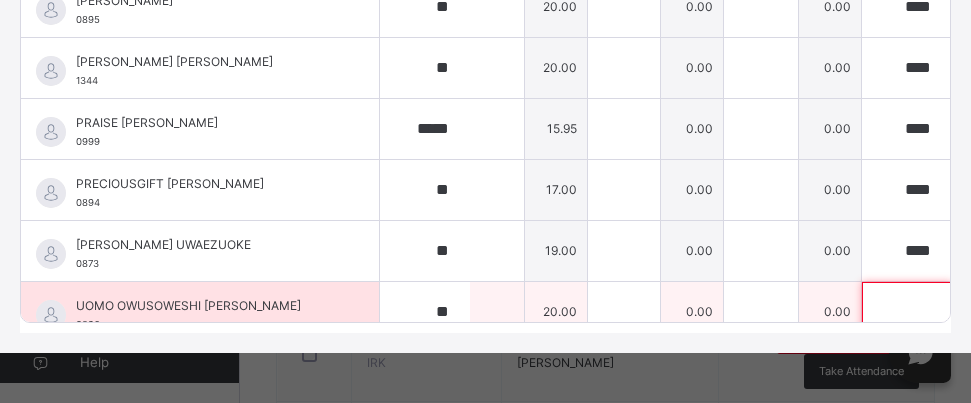 click at bounding box center (907, 312) 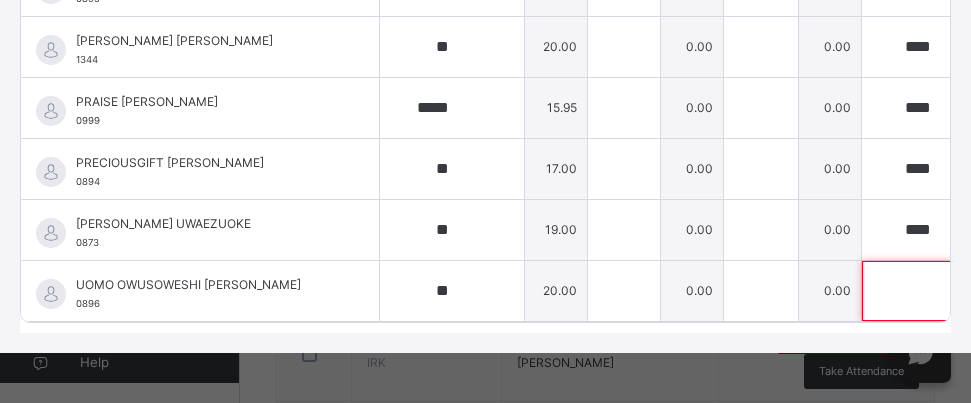 scroll, scrollTop: 38, scrollLeft: 0, axis: vertical 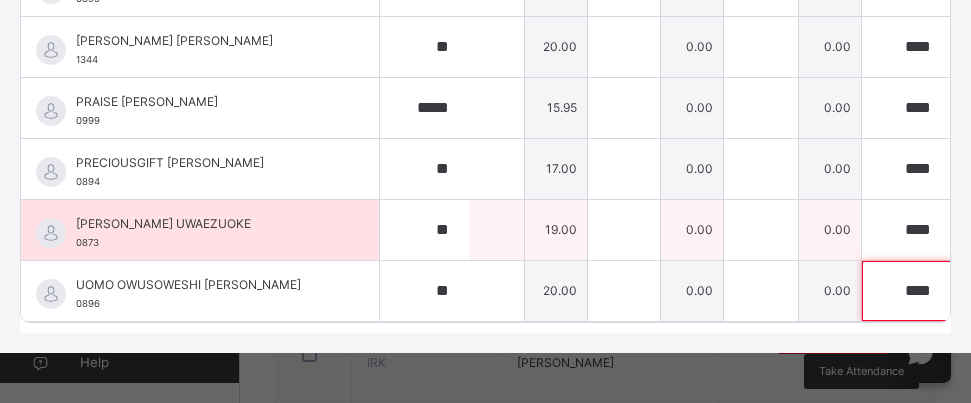 type on "****" 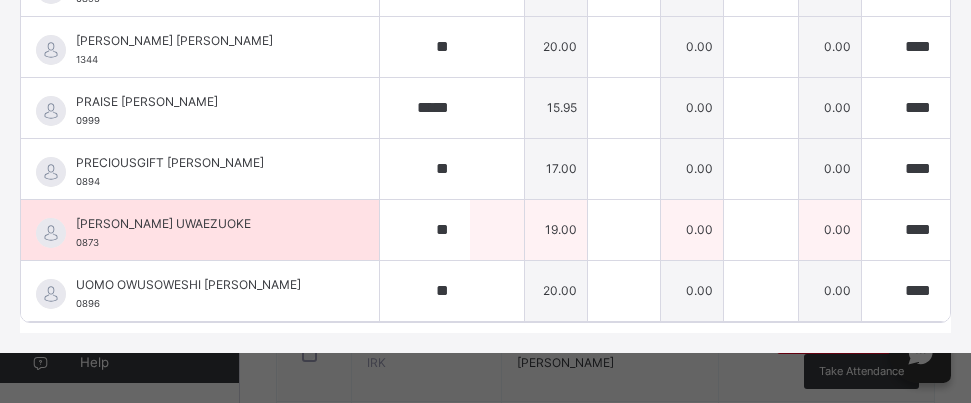 click on "0.00" at bounding box center (830, 229) 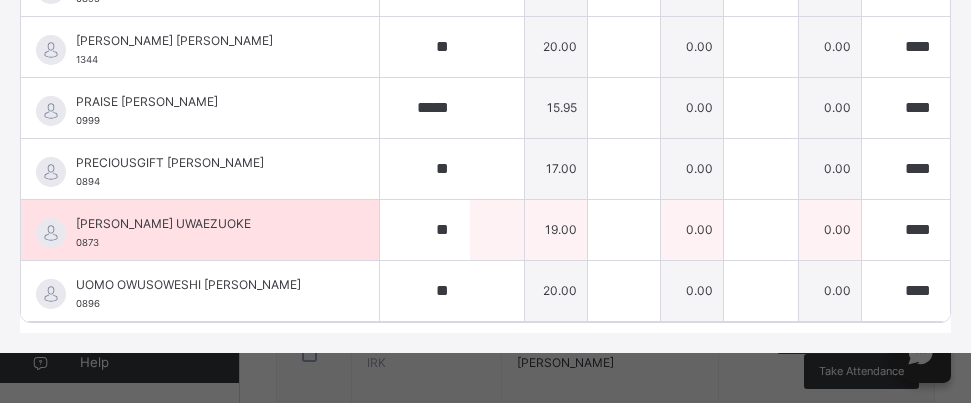 scroll, scrollTop: 0, scrollLeft: 0, axis: both 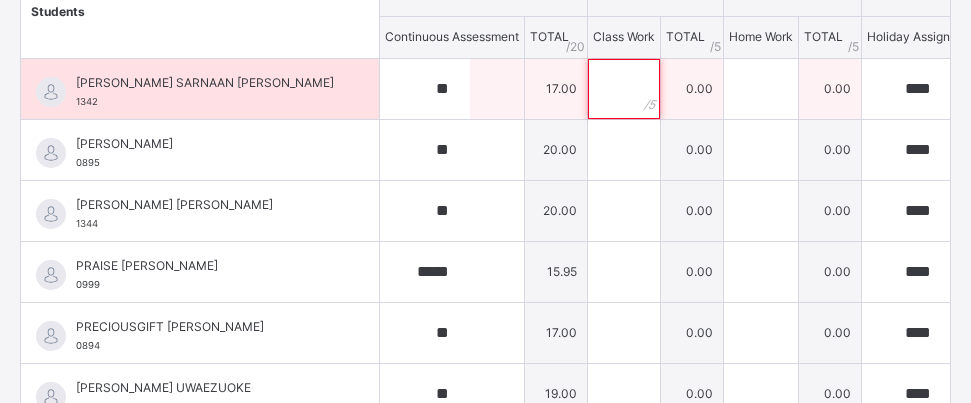 click at bounding box center [624, 89] 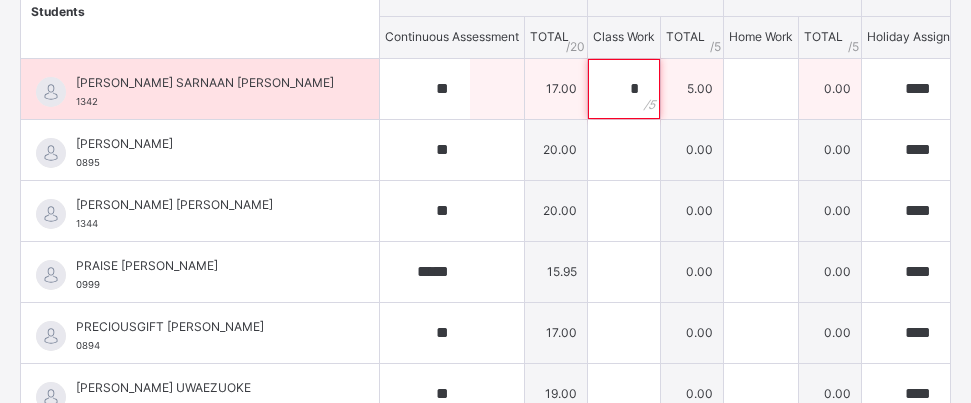 type on "*" 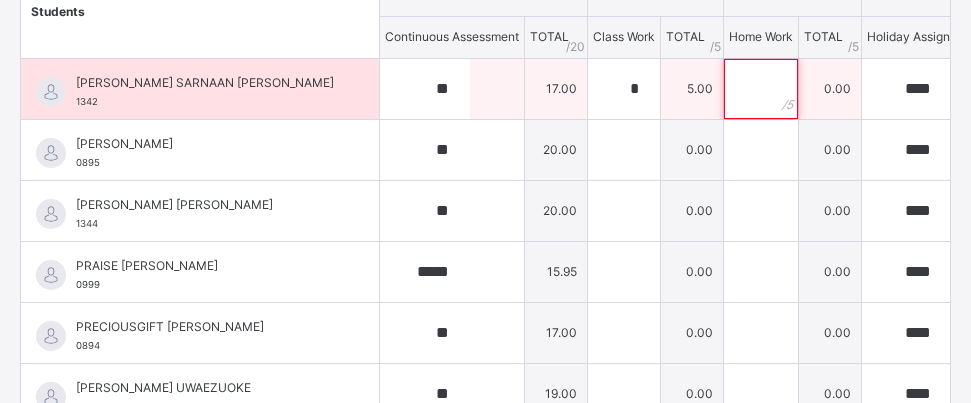 click at bounding box center [761, 89] 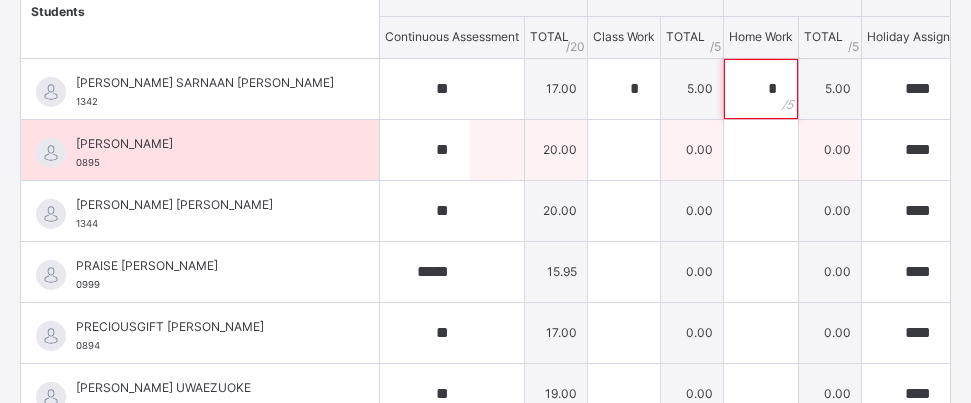 type on "*" 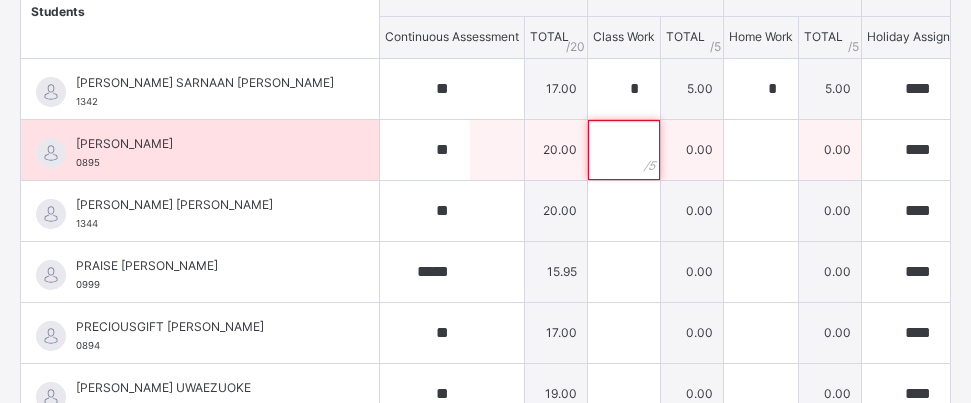 click at bounding box center [624, 150] 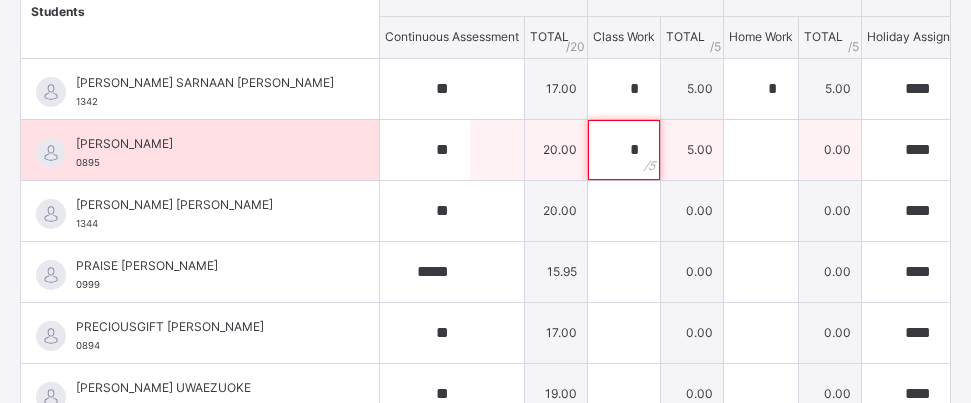 type on "*" 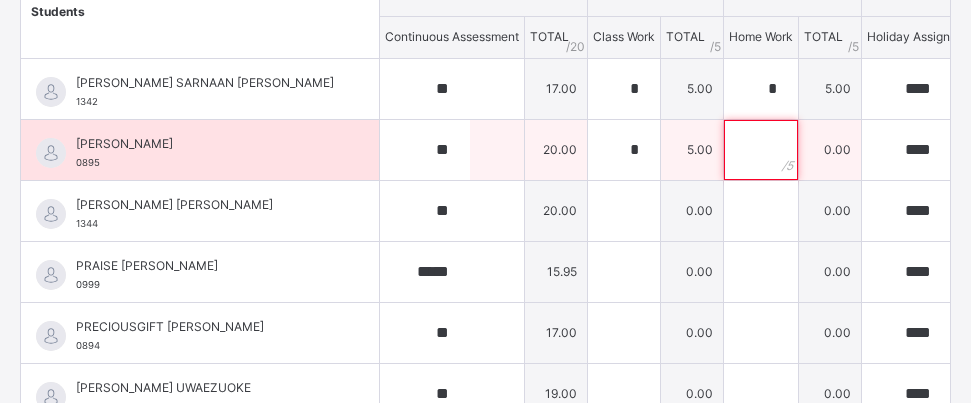 click at bounding box center [761, 150] 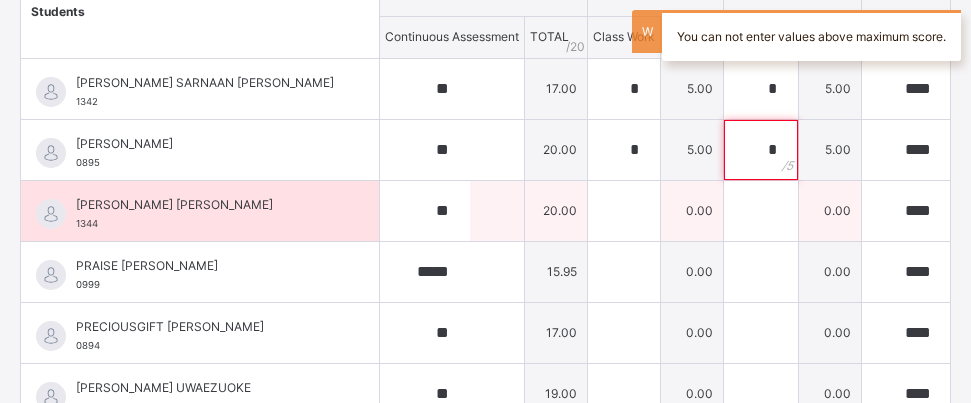 type on "*" 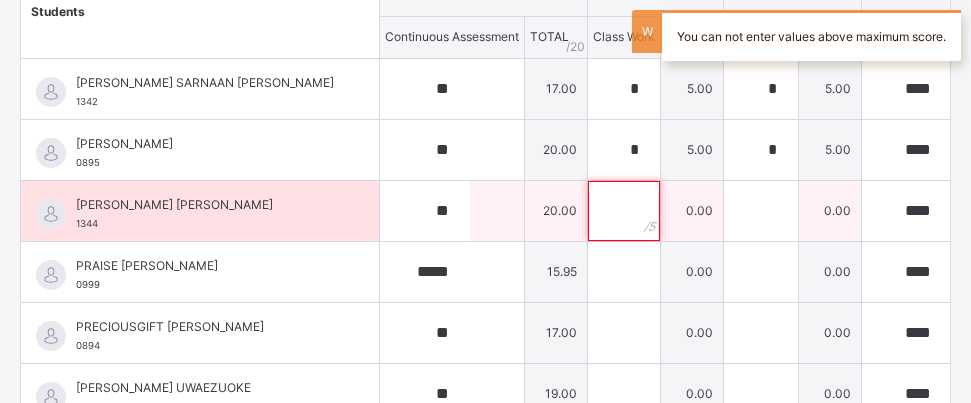 click at bounding box center [624, 211] 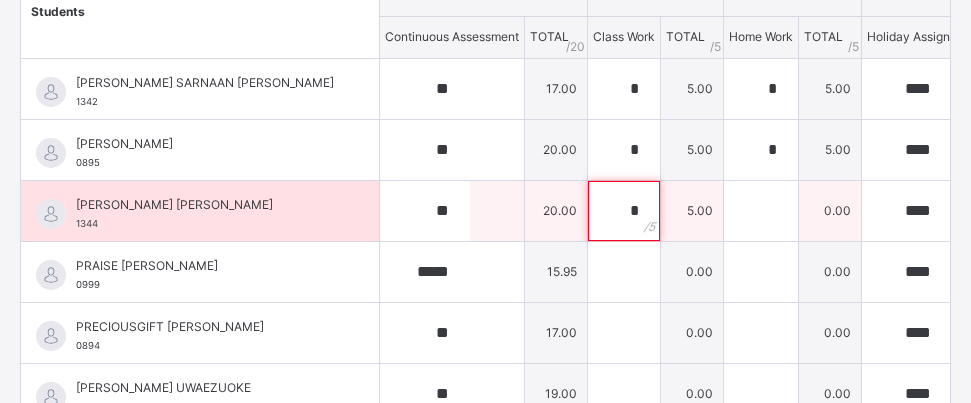 type on "*" 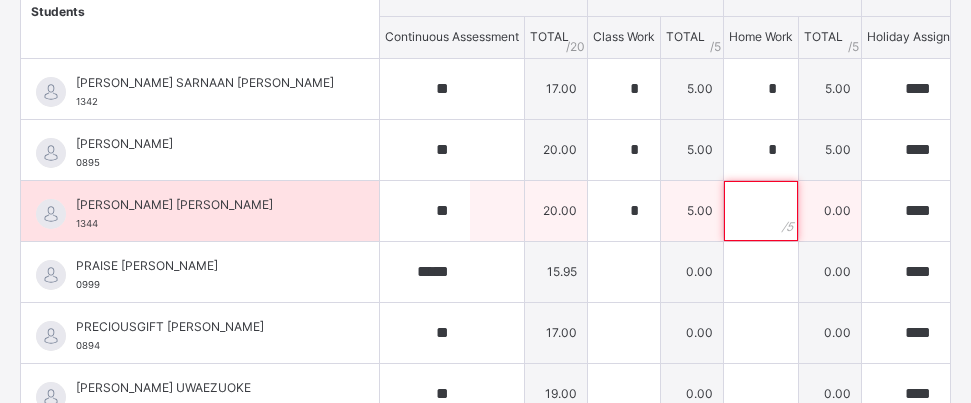 click at bounding box center (761, 211) 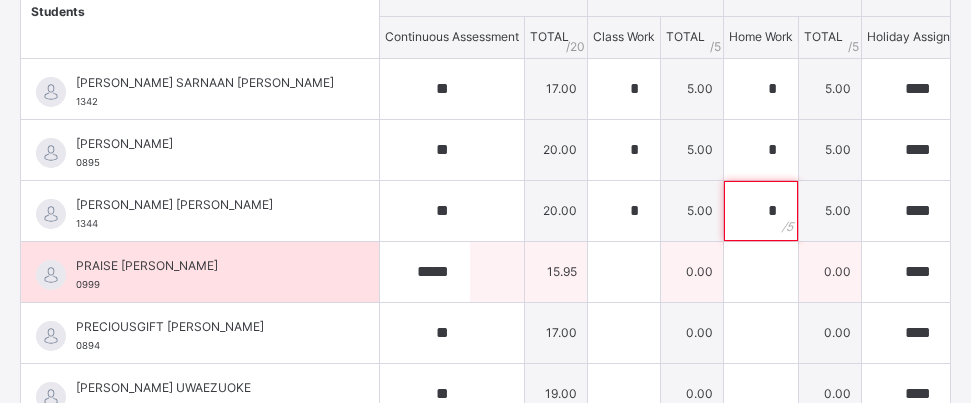 type on "*" 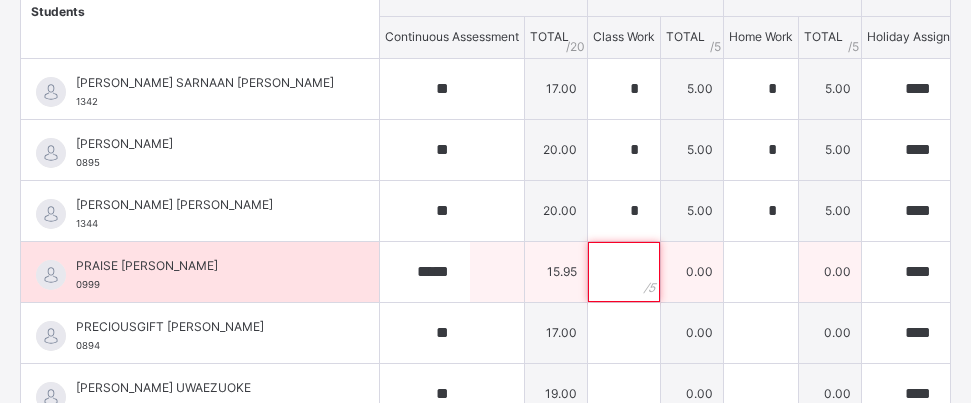 click at bounding box center [624, 272] 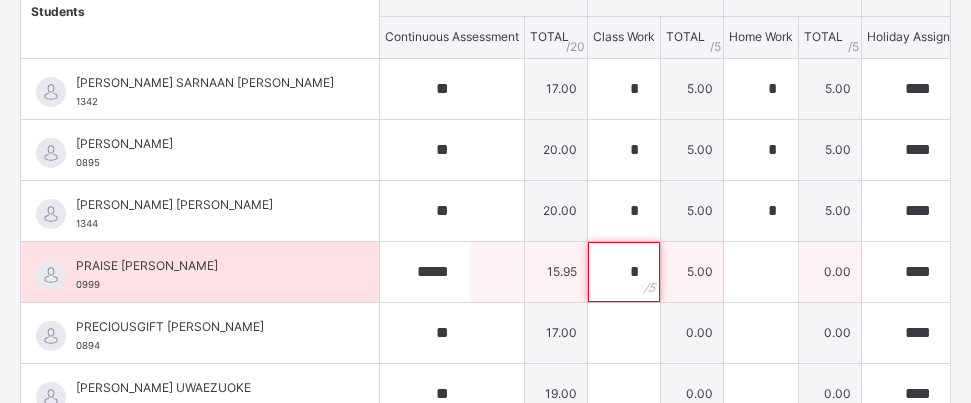 type on "*" 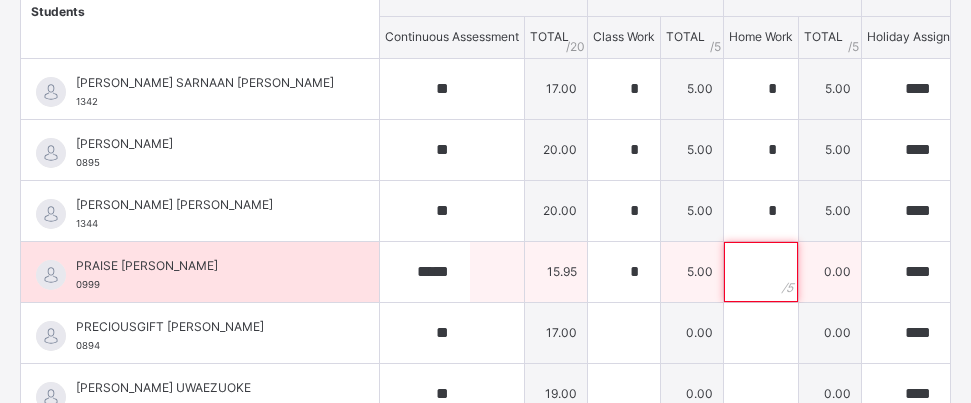click at bounding box center [761, 272] 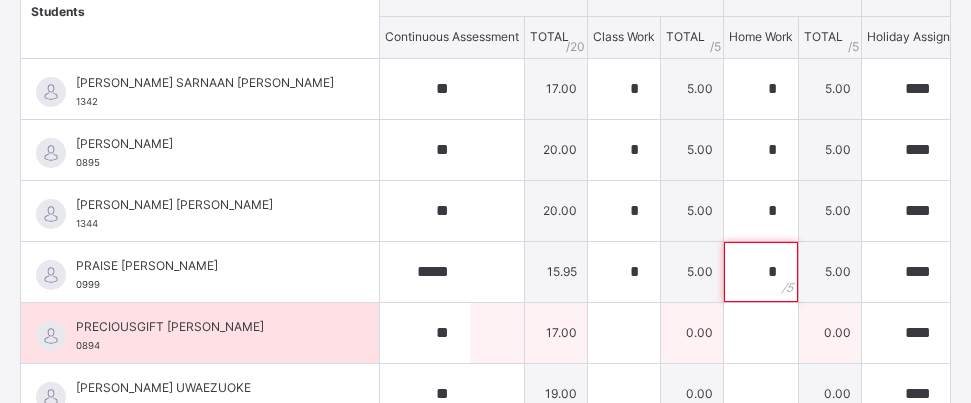 type on "*" 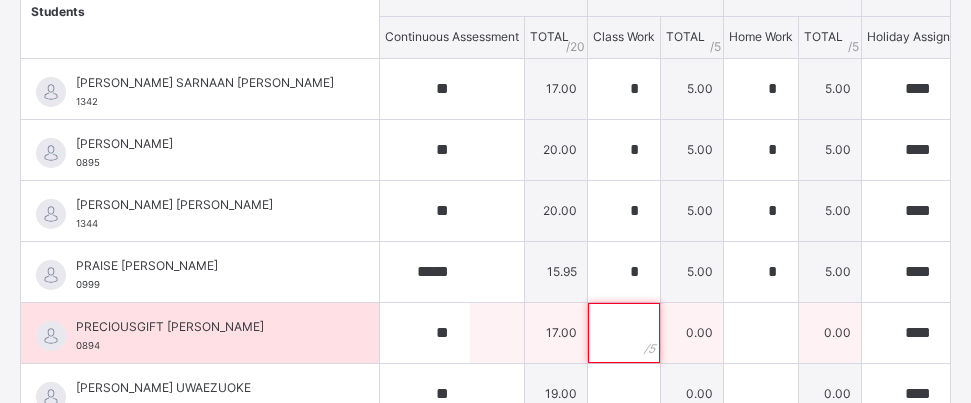 click at bounding box center [624, 333] 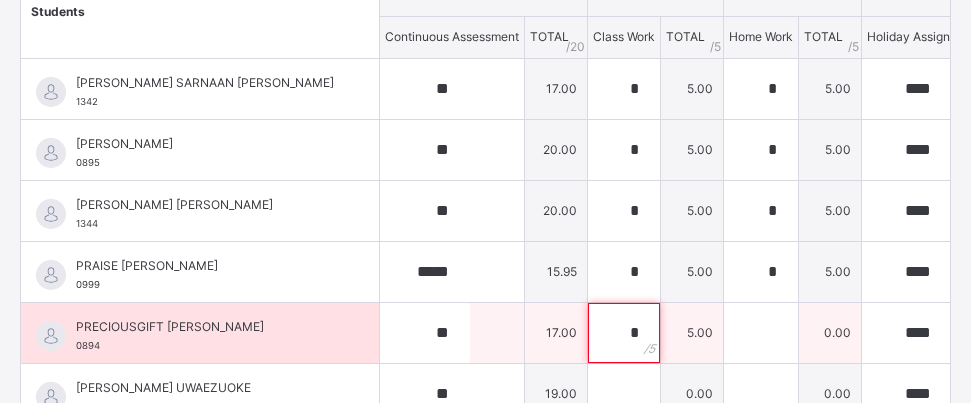 type on "*" 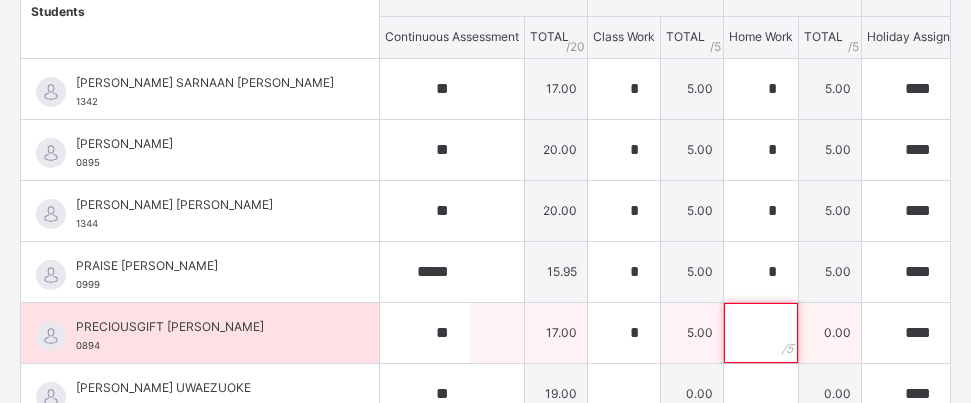 click at bounding box center [761, 333] 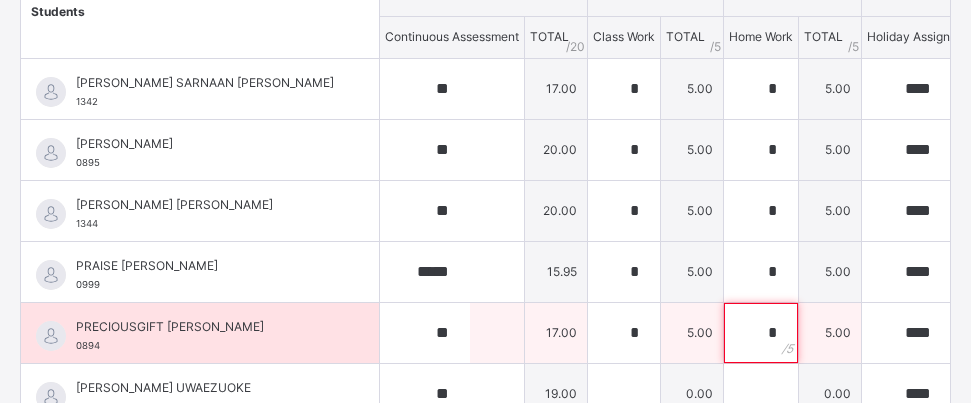 type on "*" 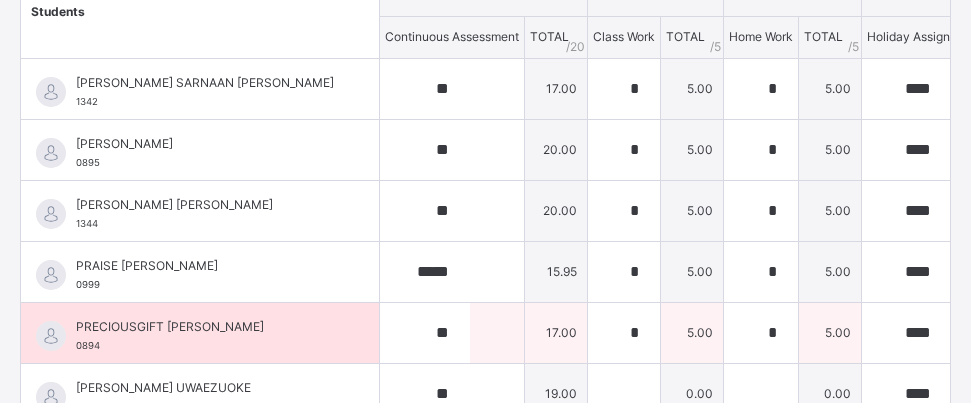 click on "5.00" at bounding box center [830, 332] 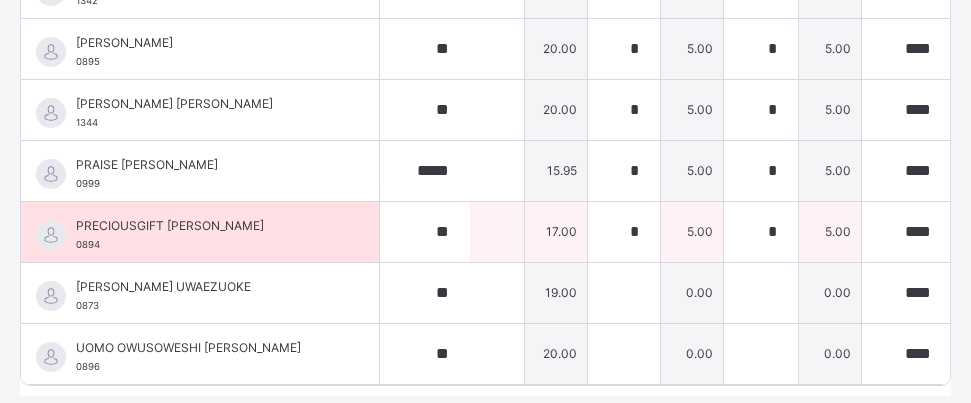 scroll, scrollTop: 485, scrollLeft: 0, axis: vertical 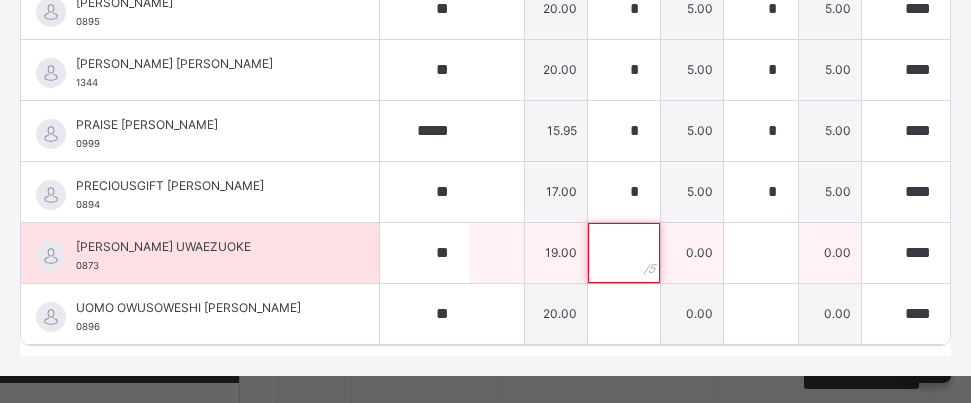 click at bounding box center [624, 253] 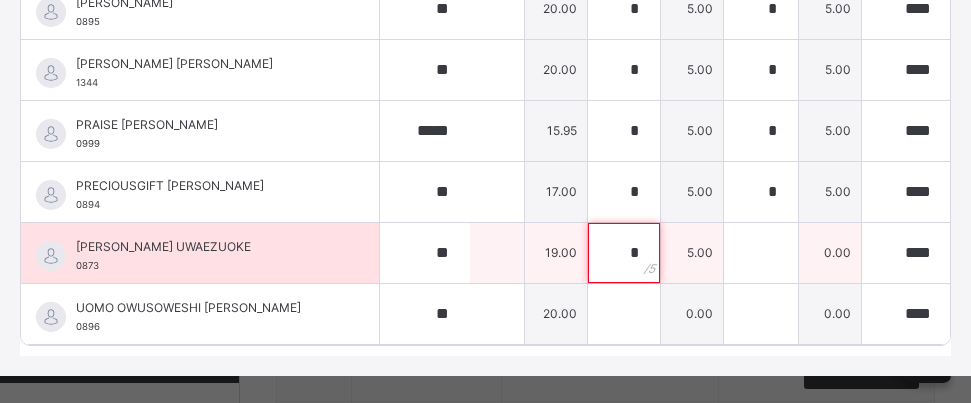 type on "*" 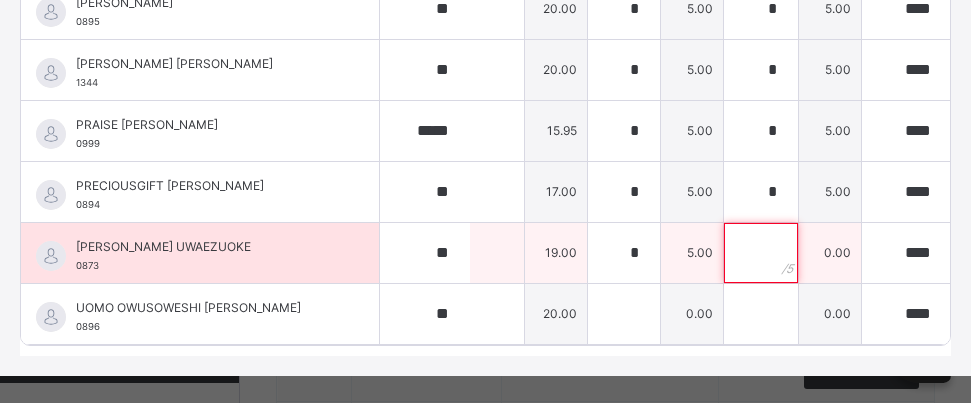 click at bounding box center [761, 253] 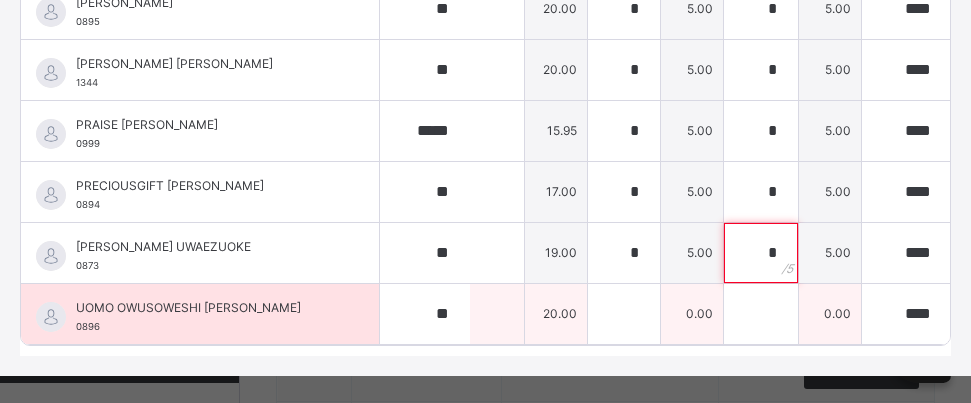 type on "*" 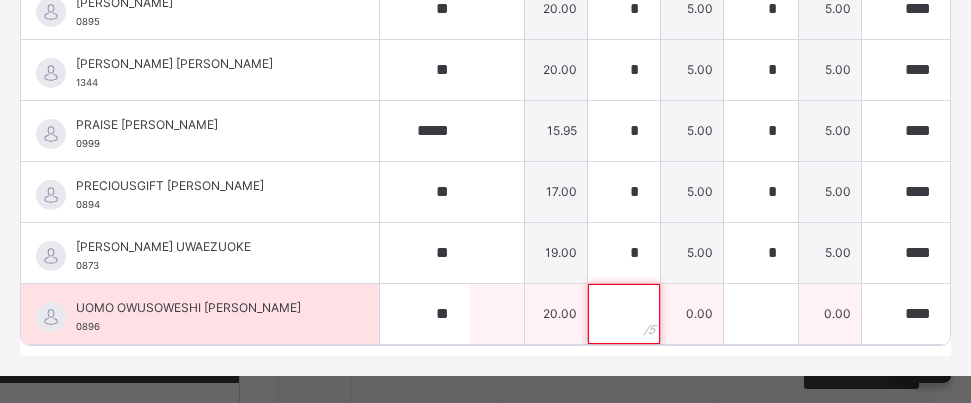 click at bounding box center (624, 314) 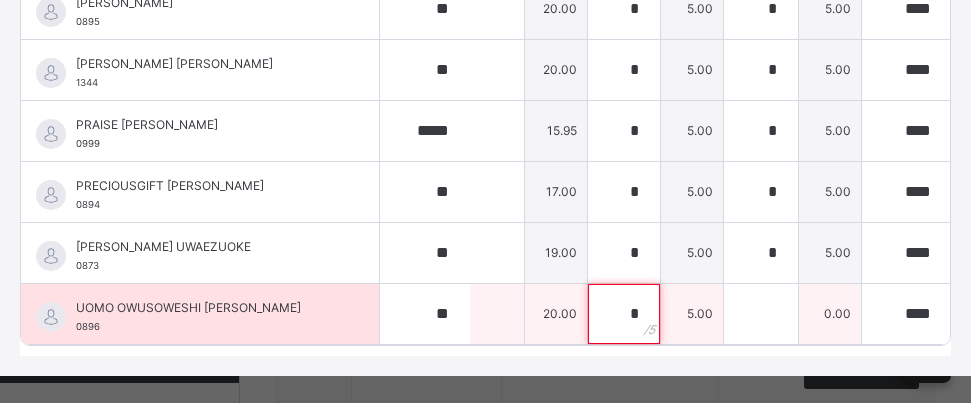 type on "*" 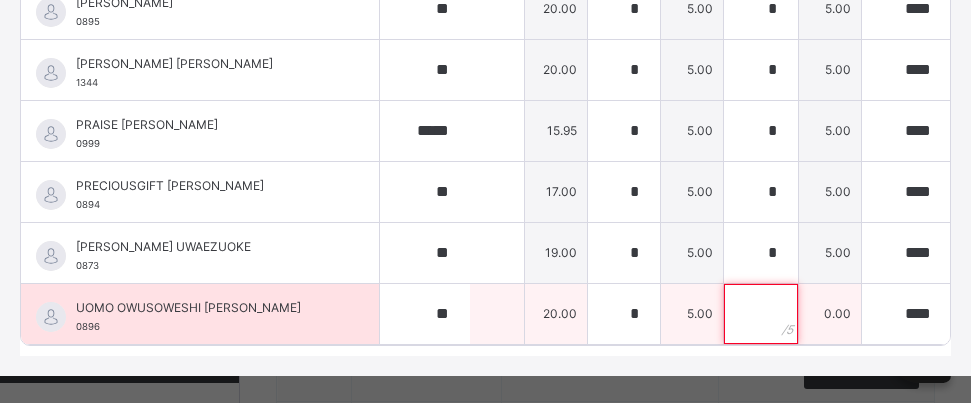 click at bounding box center [761, 314] 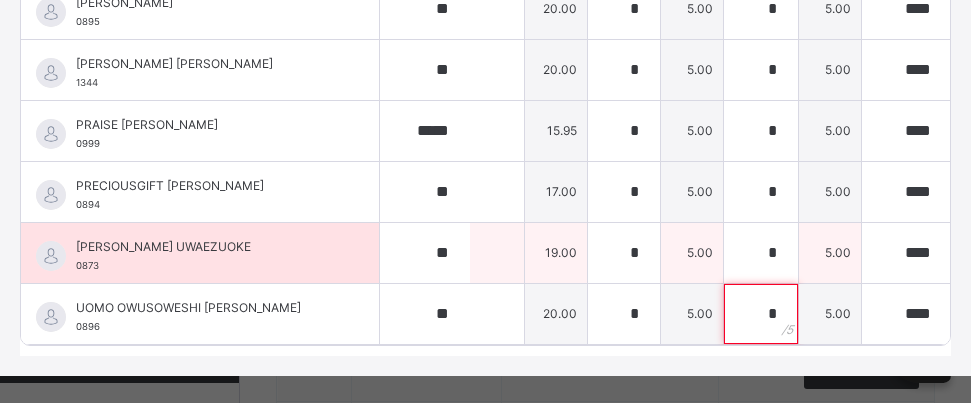 type on "*" 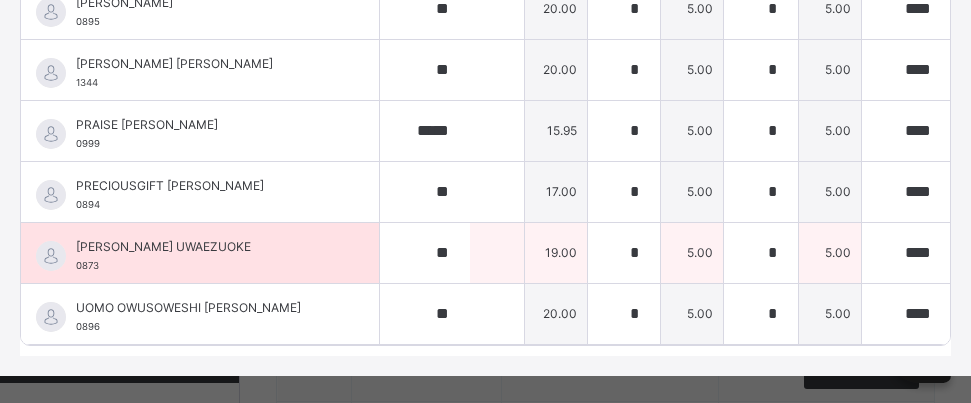 click on "5.00" at bounding box center [830, 252] 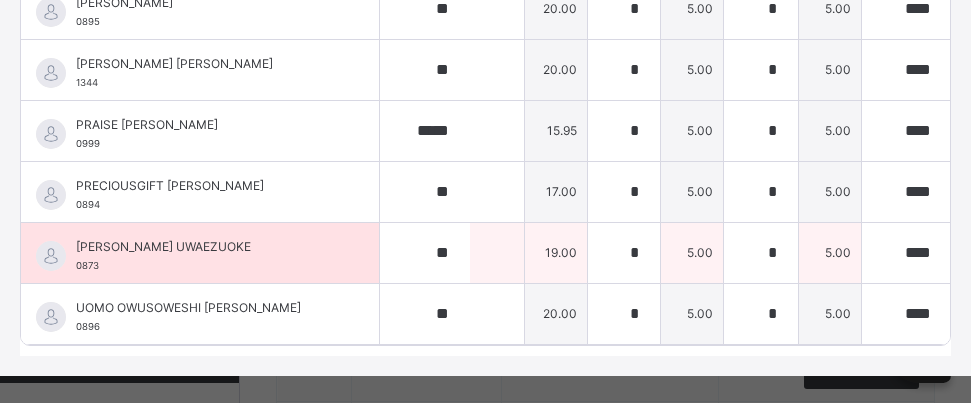 scroll, scrollTop: 0, scrollLeft: 0, axis: both 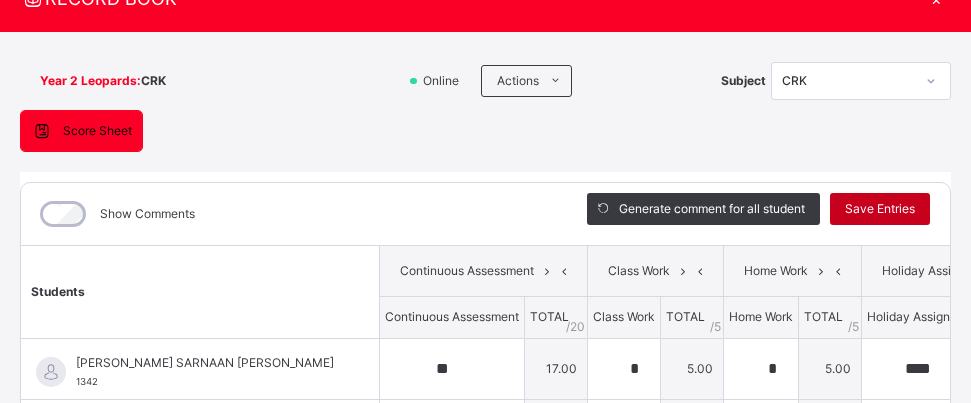 click on "Save Entries" at bounding box center (880, 209) 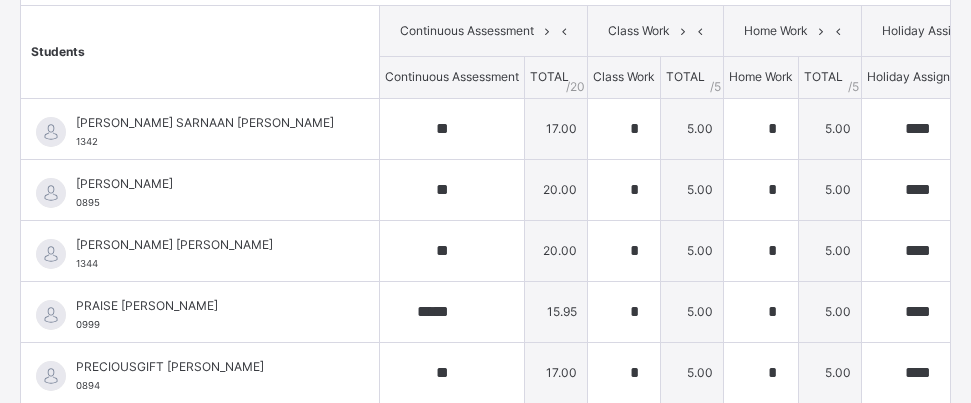 scroll, scrollTop: 0, scrollLeft: 0, axis: both 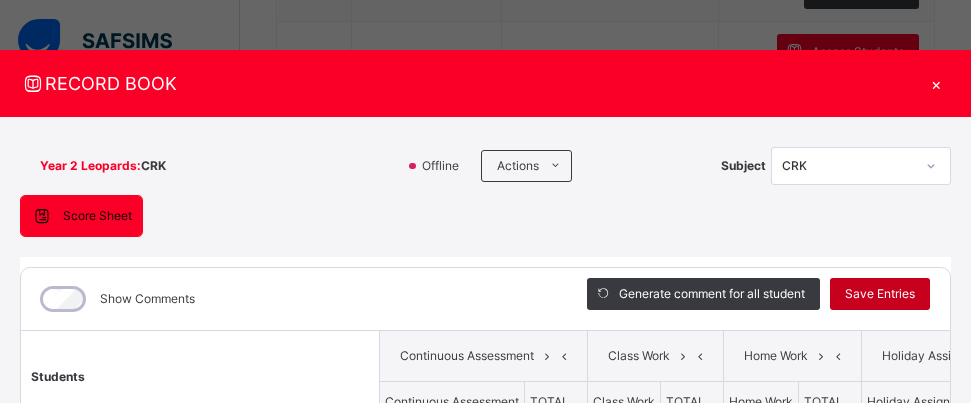click on "Save Entries" at bounding box center (880, 294) 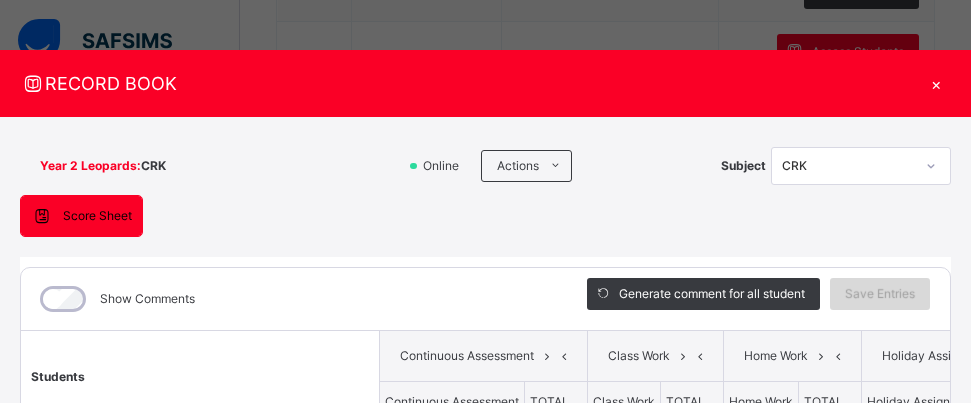 click on "Save Entries" at bounding box center (880, 294) 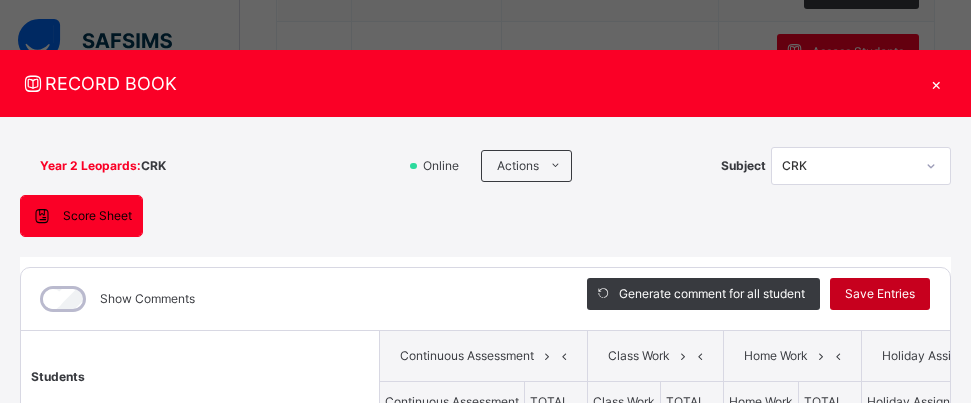 type on "**" 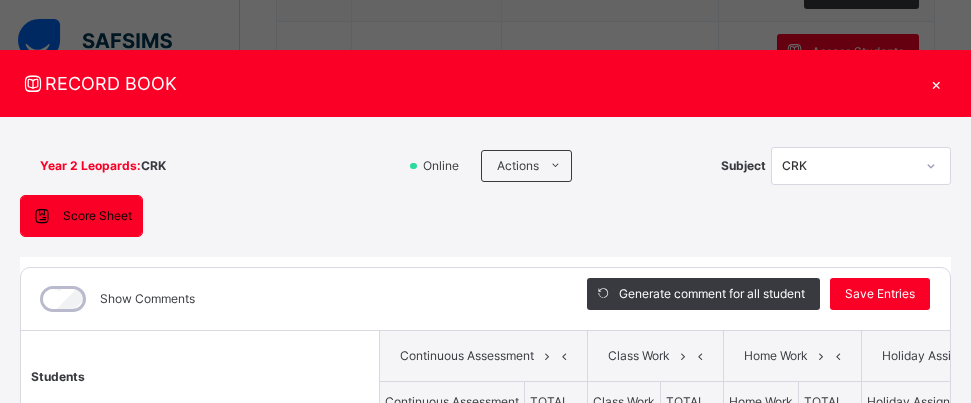 click on "×" at bounding box center [936, 83] 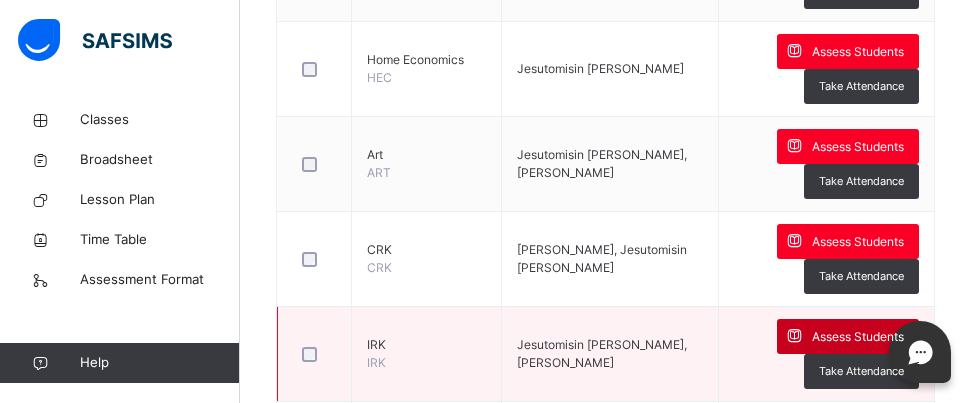 click at bounding box center [794, 336] 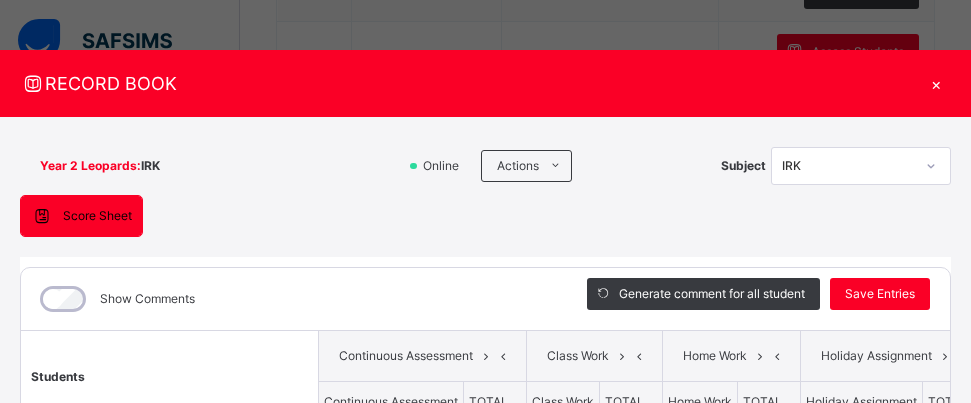type on "**" 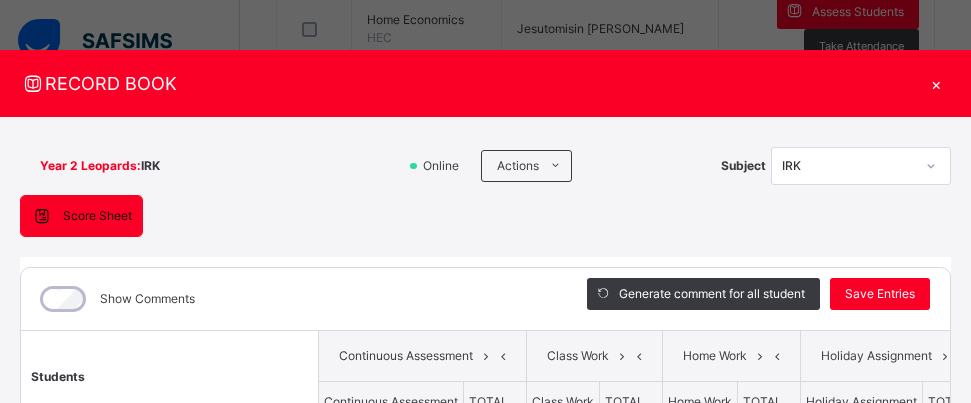 scroll, scrollTop: 338, scrollLeft: 0, axis: vertical 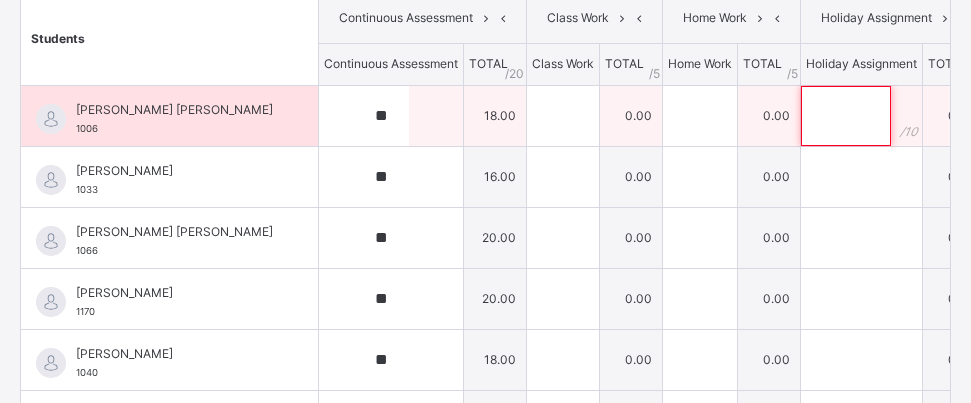 click at bounding box center [846, 116] 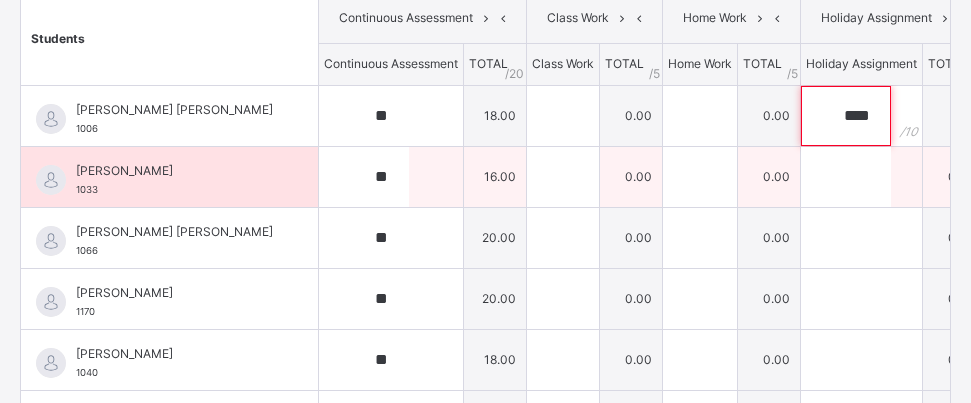 type on "****" 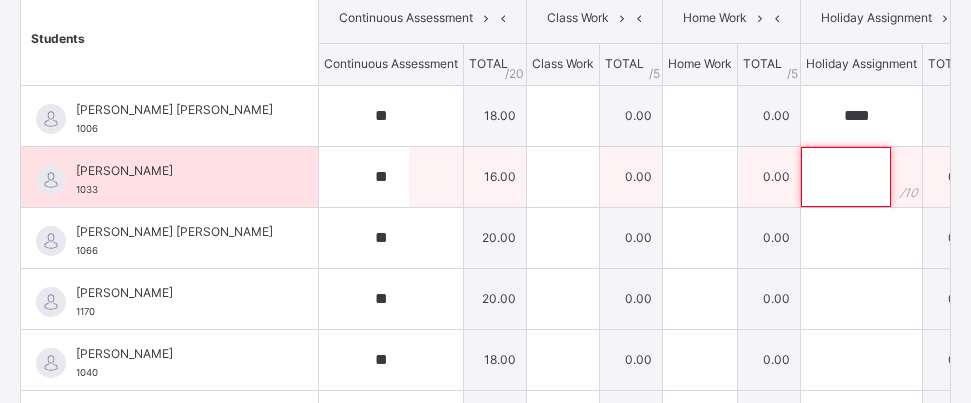 click at bounding box center (846, 177) 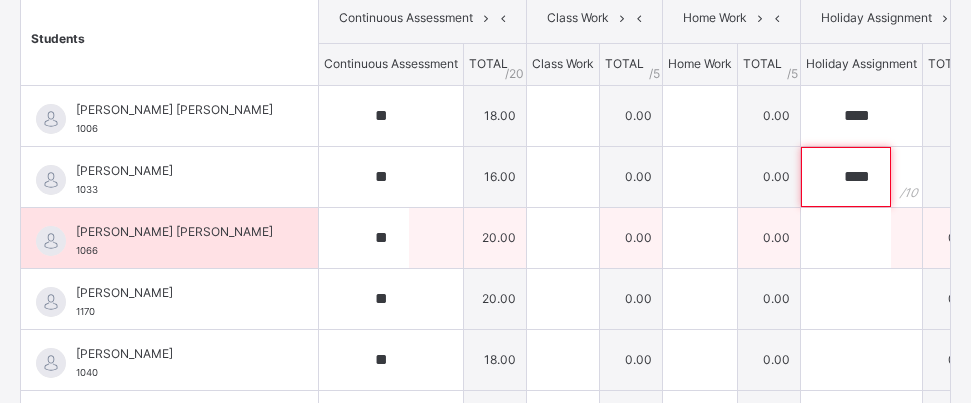 type on "****" 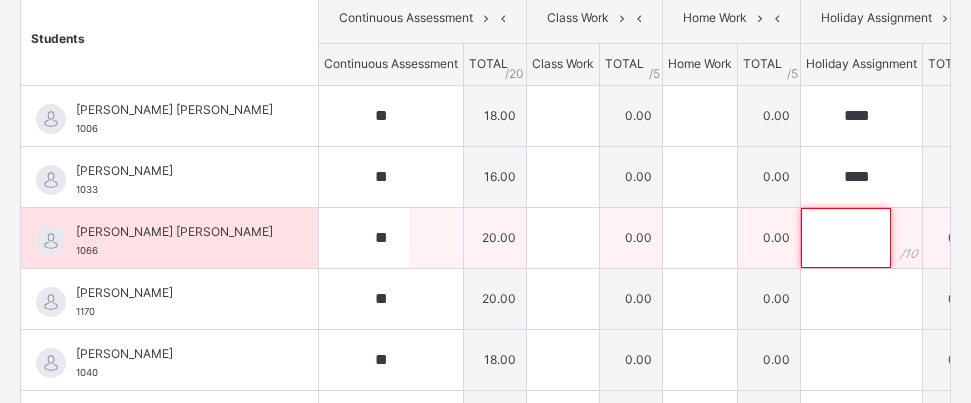 click at bounding box center (846, 238) 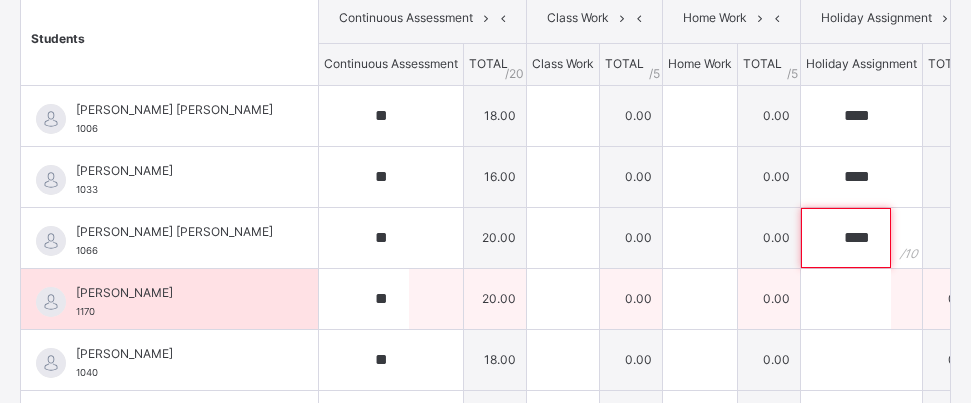 type on "****" 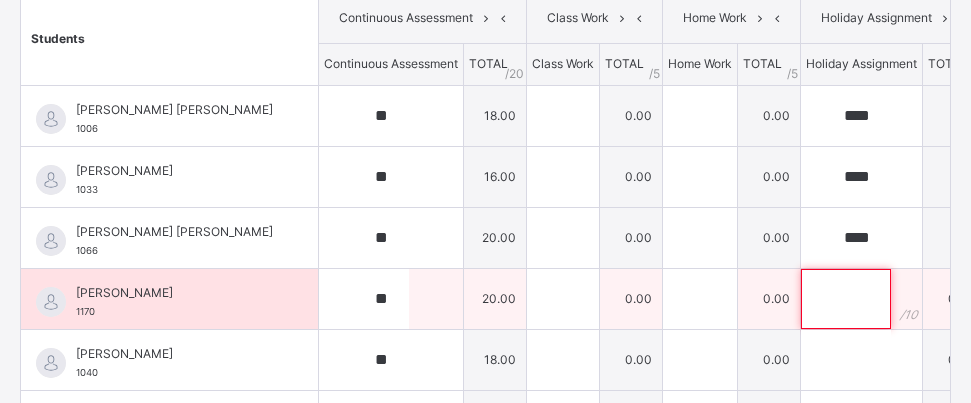 click at bounding box center (846, 299) 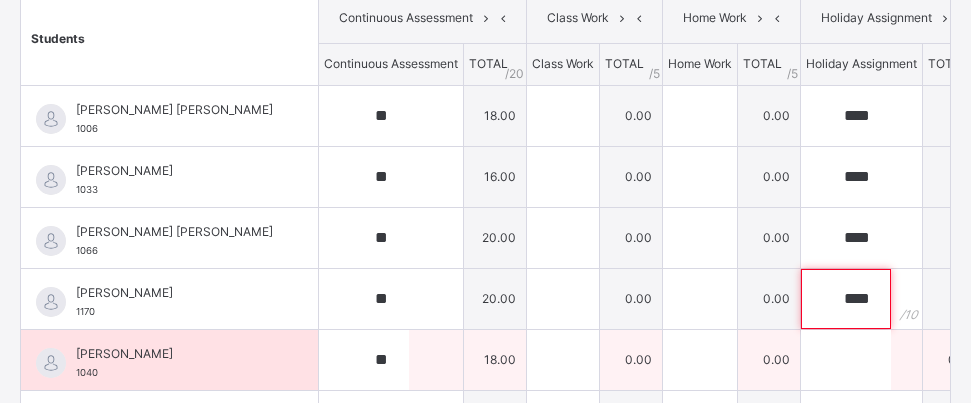 type on "****" 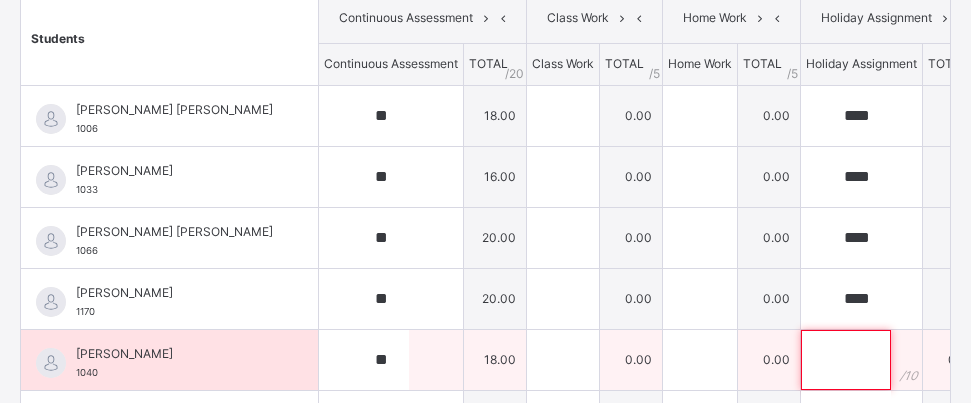 click at bounding box center (846, 360) 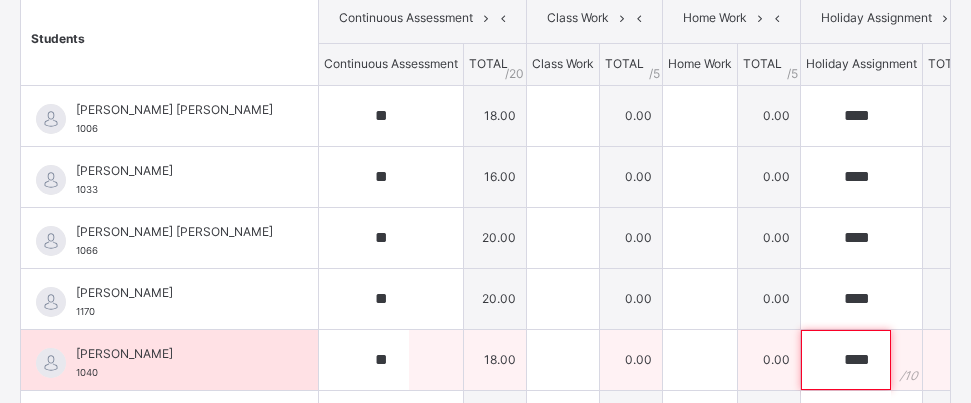 type on "****" 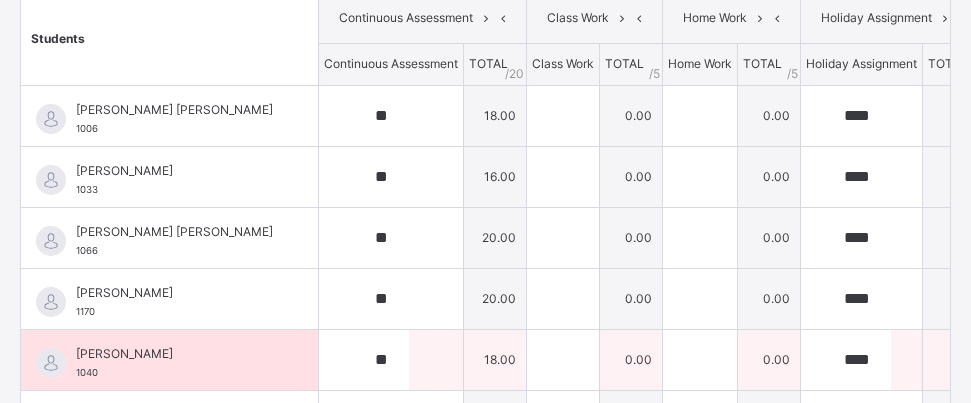 click on "0.00" at bounding box center (769, 359) 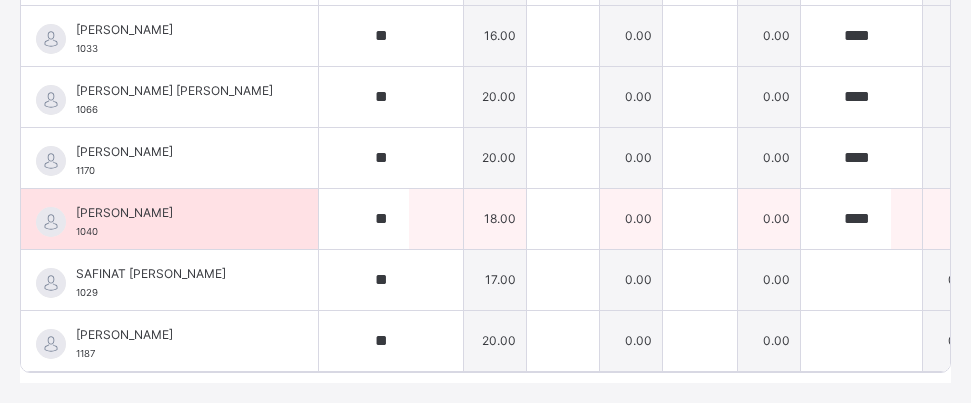 scroll, scrollTop: 498, scrollLeft: 0, axis: vertical 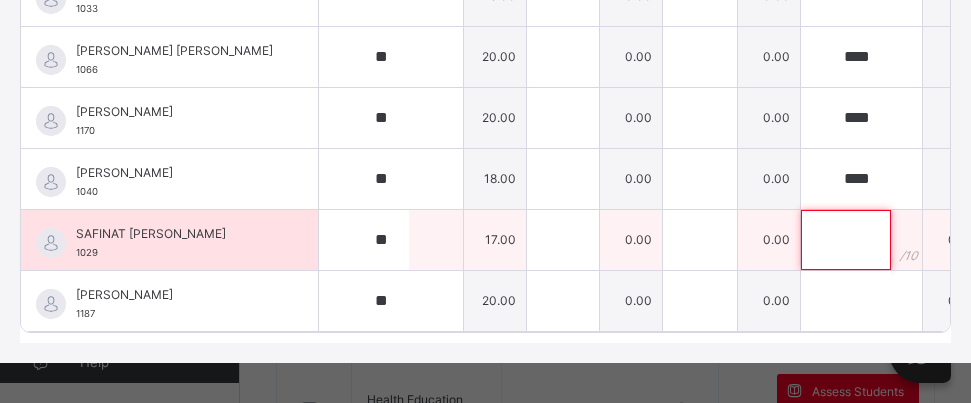 click at bounding box center (846, 240) 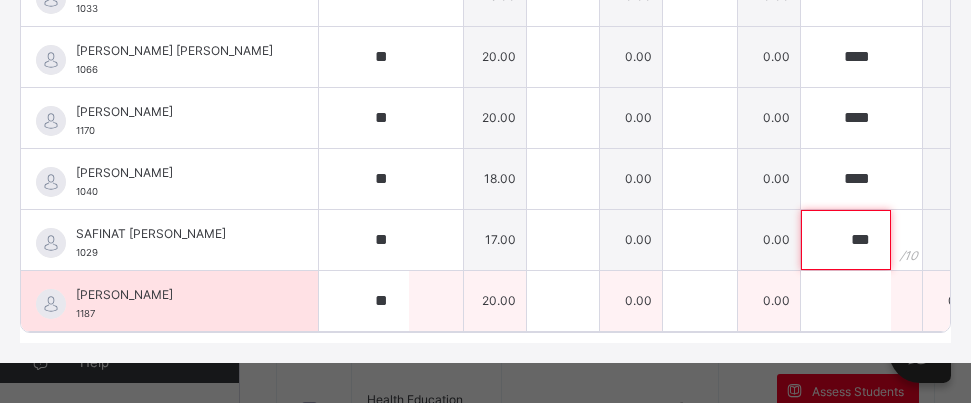 type on "***" 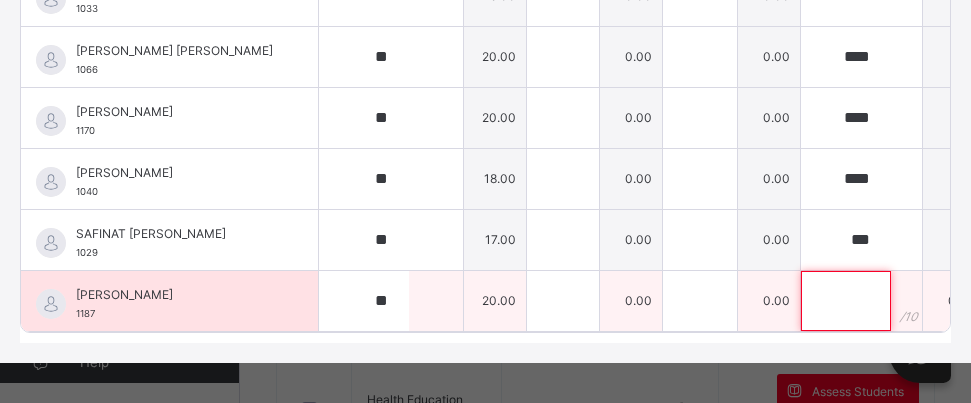 click at bounding box center (846, 301) 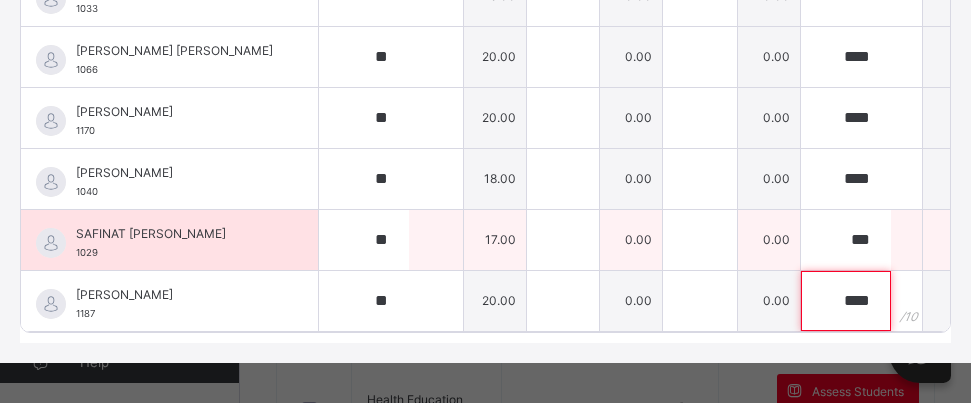 type on "****" 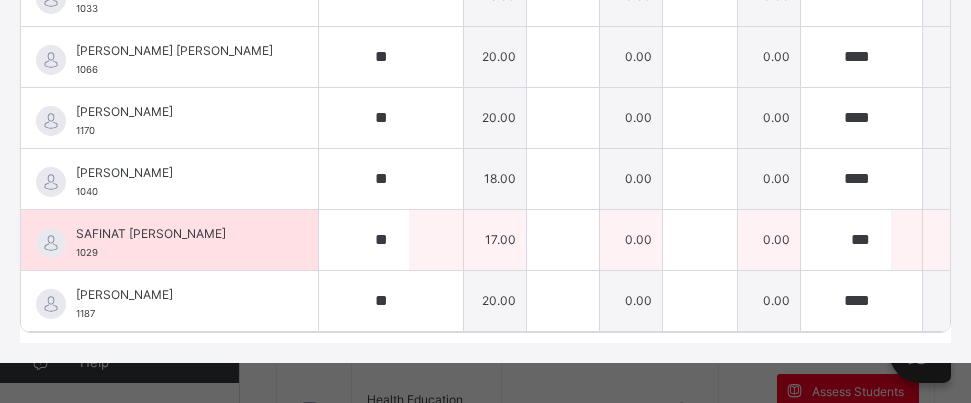 click on "0.00" at bounding box center [769, 239] 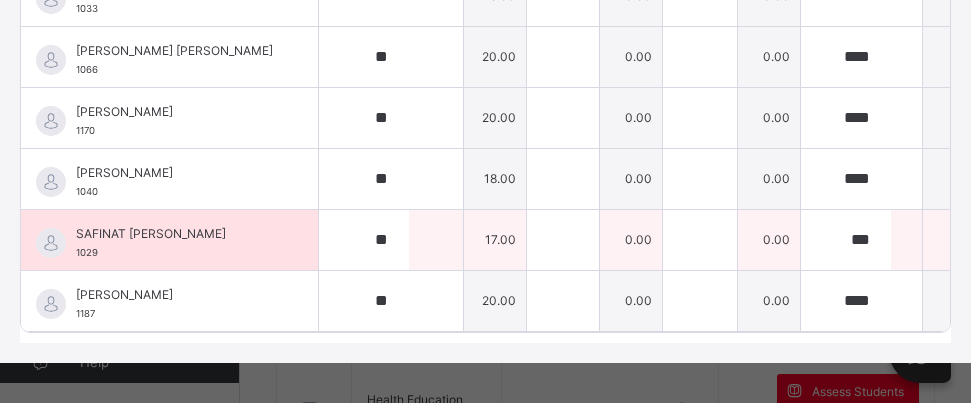scroll, scrollTop: 0, scrollLeft: 0, axis: both 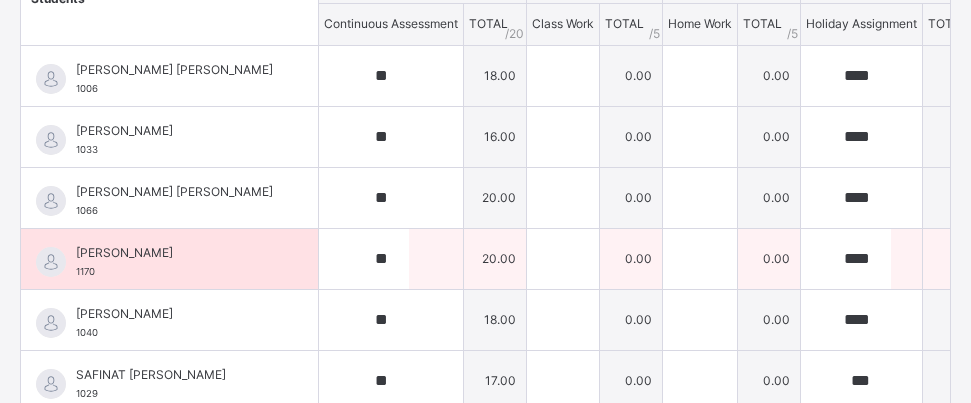 click on "0.00" at bounding box center (769, 258) 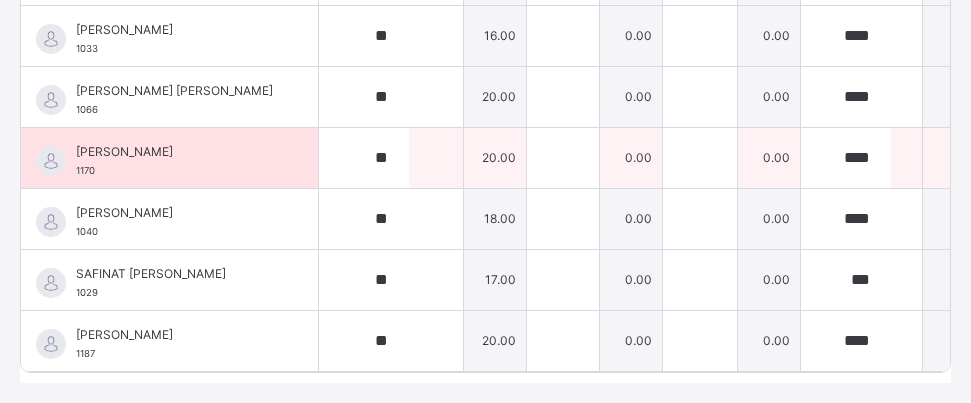 scroll, scrollTop: 498, scrollLeft: 0, axis: vertical 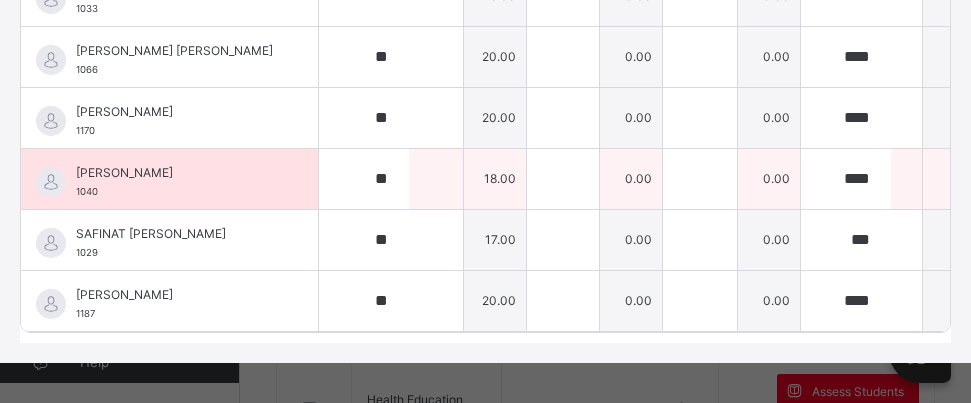 click on "ABDALLAH YAHAYA ADAMS 1006 ABDALLAH YAHAYA ADAMS 1006 ** 18.00 0.00 0.00 **** 9.15 0.00 27.15 Generate comment 0 / 250   ×   Subject Teacher’s Comment Generate and see in full the comment developed by the AI with an option to regenerate the comment JS ABDALLAH YAHAYA ADAMS   1006   Total 27.15  / 100.00 Sims Bot   Regenerate     Use this comment   ABDULHAMEED OLAYIWOLA AYINLA 1033 ABDULHAMEED OLAYIWOLA AYINLA 1033 ** 16.00 0.00 0.00 **** 9.68 0.00 25.68 Generate comment 0 / 250   ×   Subject Teacher’s Comment Generate and see in full the comment developed by the AI with an option to regenerate the comment JS ABDULHAMEED OLAYIWOLA AYINLA   1033   Total 25.68  / 100.00 Sims Bot   Regenerate     Use this comment   AISHA SARKI MOHAMMED 1066 AISHA SARKI MOHAMMED 1066 ** 20.00 0.00 0.00 **** 9.91 0.00 29.91 Generate comment 0 / 250   ×   Subject Teacher’s Comment Generate and see in full the comment developed by the AI with an option to regenerate the comment JS AISHA SARKI MOHAMMED   1066   Total 29.91  /" at bounding box center (611, 117) 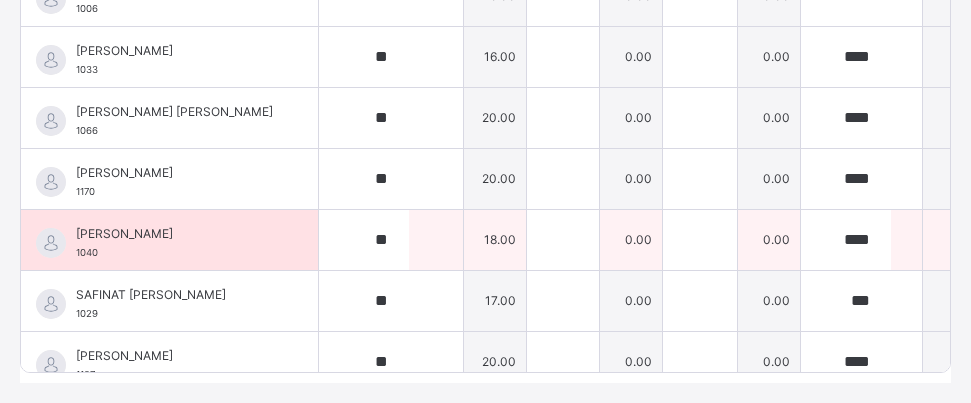 scroll, scrollTop: 418, scrollLeft: 0, axis: vertical 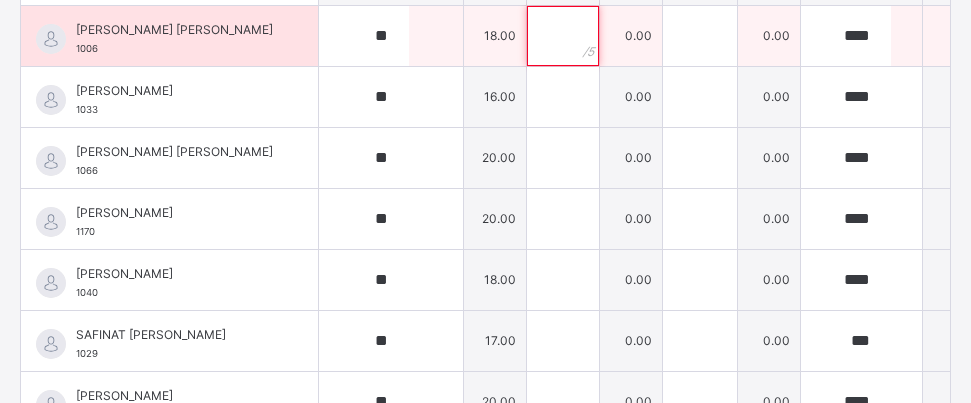 click at bounding box center (563, 36) 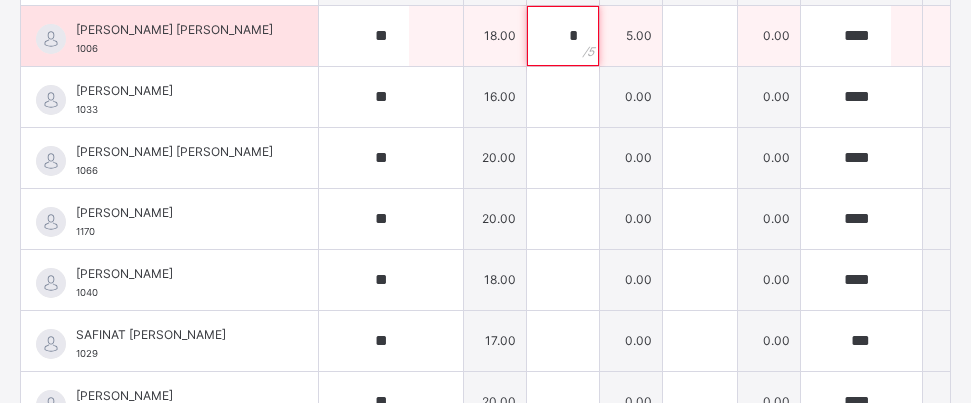 type on "*" 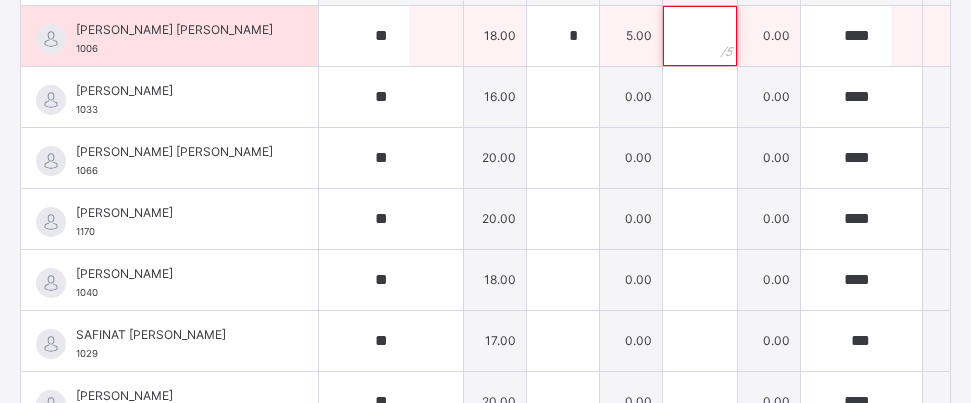 click at bounding box center (700, 36) 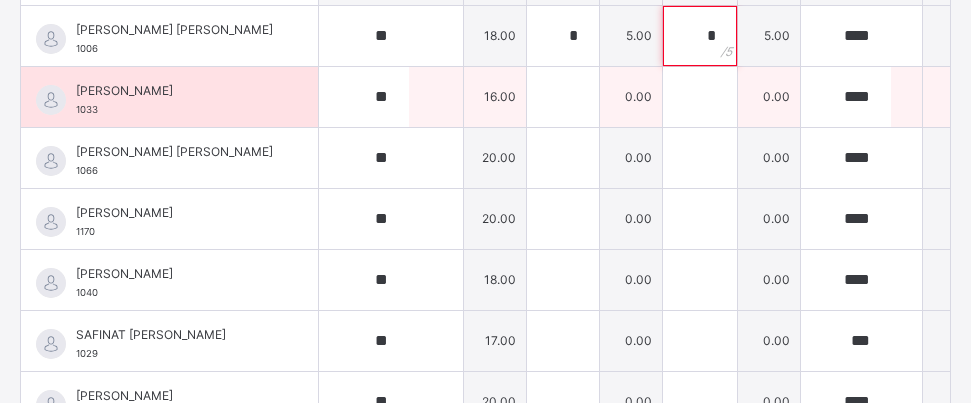 type on "*" 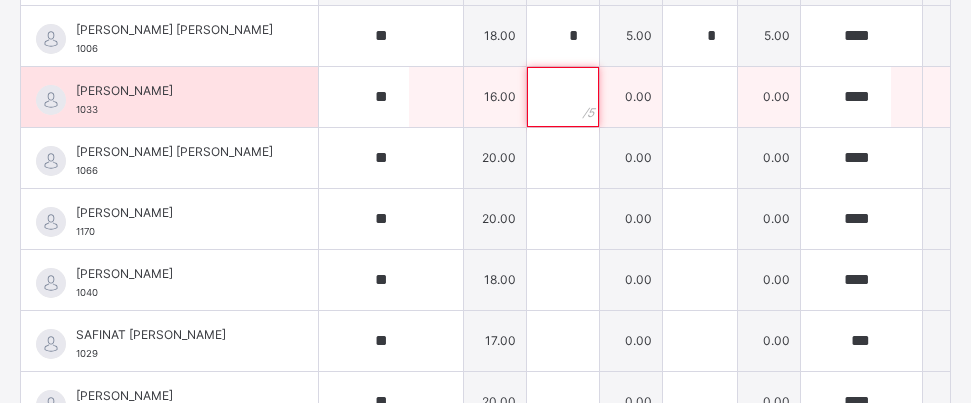 click at bounding box center (563, 97) 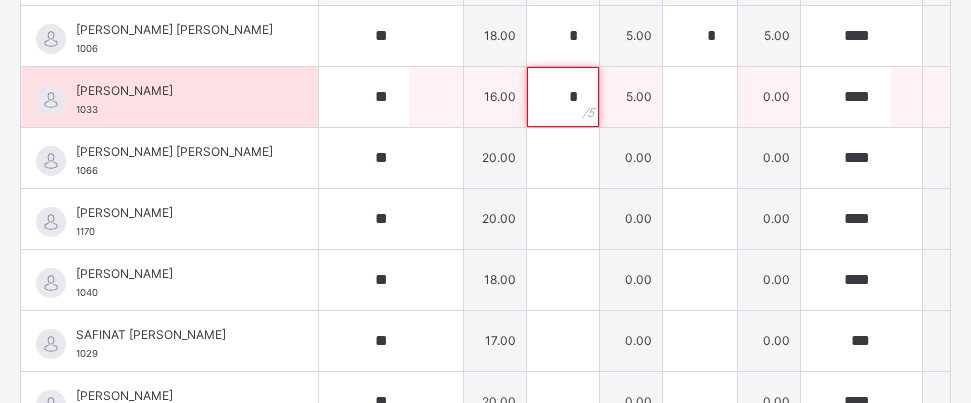 type on "*" 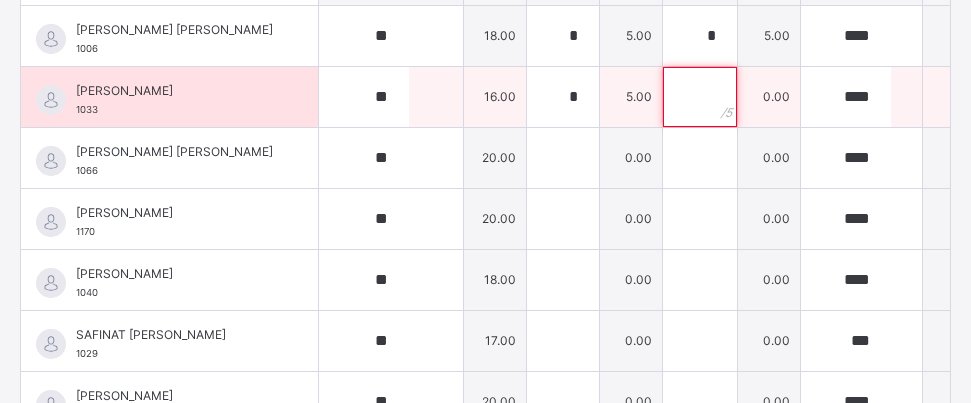 click at bounding box center (700, 97) 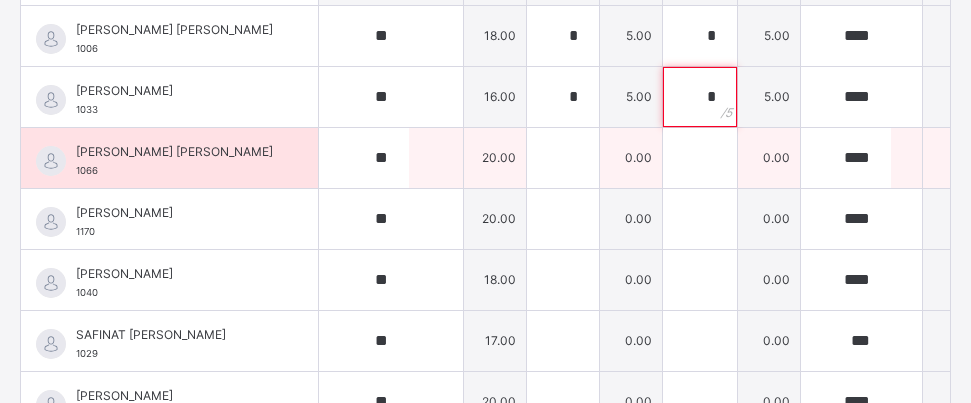 type on "*" 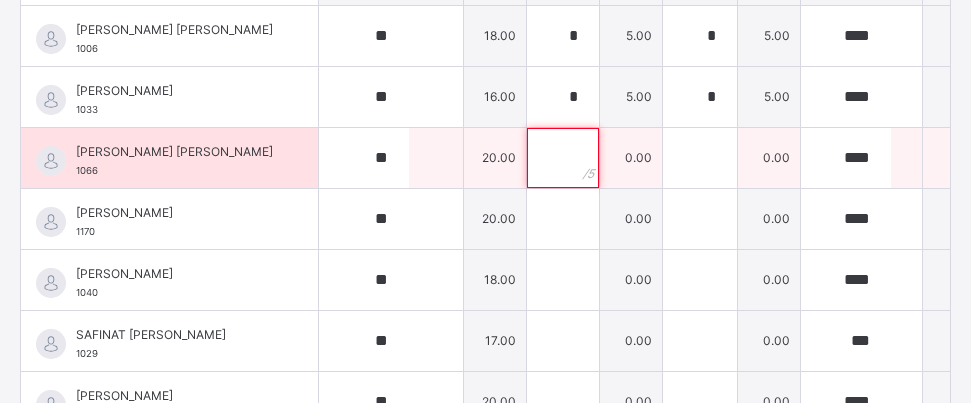 click at bounding box center (563, 158) 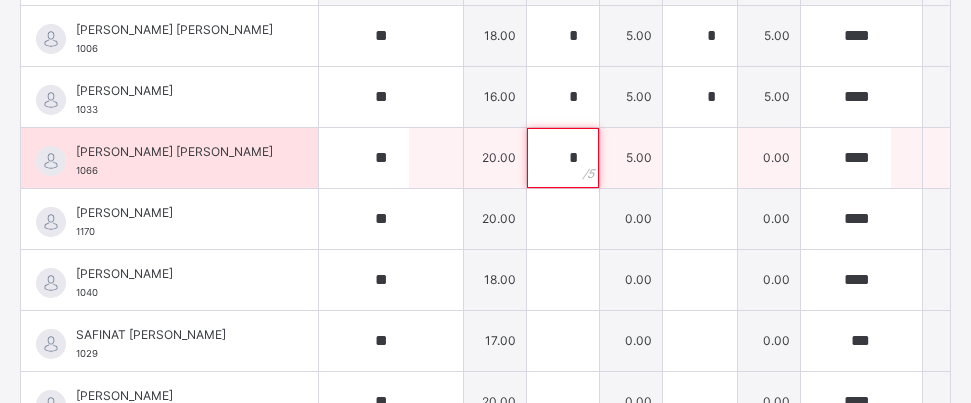 type on "*" 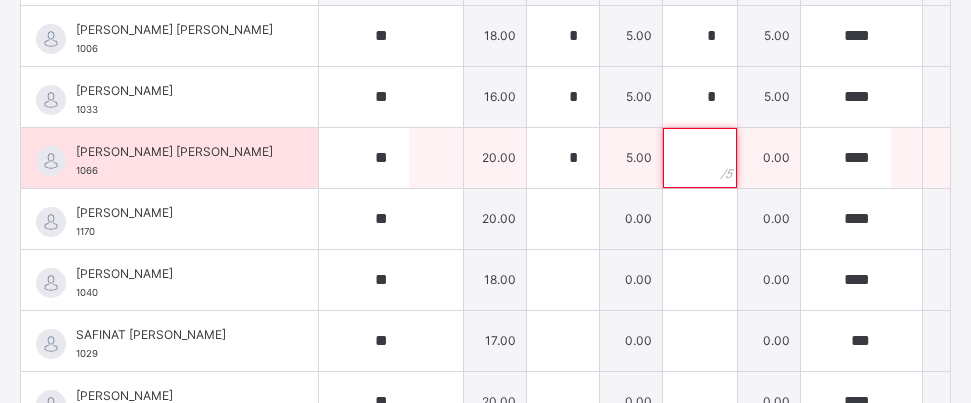 click at bounding box center [700, 158] 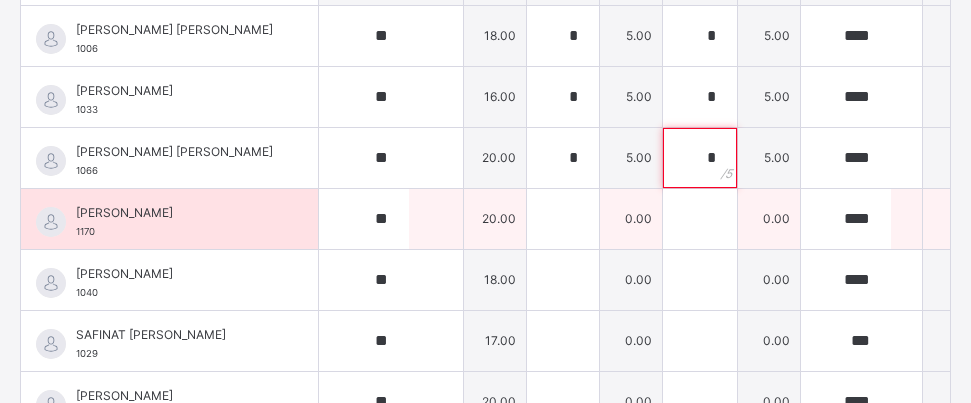 type on "*" 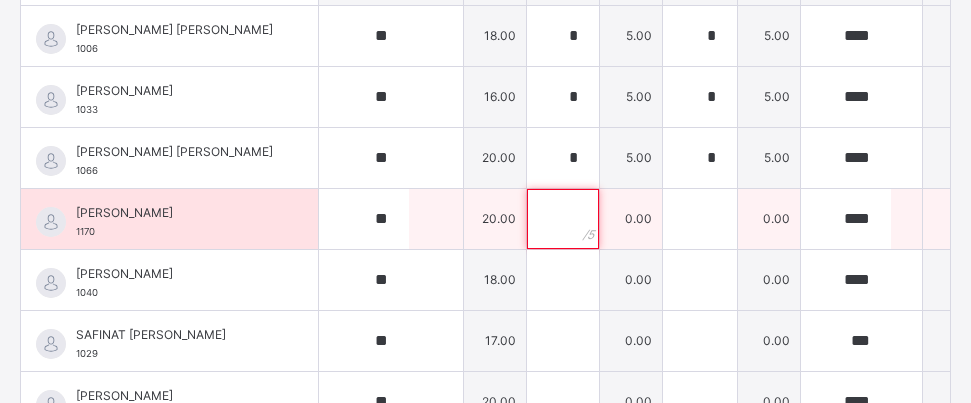 click at bounding box center (563, 219) 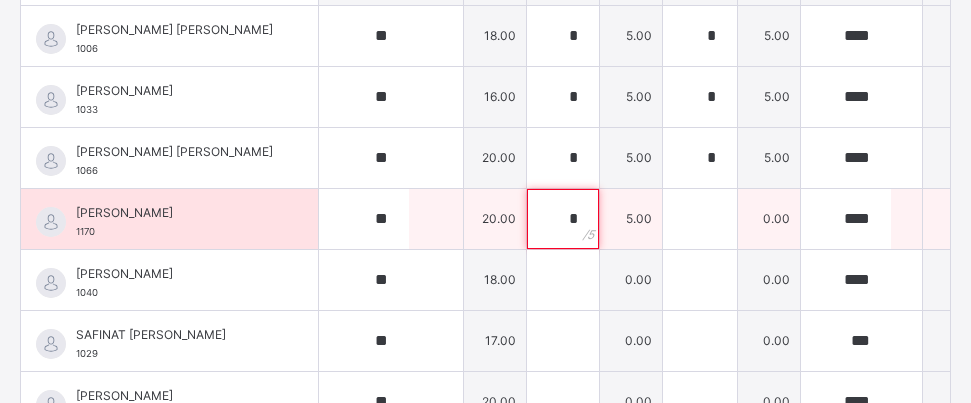 type on "*" 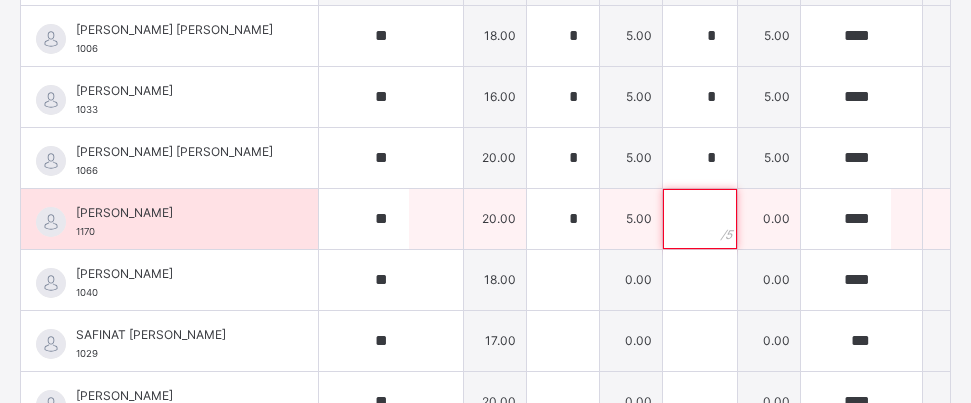 click at bounding box center [700, 219] 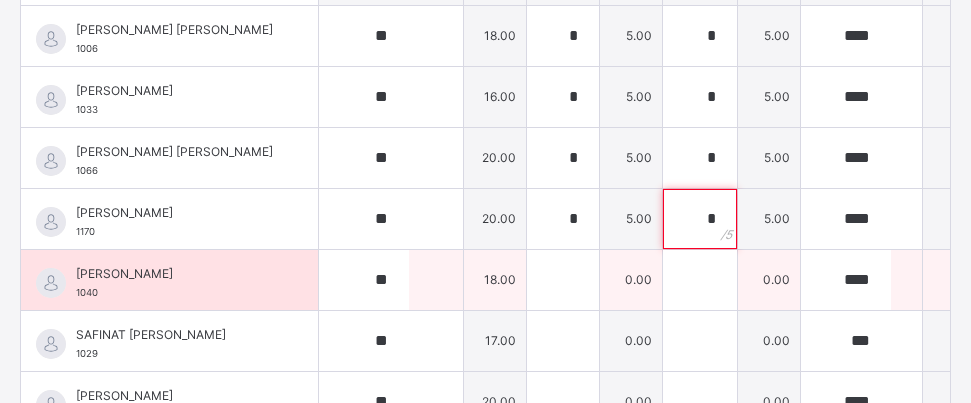 type on "*" 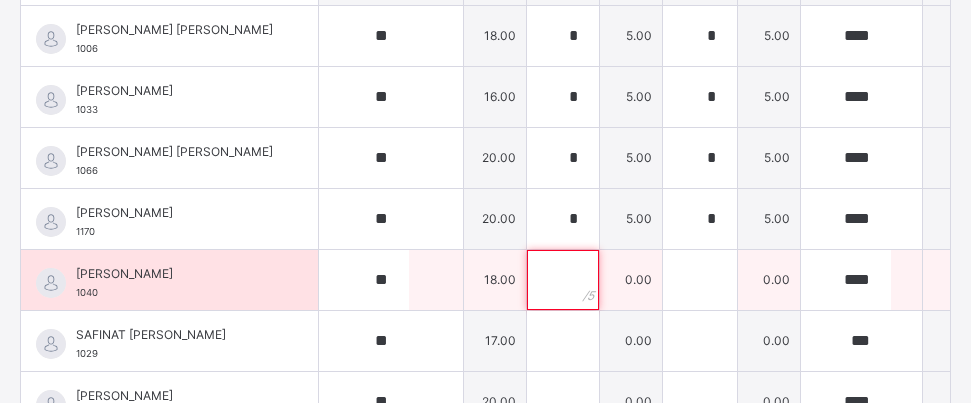 click at bounding box center (563, 280) 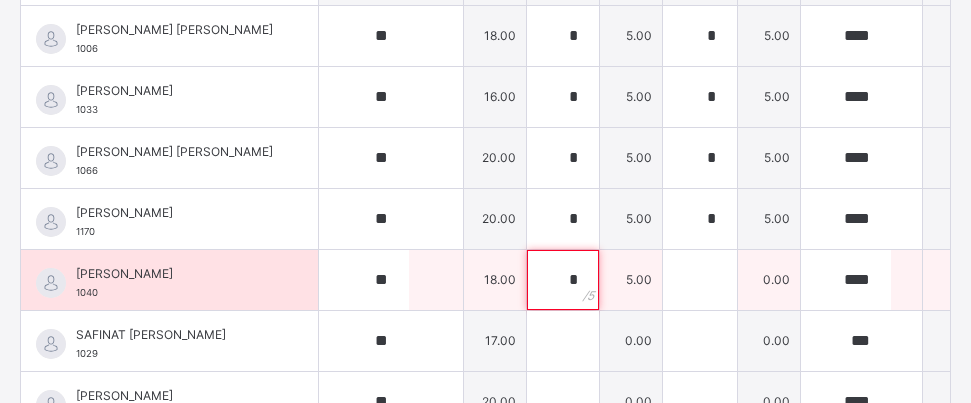 type on "*" 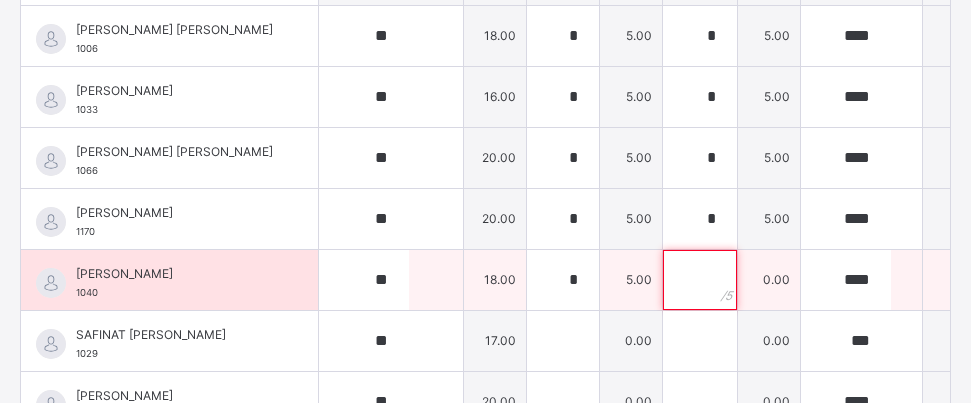 click at bounding box center (700, 280) 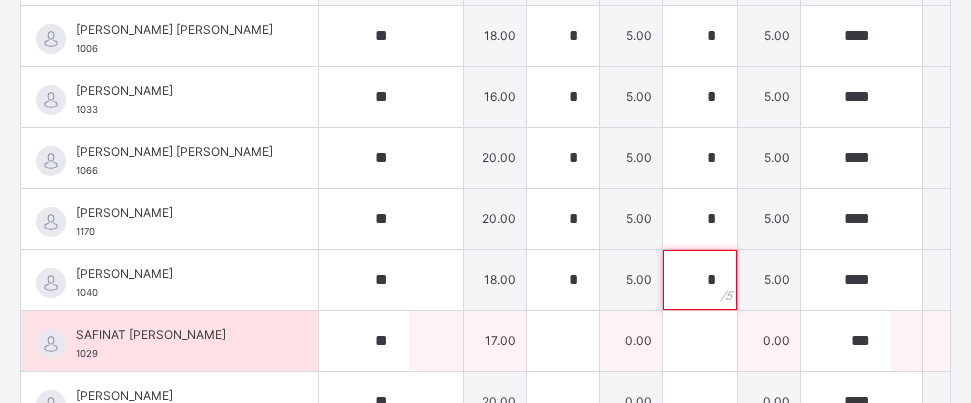 type on "*" 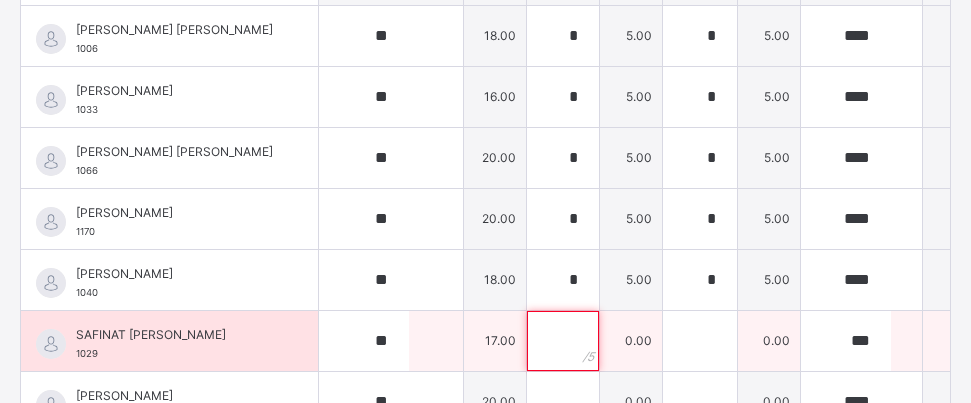 click at bounding box center [563, 341] 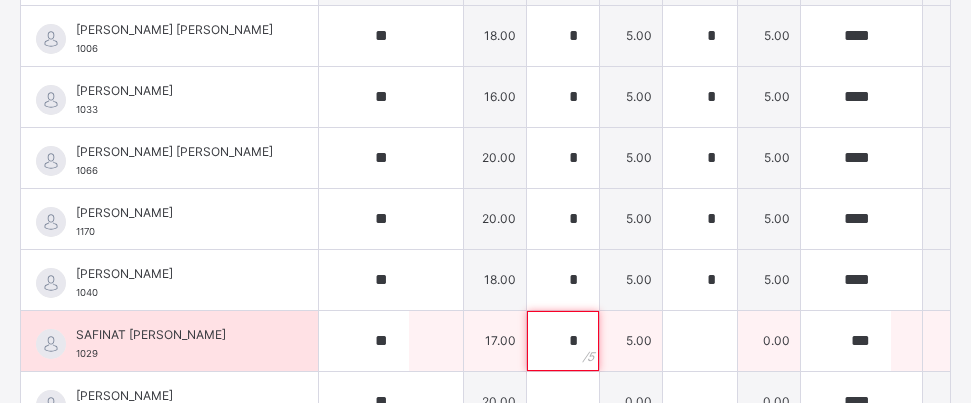 type on "*" 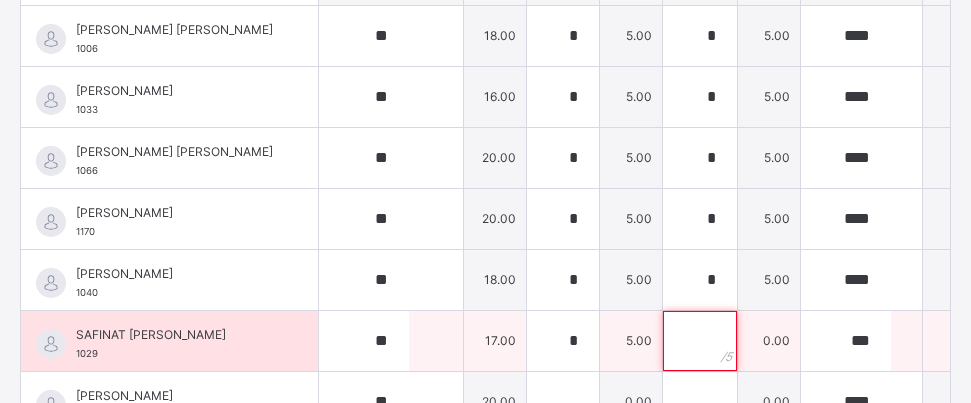 click at bounding box center (700, 341) 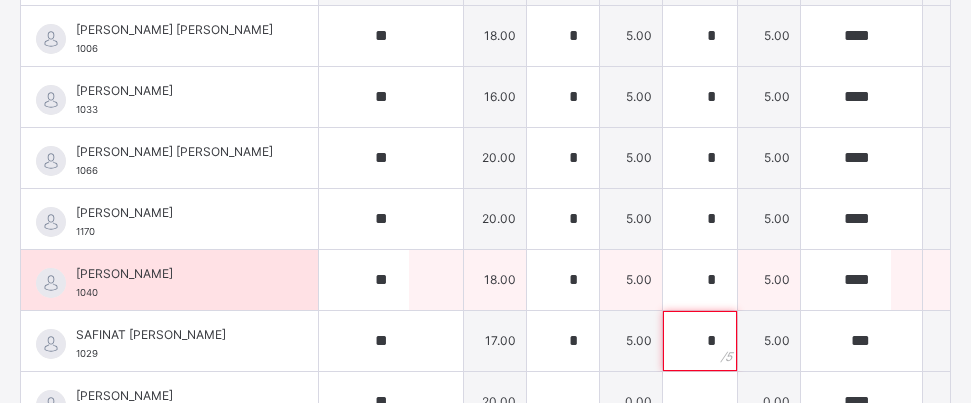 type on "*" 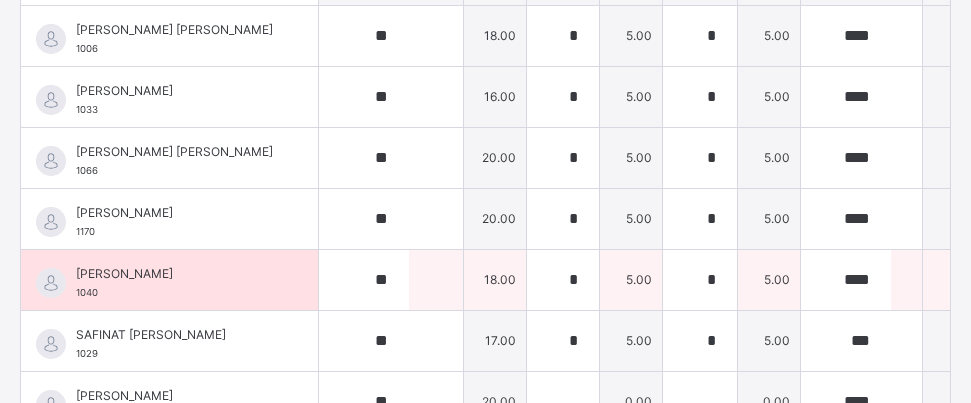 click on "5.00" at bounding box center (769, 279) 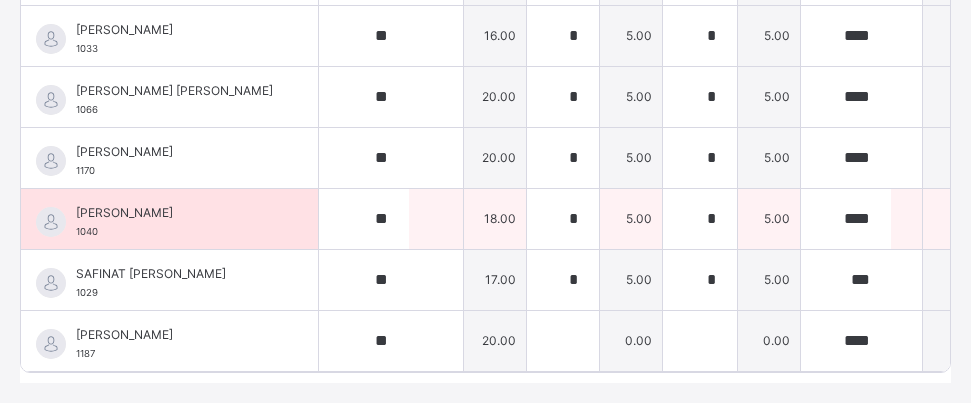 scroll, scrollTop: 498, scrollLeft: 0, axis: vertical 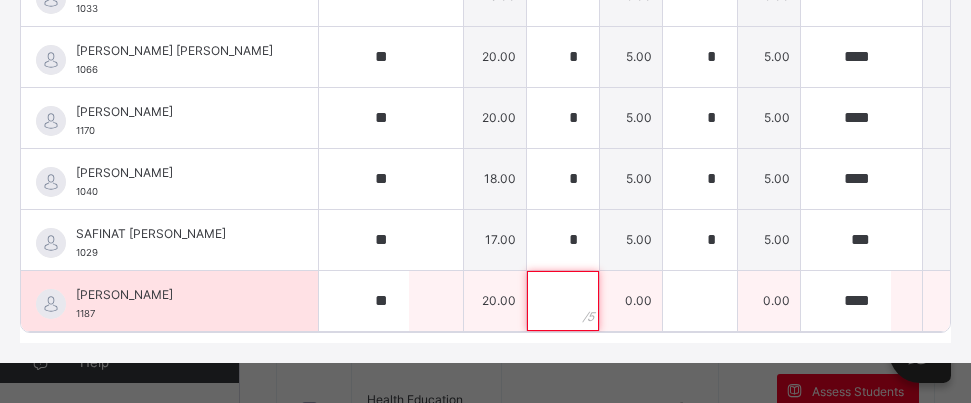 click at bounding box center [563, 301] 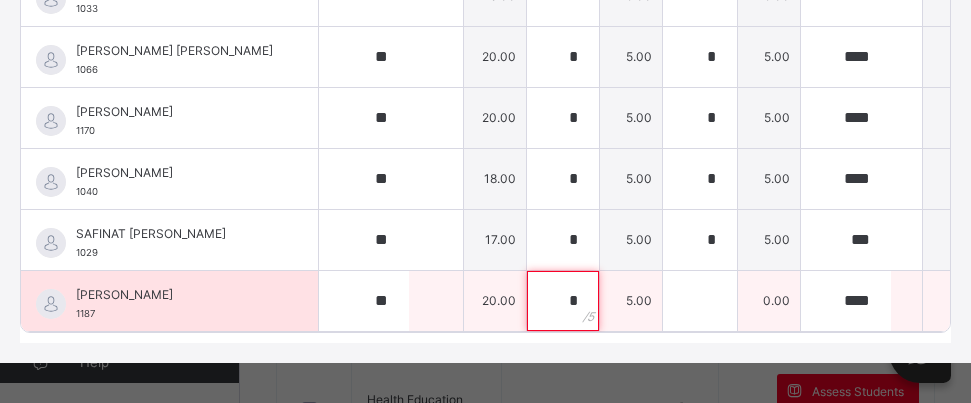 type on "*" 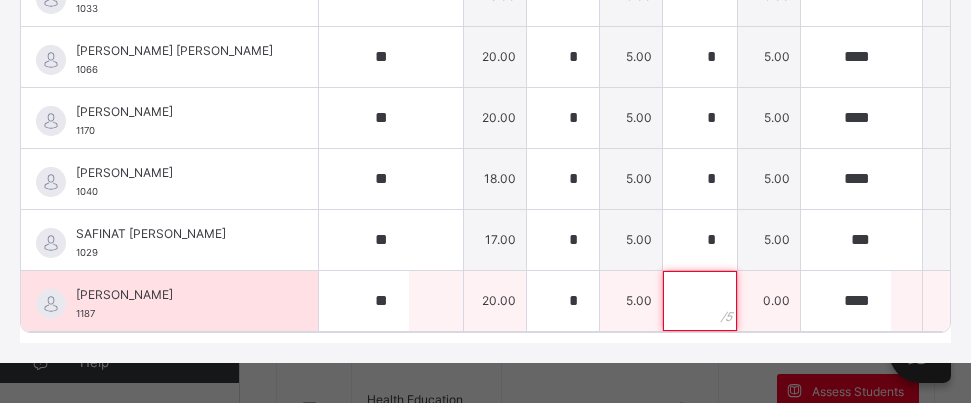 click at bounding box center [700, 301] 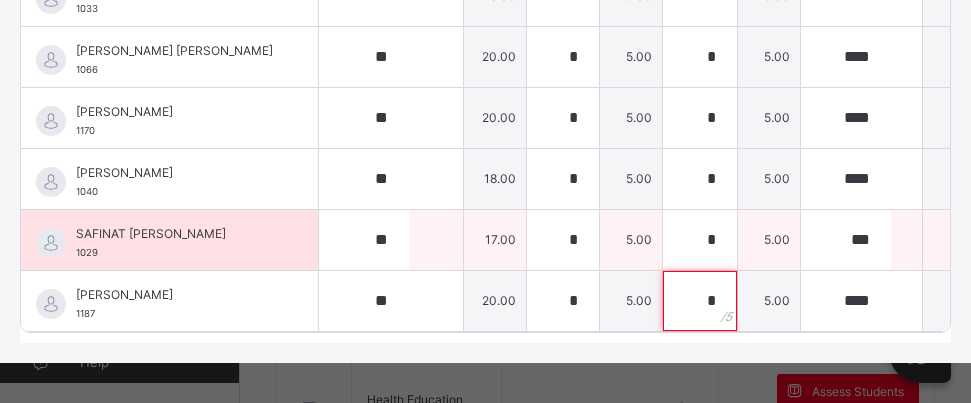 type on "*" 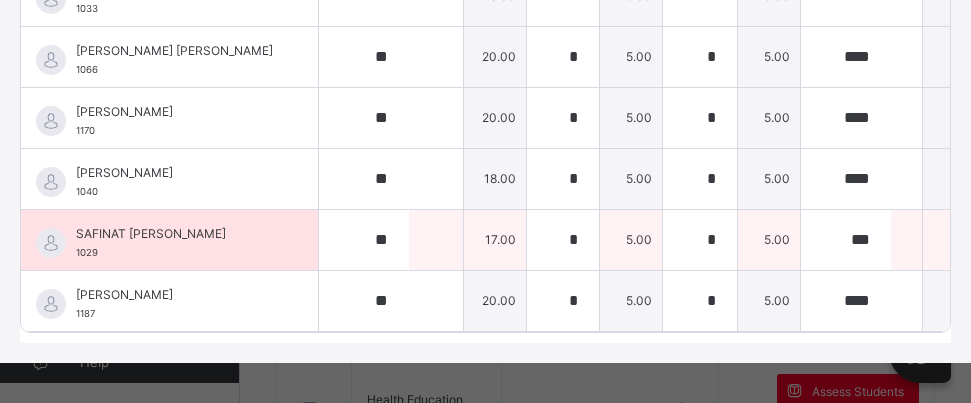 click on "5.00" at bounding box center [769, 239] 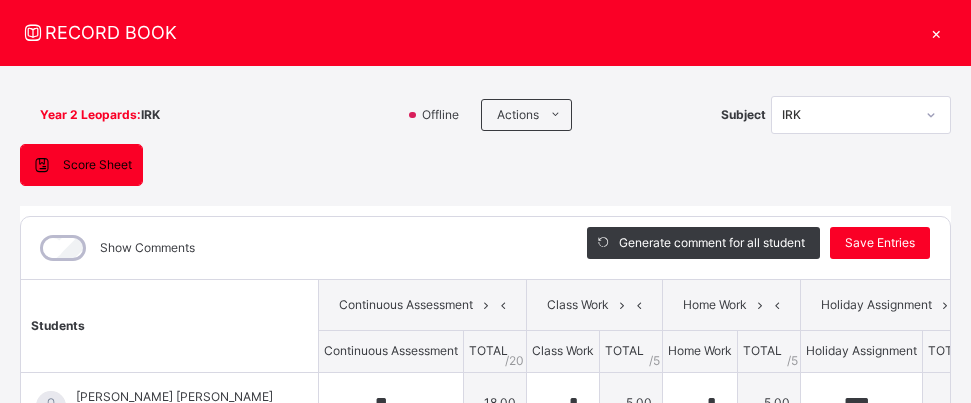 scroll, scrollTop: 0, scrollLeft: 0, axis: both 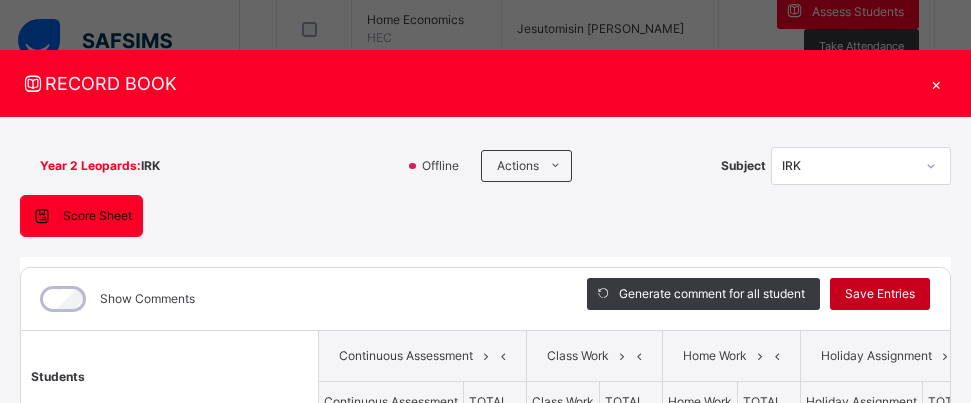 click on "Save Entries" at bounding box center [880, 294] 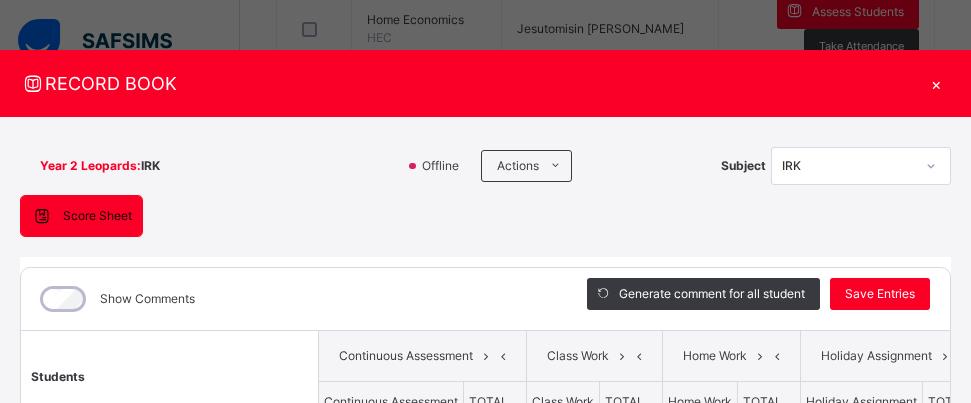 click on "Score Sheet Score Sheet Show Comments   Generate comment for all student   Save Entries Class Level:  Year 2   Leopards Subject:  IRK Session:  2024/2025 Session Session:  Third Term Students Continuous Assessment Class Work Home Work Holiday Assignment Examination TOTAL /100 Comment Continuous Assessment TOTAL / 20 Class Work TOTAL / 5 Home Work TOTAL / 5 Holiday Assignment TOTAL / 10 Examination TOTAL / 60 ABDALLAH YAHAYA ADAMS 1006 ABDALLAH YAHAYA ADAMS 1006 ** 18.00 * 5.00 * 5.00 **** 9.15 0.00 37.15 Generate comment 0 / 250   ×   Subject Teacher’s Comment Generate and see in full the comment developed by the AI with an option to regenerate the comment JS ABDALLAH YAHAYA ADAMS   1006   Total 37.15  / 100.00 Sims Bot   Regenerate     Use this comment   ABDULHAMEED OLAYIWOLA AYINLA 1033 ABDULHAMEED OLAYIWOLA AYINLA 1033 ** 16.00 * 5.00 * 5.00 **** 9.68 0.00 35.68 Generate comment 0 / 250   ×   Subject Teacher’s Comment JS ABDULHAMEED OLAYIWOLA AYINLA   1033   Total 35.68  / 100.00 Sims Bot         **" at bounding box center (485, 518) 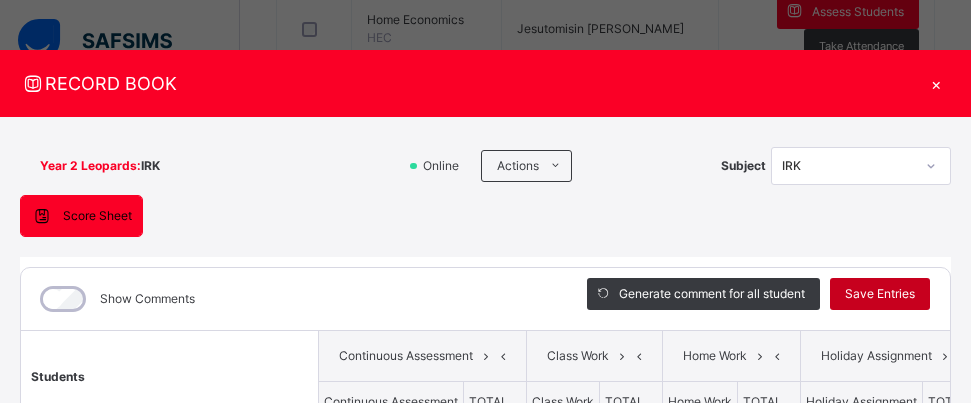 click on "Save Entries" at bounding box center (880, 294) 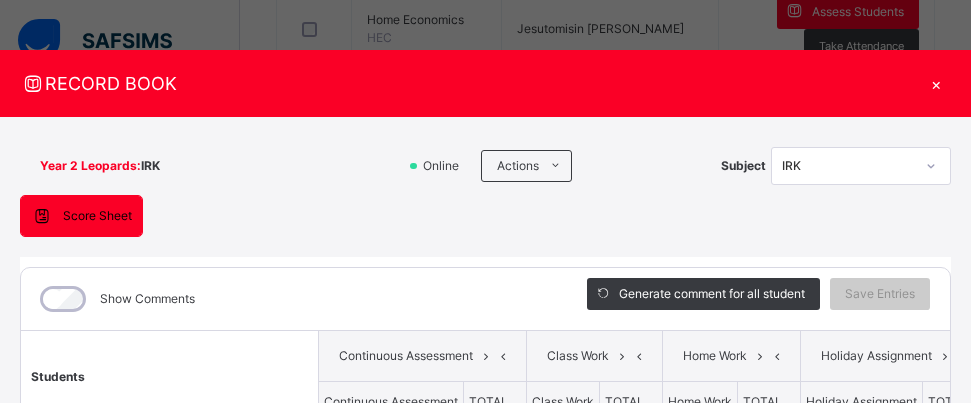 scroll, scrollTop: 338, scrollLeft: 0, axis: vertical 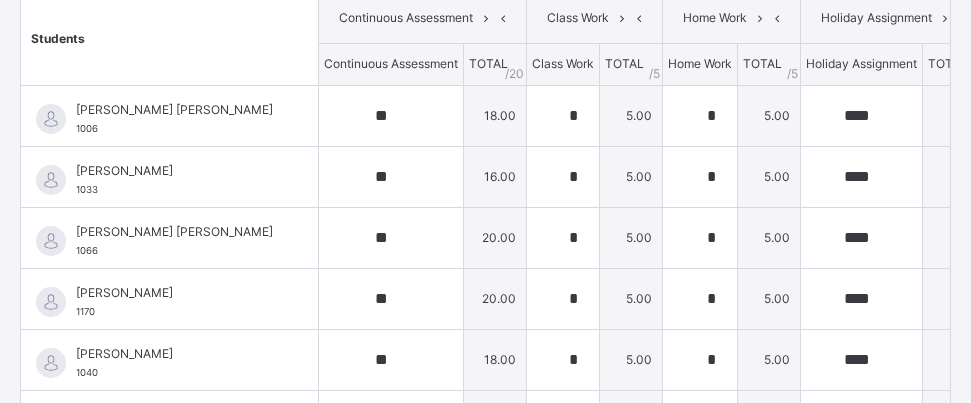 type on "**" 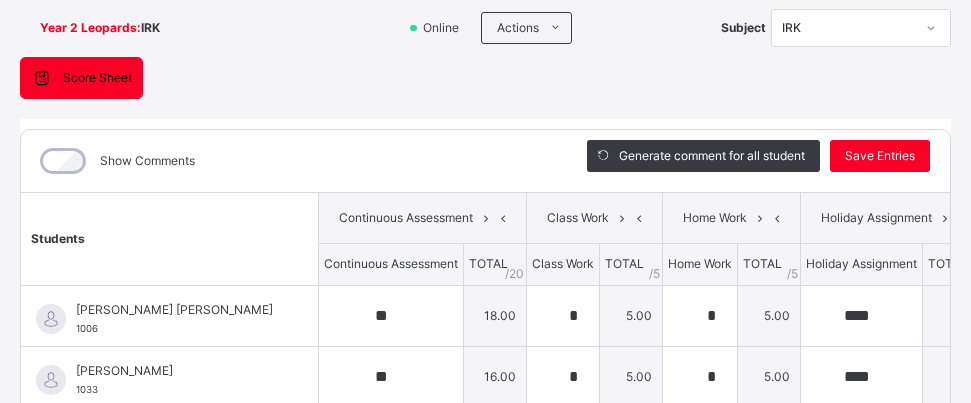 scroll, scrollTop: 98, scrollLeft: 0, axis: vertical 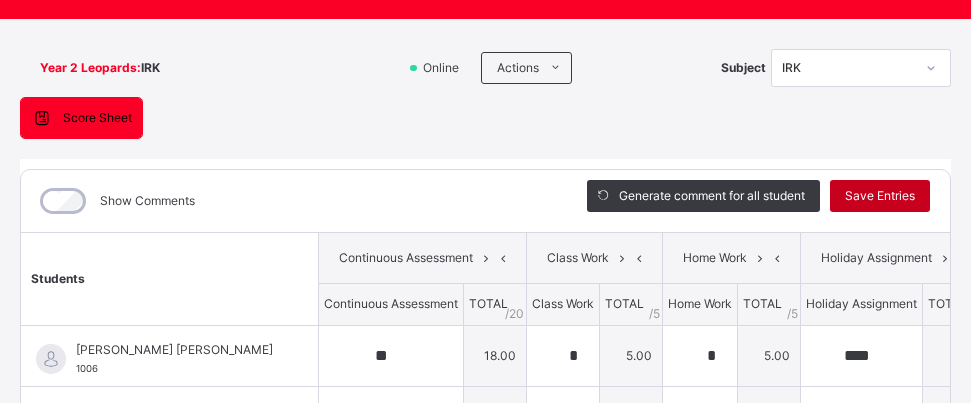 click on "Save Entries" at bounding box center (880, 196) 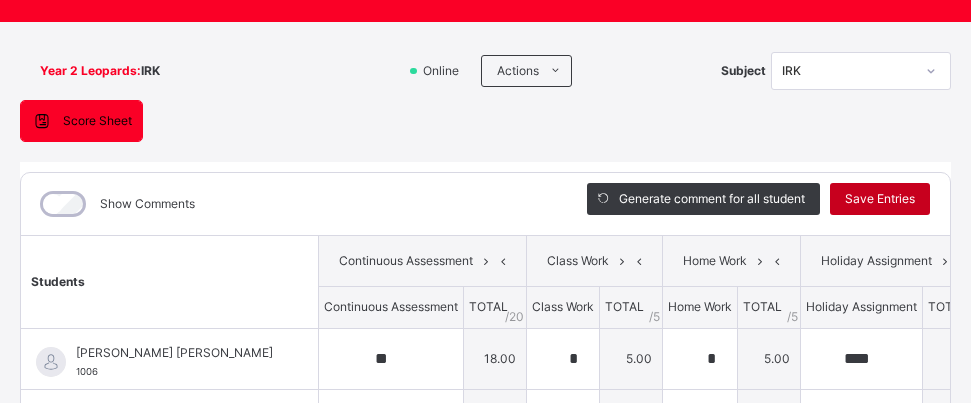 scroll, scrollTop: 0, scrollLeft: 0, axis: both 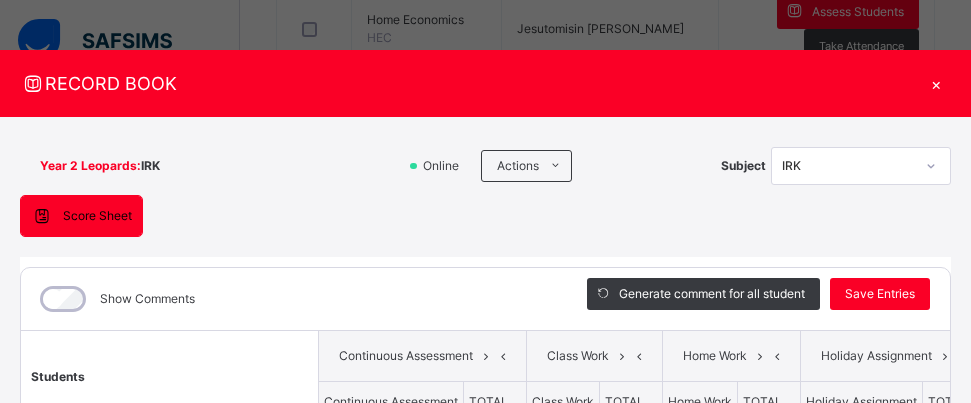 click on "×" at bounding box center [936, 83] 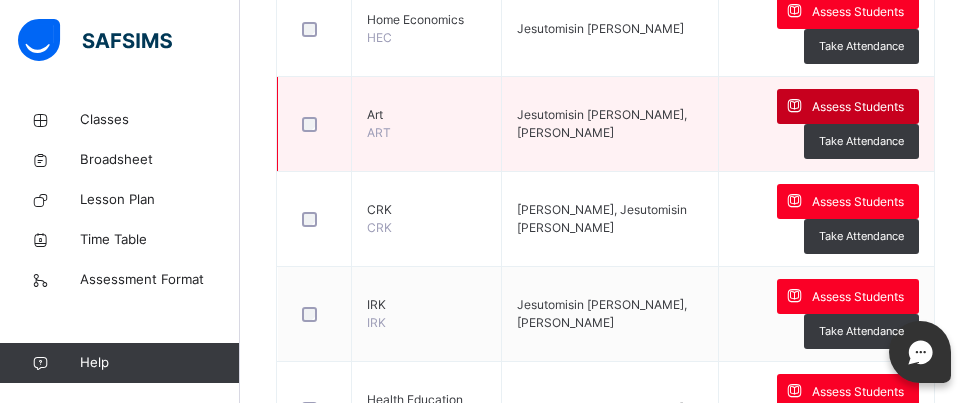 click on "Assess Students" at bounding box center (858, 107) 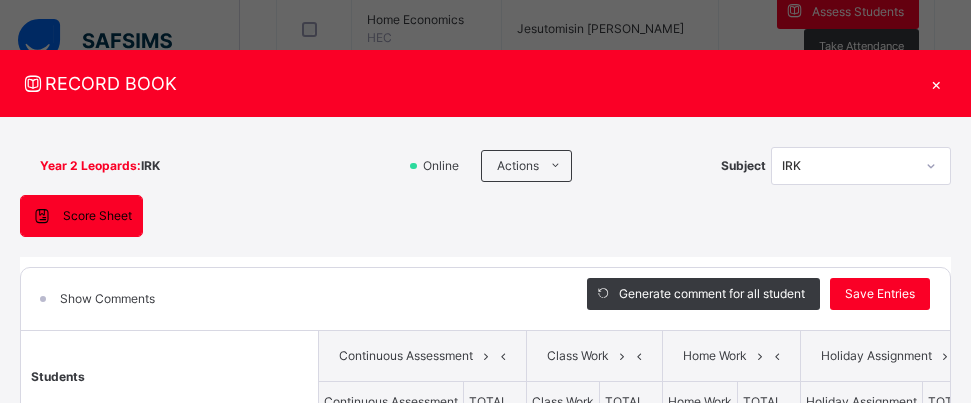 click on "RECORD BOOK ×" at bounding box center [485, 83] 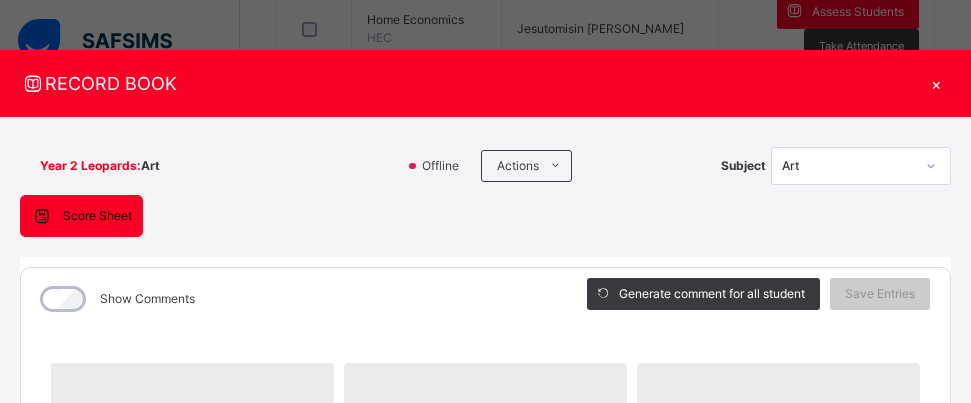 scroll, scrollTop: 353, scrollLeft: 0, axis: vertical 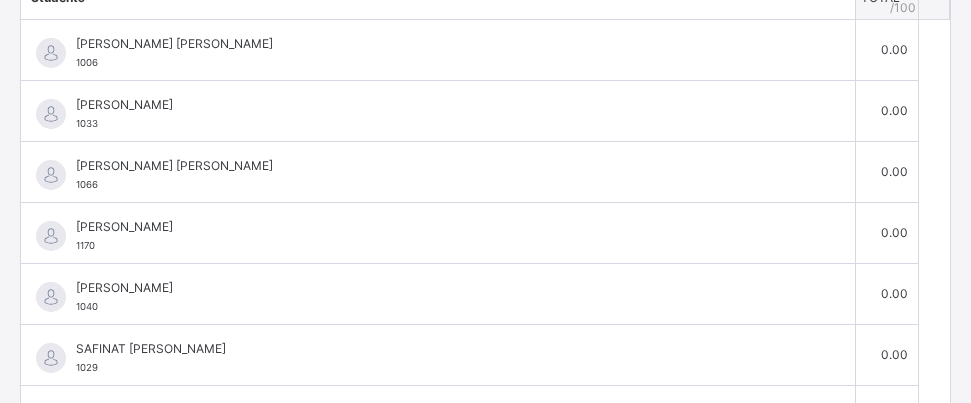 click on "Year 2   Leopards :   Art Online Actions  Download Empty Score Sheet  Upload/map score sheet Subject  Art YOU-NIK GROUP OF SCHOOLS Date: 13th Jul 2025, 1:21:16 pm Score Sheet Score Sheet Show Comments   Generate comment for all student   Save Entries Class Level:  Year 2   Leopards Subject:  Art Session:  2024/2025 Session Session:  Third Term Students TOTAL /100 Comment ABDALLAH YAHAYA ADAMS 1006 ABDALLAH YAHAYA ADAMS 1006 0.00 Generate comment 0 / 250   ×   Subject Teacher’s Comment Generate and see in full the comment developed by the AI with an option to regenerate the comment JS ABDALLAH YAHAYA ADAMS   1006   Total 0.00  / 100.00 Sims Bot   Regenerate     Use this comment   ABDULHAMEED OLAYIWOLA AYINLA 1033 ABDULHAMEED OLAYIWOLA AYINLA 1033 0.00 Generate comment 0 / 250   ×   Subject Teacher’s Comment Generate and see in full the comment developed by the AI with an option to regenerate the comment JS ABDULHAMEED OLAYIWOLA AYINLA   1033   Total 0.00  / 100.00 Sims Bot   Regenerate       1066 1066 0" at bounding box center (485, 121) 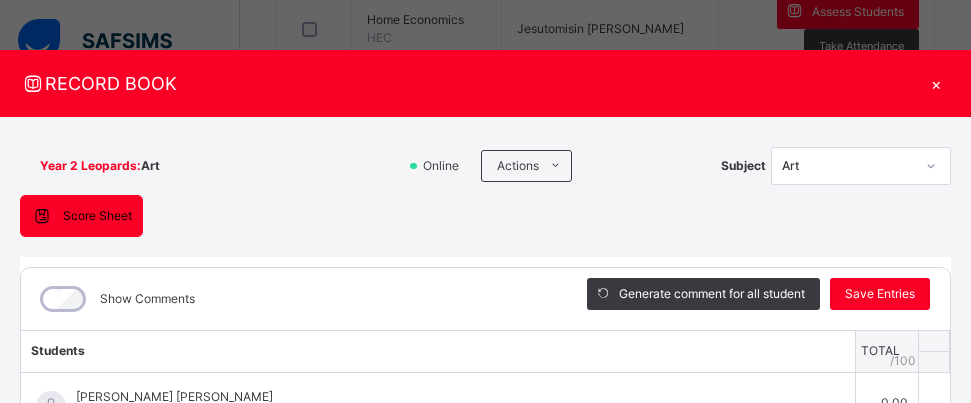 scroll, scrollTop: 353, scrollLeft: 0, axis: vertical 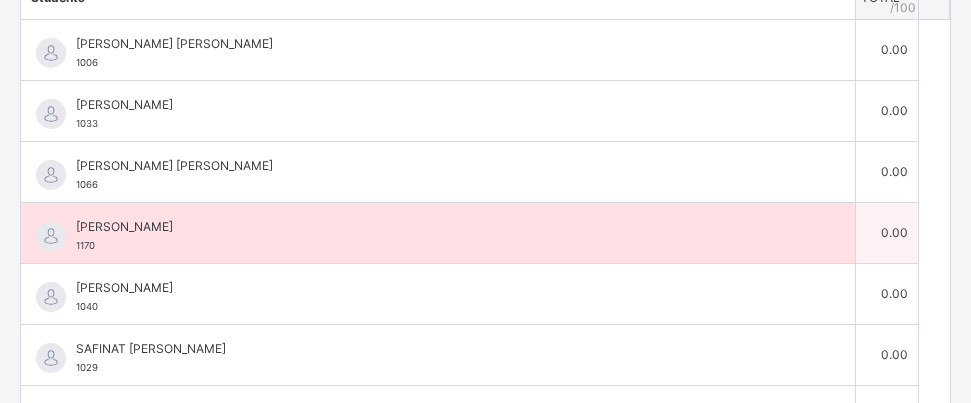 click on "FATIMA SADIQ UMAR 1170" at bounding box center (438, 233) 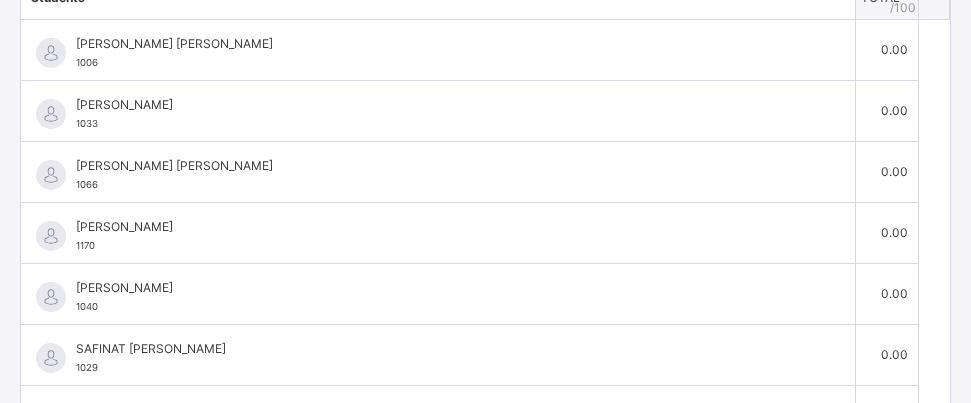 click on "Year 2   Leopards :   Art Online Actions  Download Empty Score Sheet  Upload/map score sheet Subject  Art YOU-NIK GROUP OF SCHOOLS Date: 13th Jul 2025, 1:21:16 pm Score Sheet Score Sheet Show Comments   Generate comment for all student   Save Entries Class Level:  Year 2   Leopards Subject:  Art Session:  2024/2025 Session Session:  Third Term Students TOTAL /100 Comment ABDALLAH YAHAYA ADAMS 1006 ABDALLAH YAHAYA ADAMS 1006 0.00 Generate comment 0 / 250   ×   Subject Teacher’s Comment Generate and see in full the comment developed by the AI with an option to regenerate the comment JS ABDALLAH YAHAYA ADAMS   1006   Total 0.00  / 100.00 Sims Bot   Regenerate     Use this comment   ABDULHAMEED OLAYIWOLA AYINLA 1033 ABDULHAMEED OLAYIWOLA AYINLA 1033 0.00 Generate comment 0 / 250   ×   Subject Teacher’s Comment Generate and see in full the comment developed by the AI with an option to regenerate the comment JS ABDULHAMEED OLAYIWOLA AYINLA   1033   Total 0.00  / 100.00 Sims Bot   Regenerate       1066 1066 0" at bounding box center (485, 121) 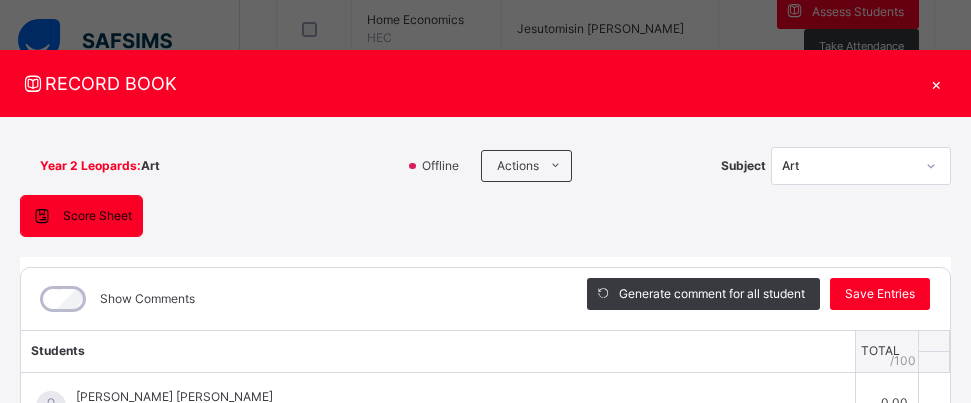 click on "×" at bounding box center (936, 83) 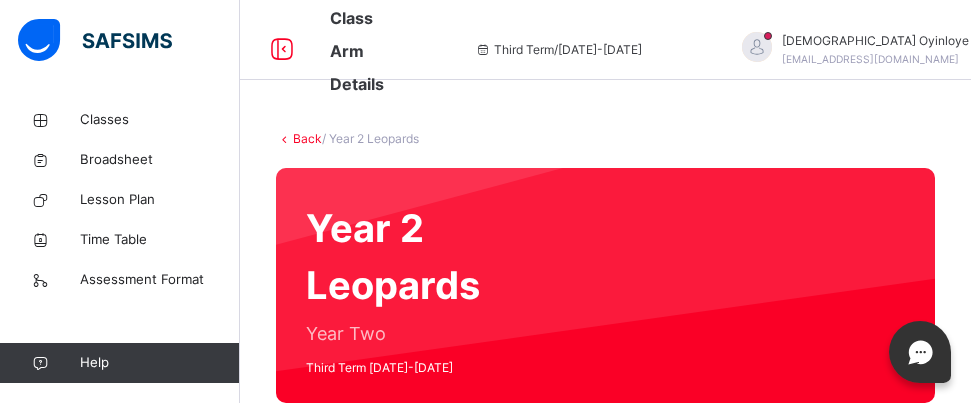 scroll, scrollTop: 40, scrollLeft: 0, axis: vertical 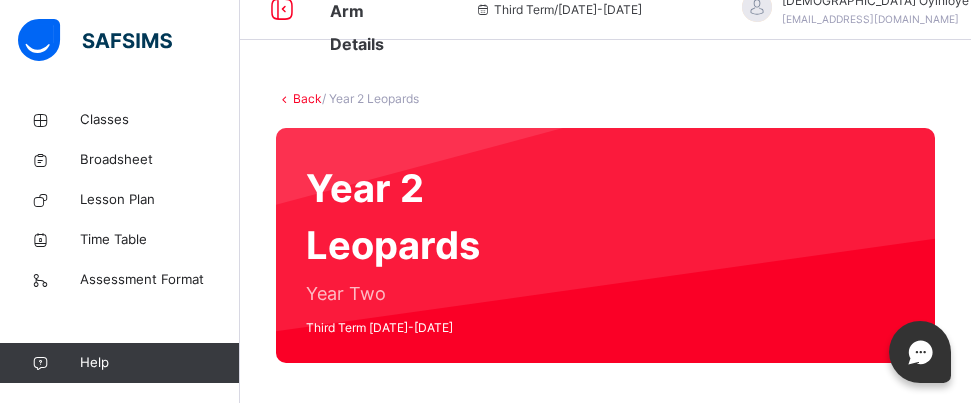 click on "Year 2 Leopards Year Two Third Term [DATE]-[DATE]" at bounding box center [605, 245] 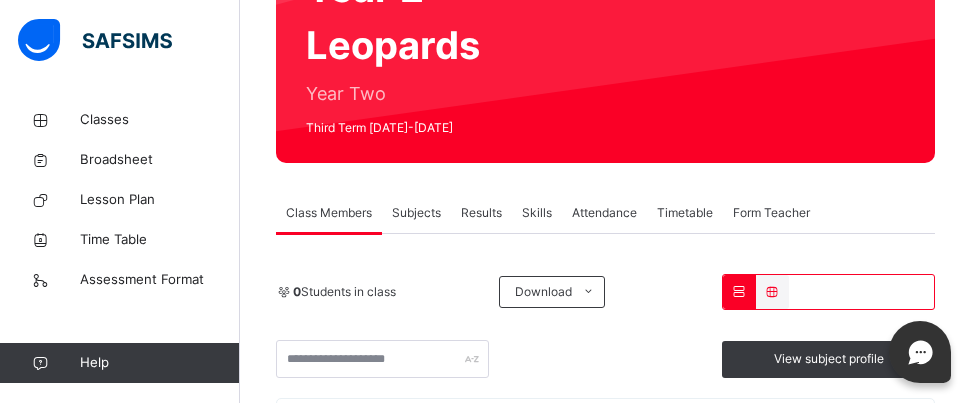 click on "Subjects" at bounding box center [416, 213] 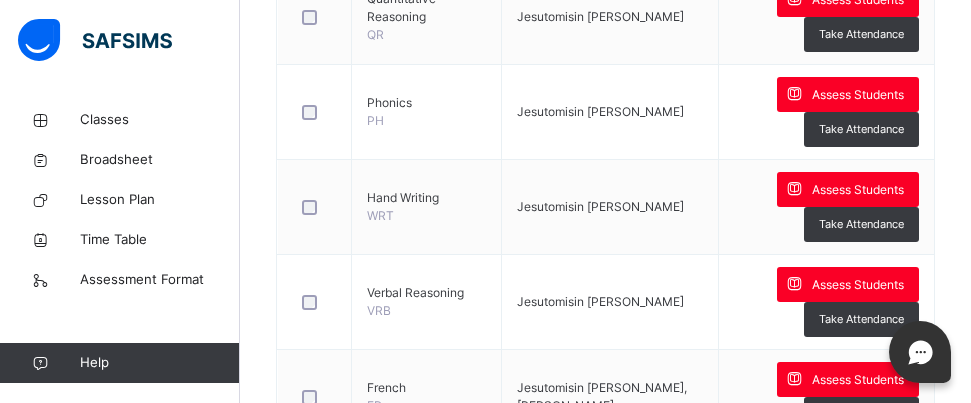 scroll, scrollTop: 1298, scrollLeft: 0, axis: vertical 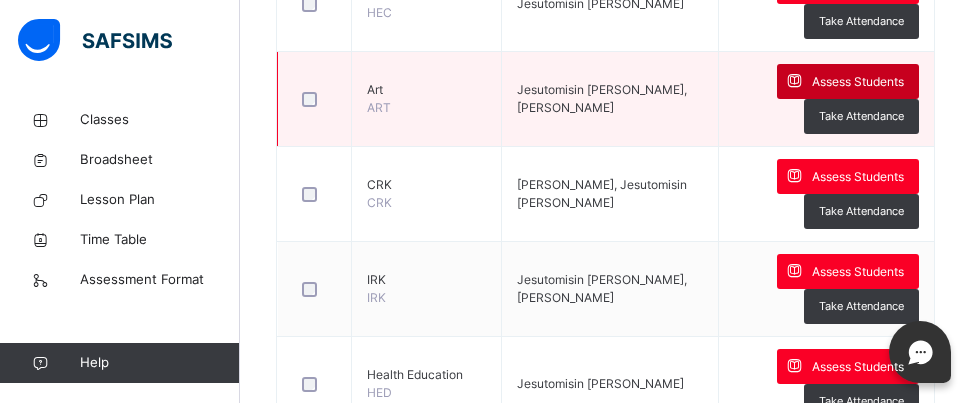 click at bounding box center [794, 81] 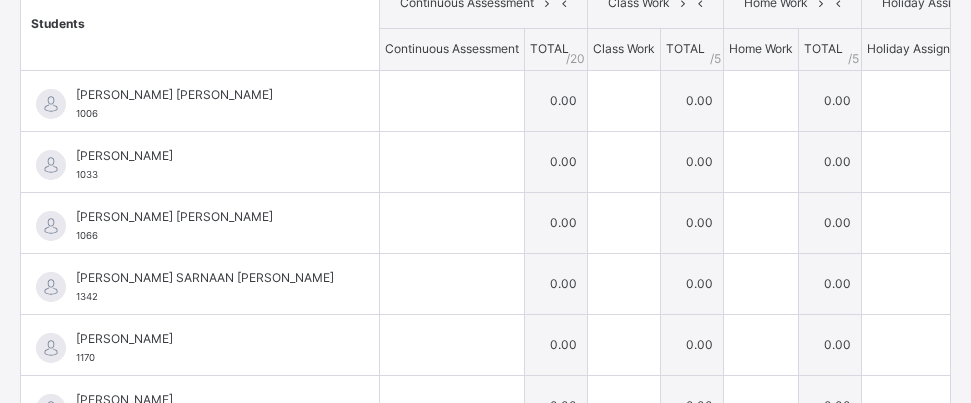 scroll, scrollTop: 353, scrollLeft: 0, axis: vertical 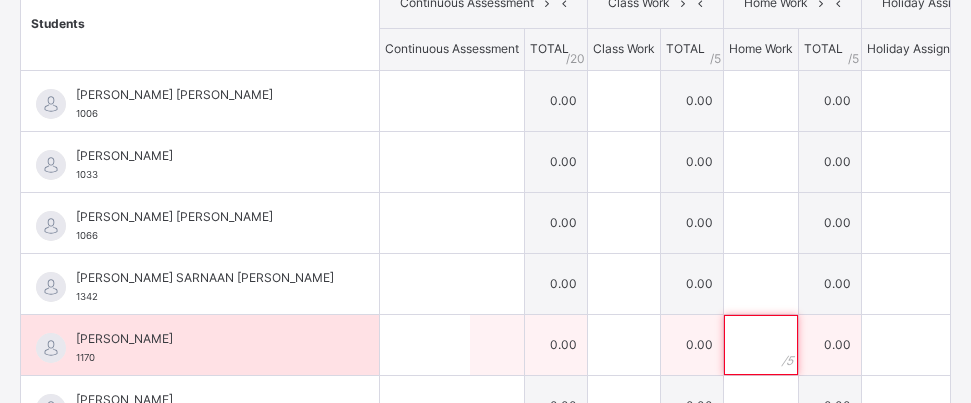 click at bounding box center [761, 345] 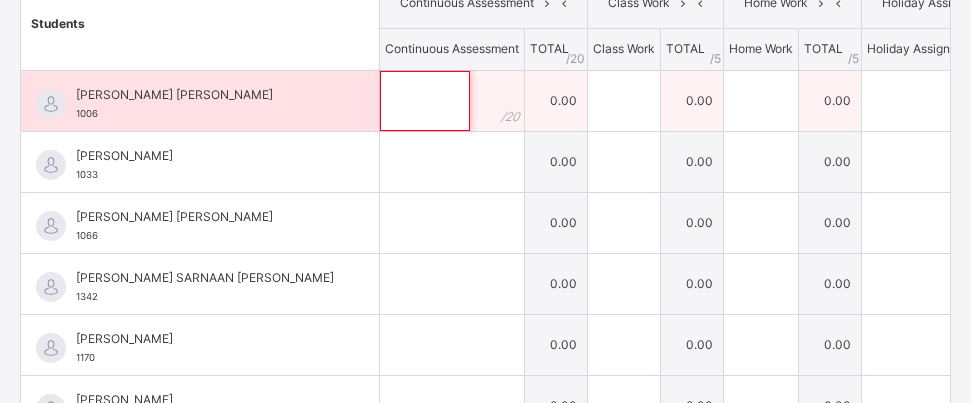 click at bounding box center [425, 101] 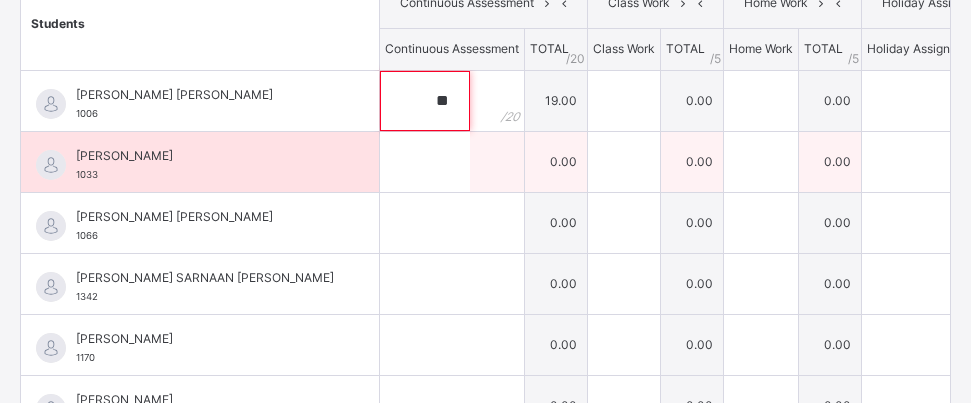 type on "**" 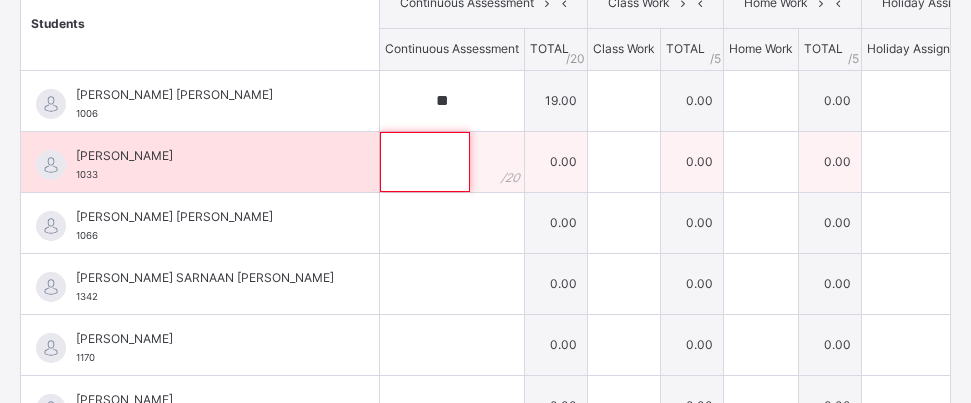 click at bounding box center [425, 162] 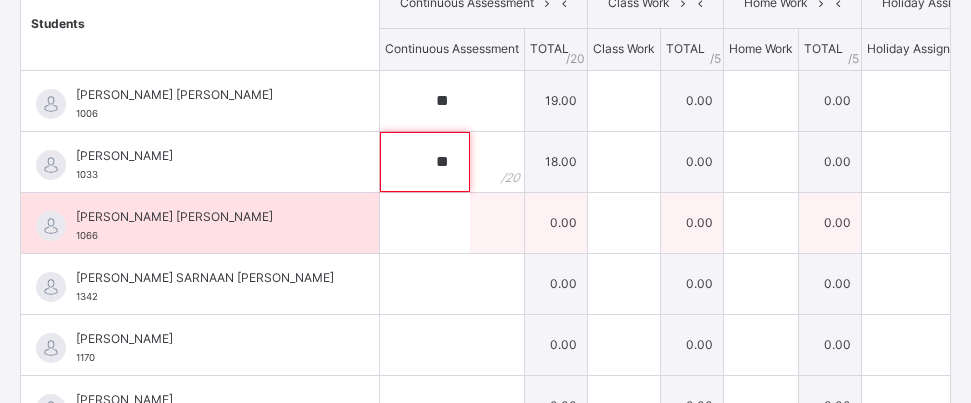 type on "**" 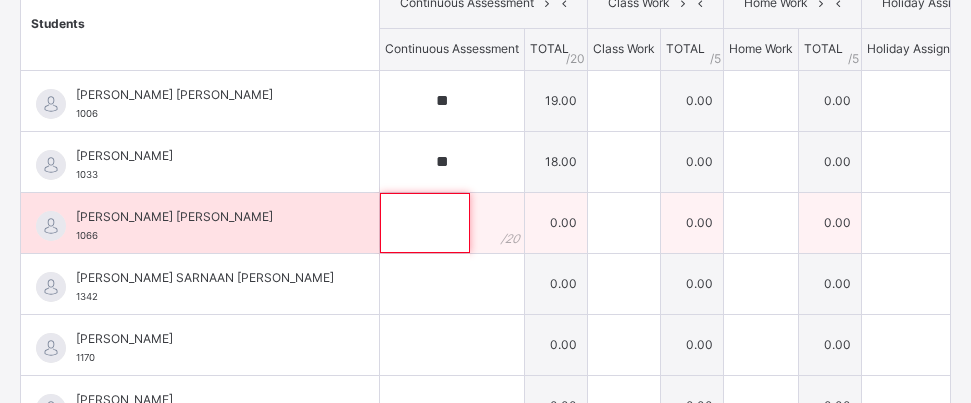 click at bounding box center (425, 223) 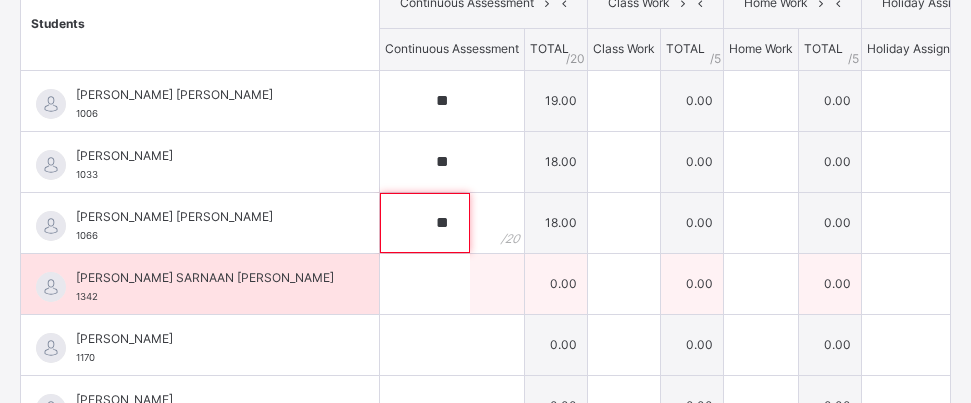 type on "**" 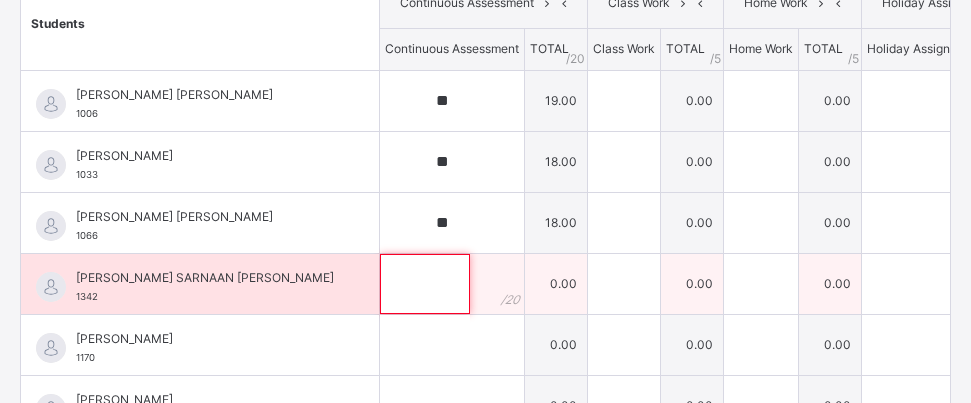 click at bounding box center (425, 284) 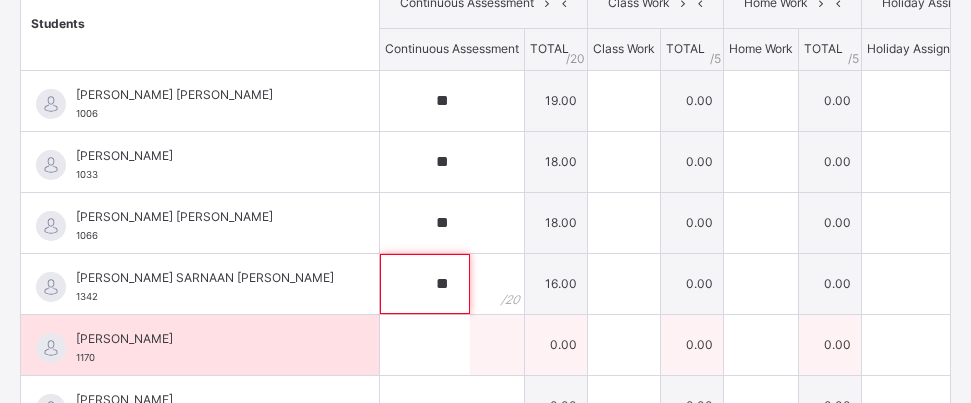 type on "**" 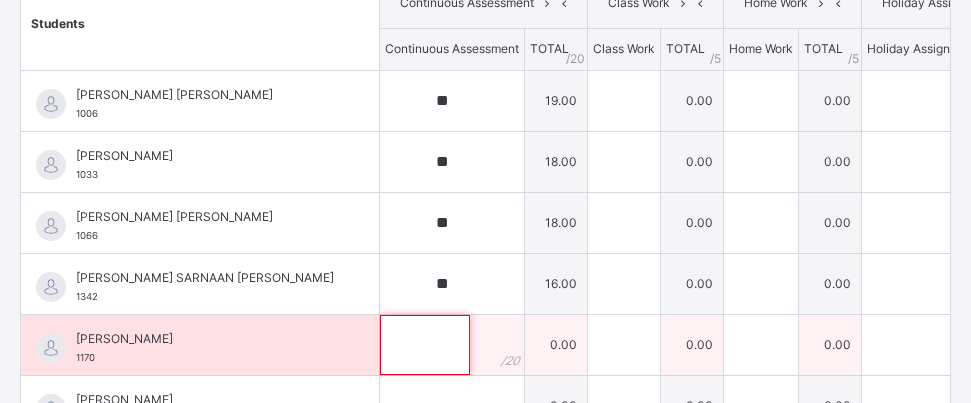 click at bounding box center [425, 345] 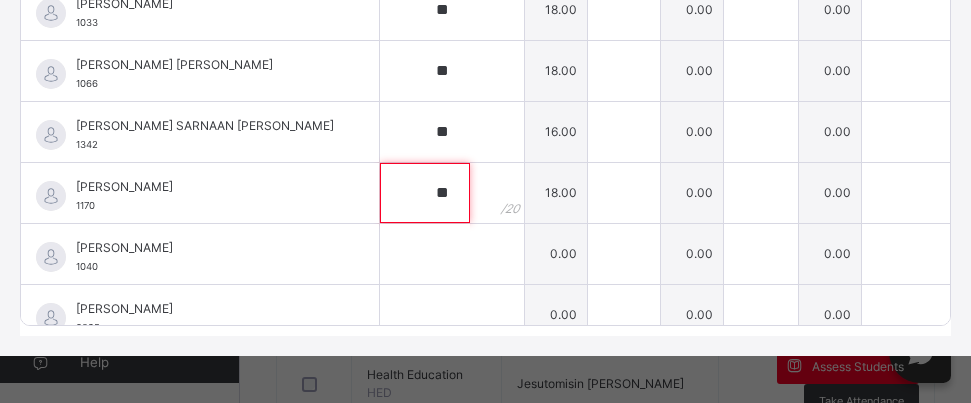 scroll, scrollTop: 525, scrollLeft: 0, axis: vertical 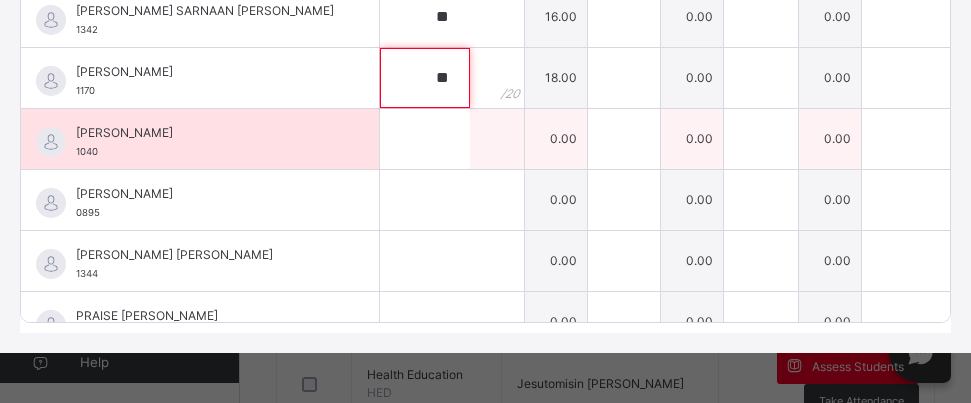 type on "**" 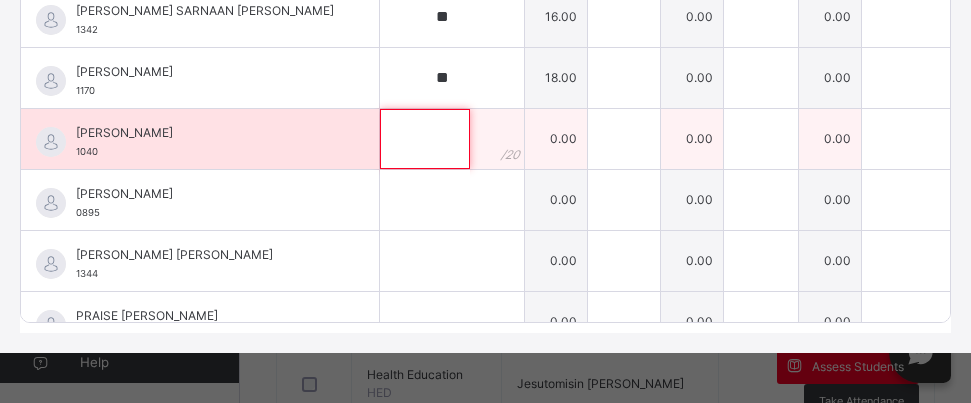 click at bounding box center [425, 139] 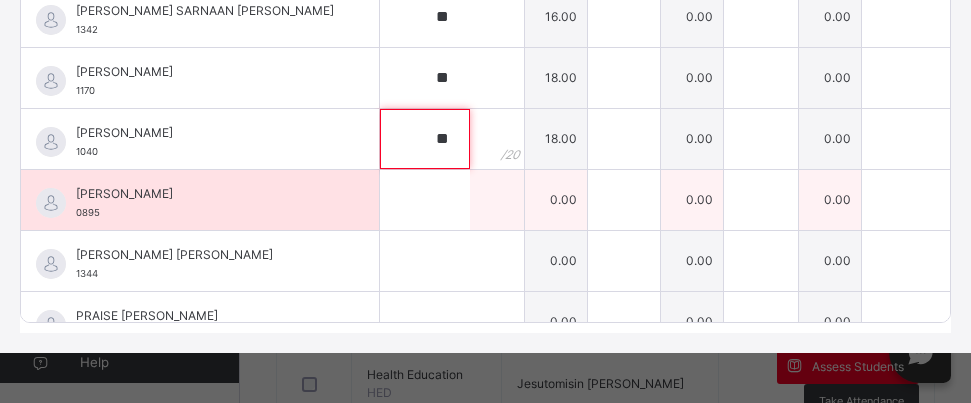 type on "**" 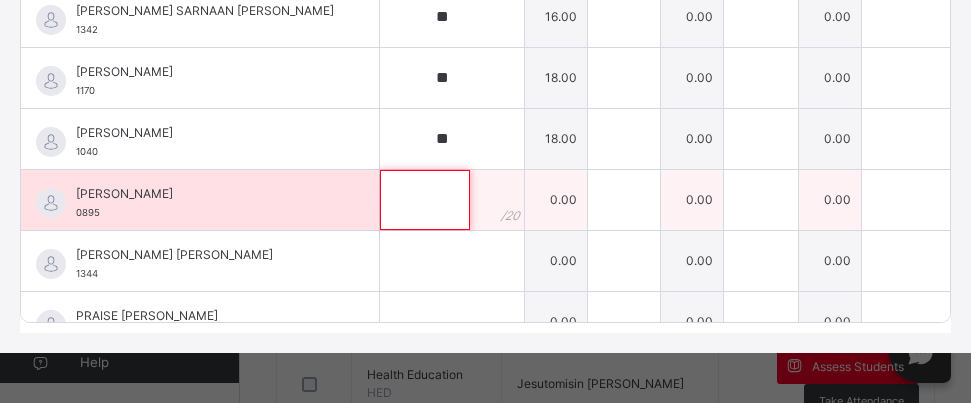 click at bounding box center [425, 200] 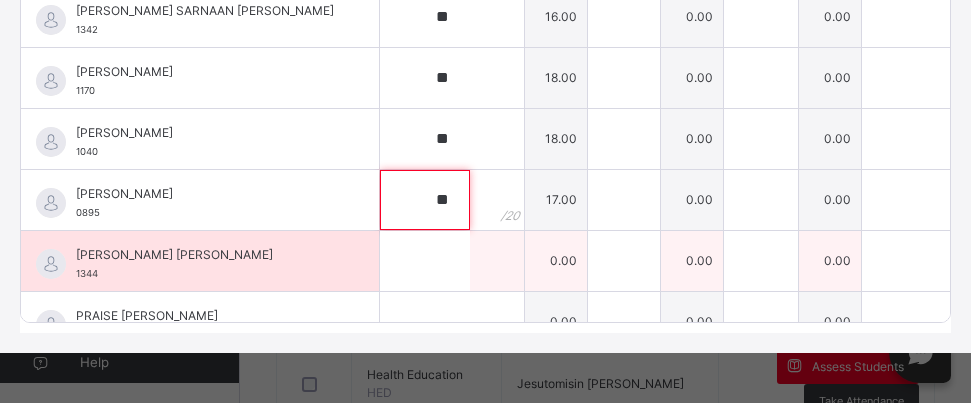 type on "**" 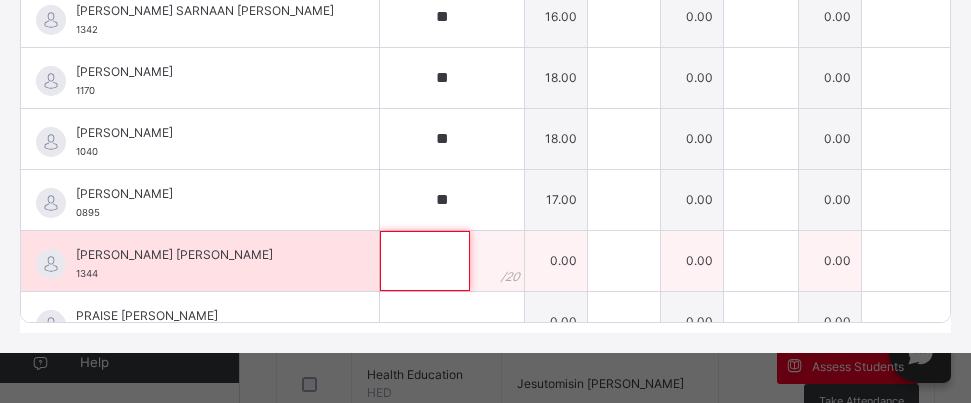 click at bounding box center (425, 261) 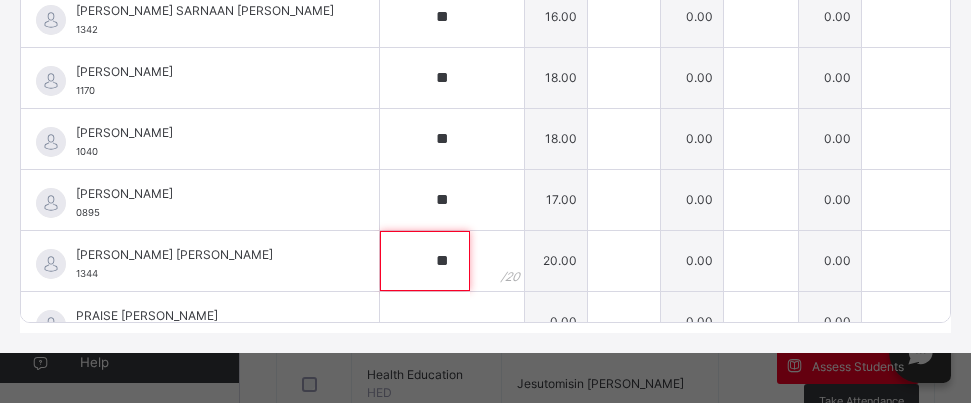 scroll, scrollTop: 152, scrollLeft: 0, axis: vertical 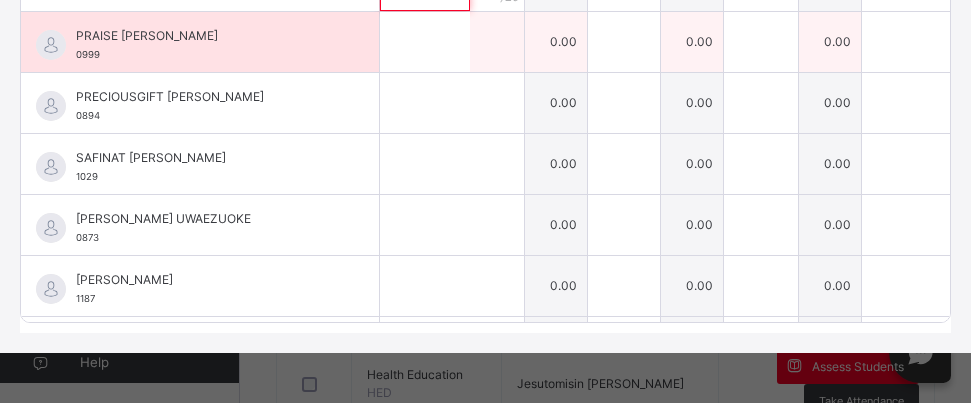 type on "**" 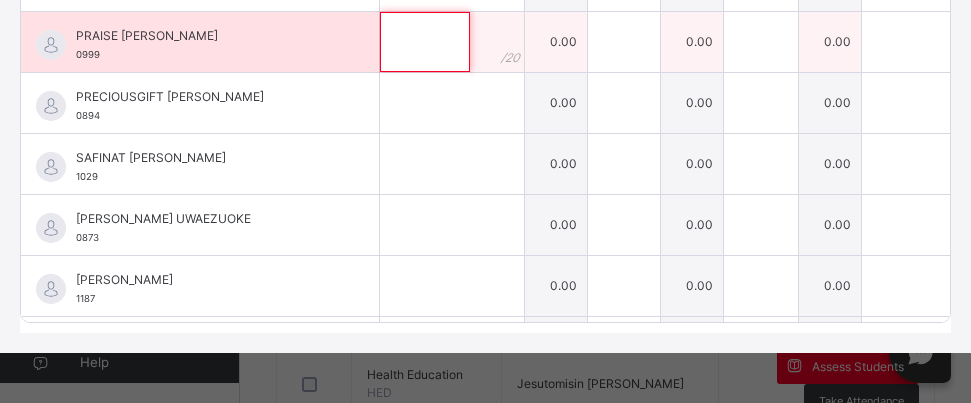 click at bounding box center [425, 42] 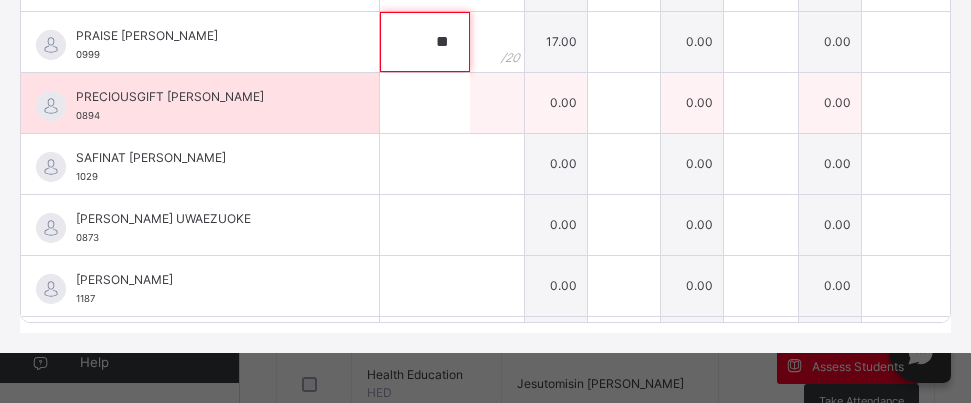 type on "**" 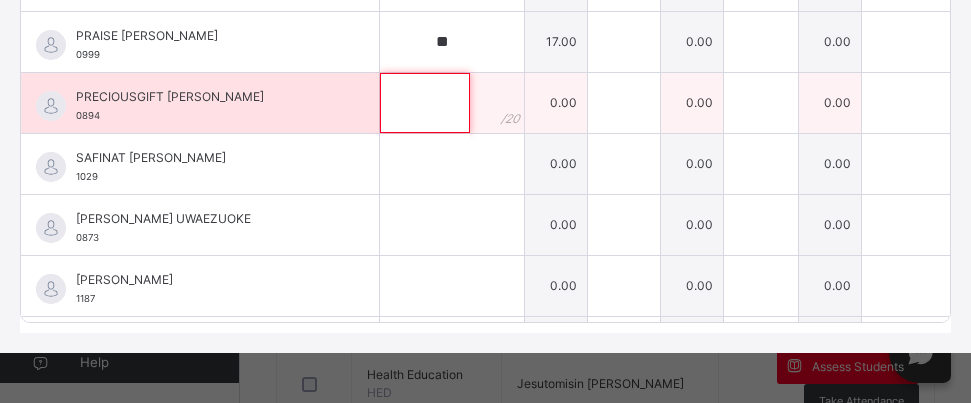 click at bounding box center [425, 103] 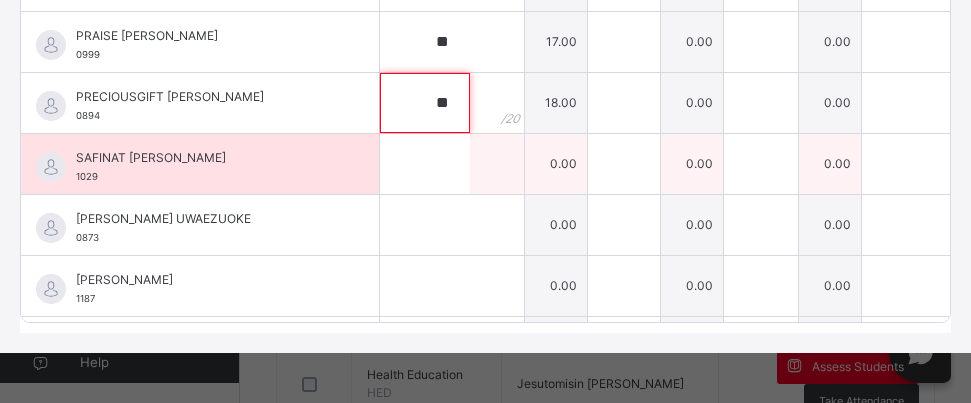 type on "**" 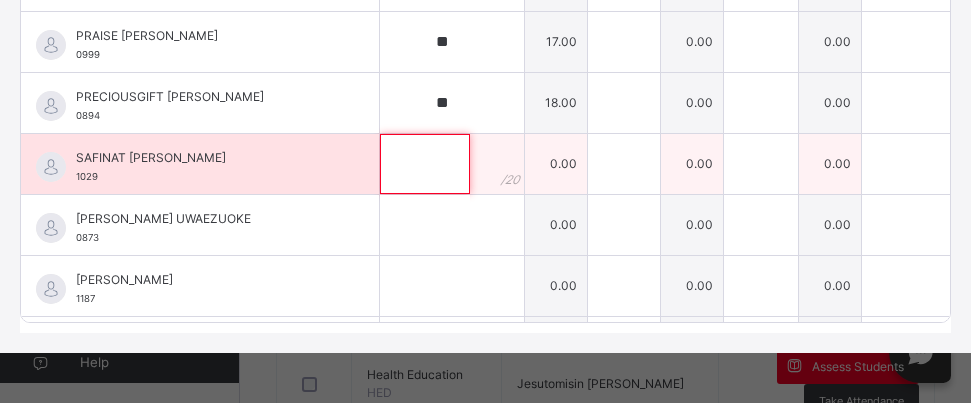 click at bounding box center (425, 164) 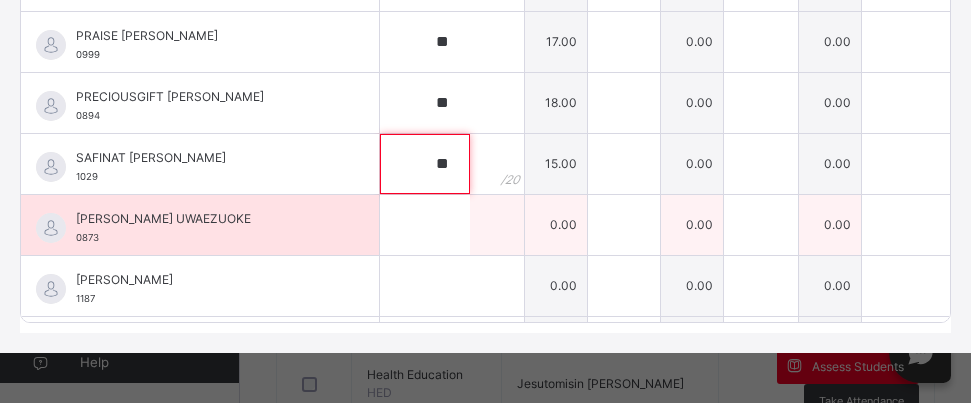 type on "**" 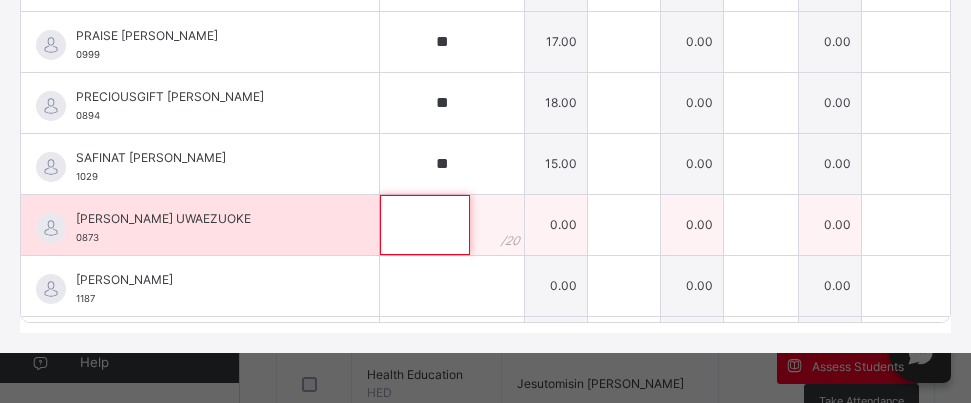 click at bounding box center (425, 225) 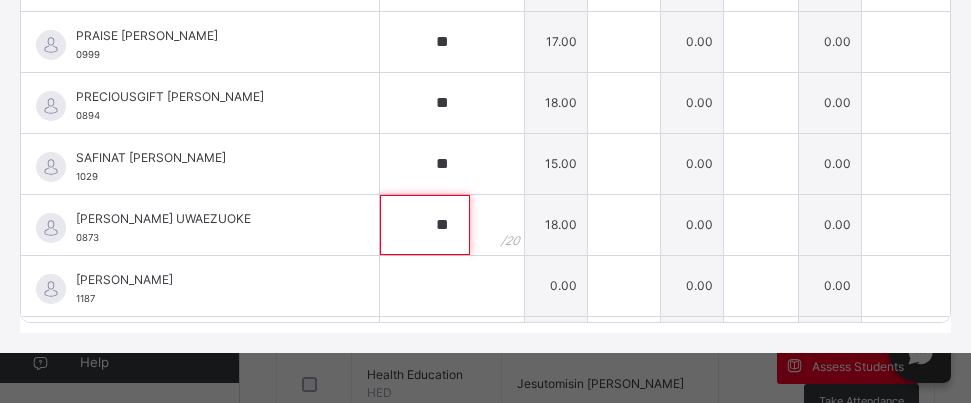 scroll, scrollTop: 432, scrollLeft: 0, axis: vertical 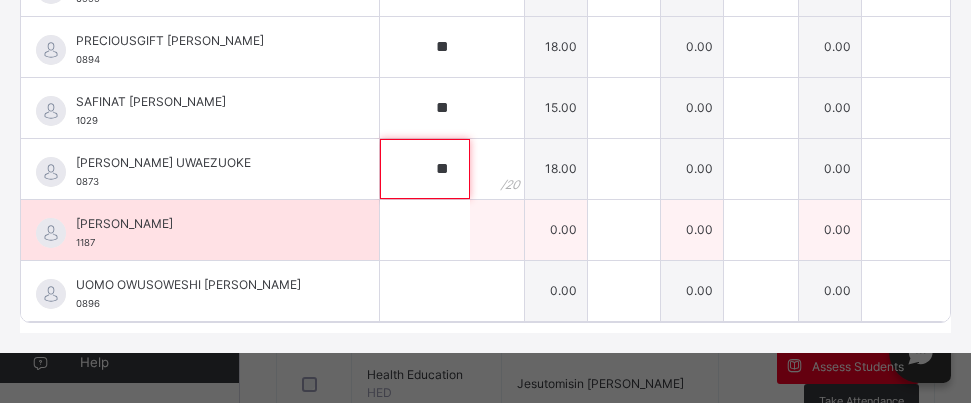 type on "**" 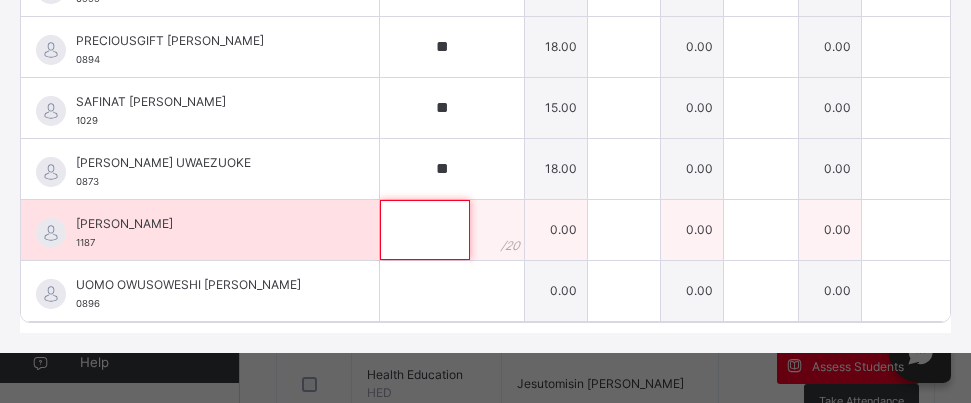 click at bounding box center (425, 230) 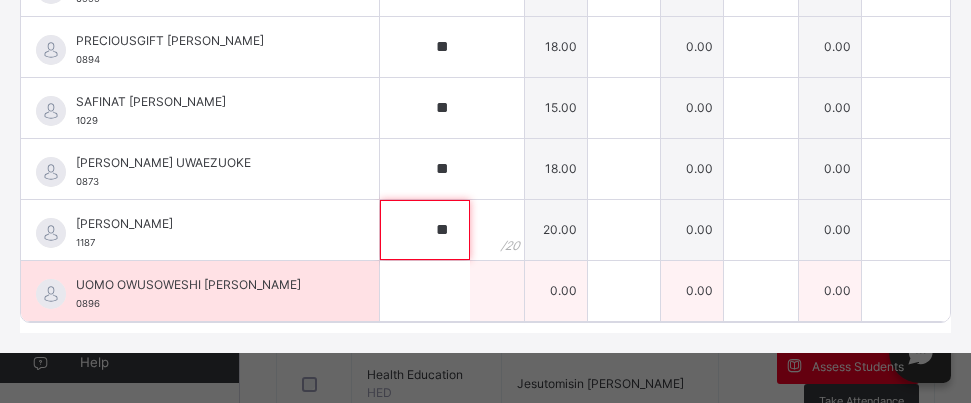 type on "**" 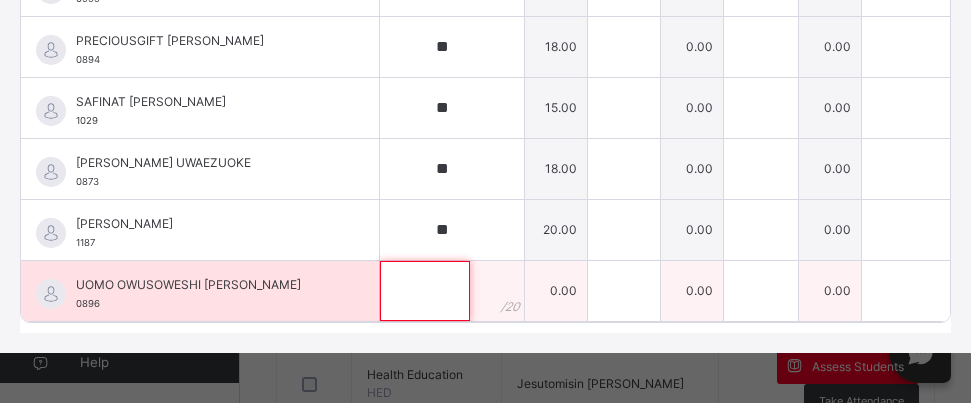 click at bounding box center (425, 291) 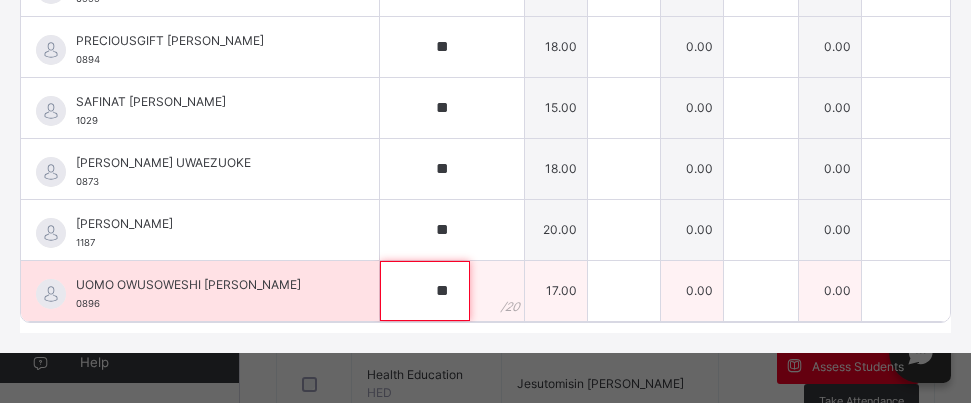type on "**" 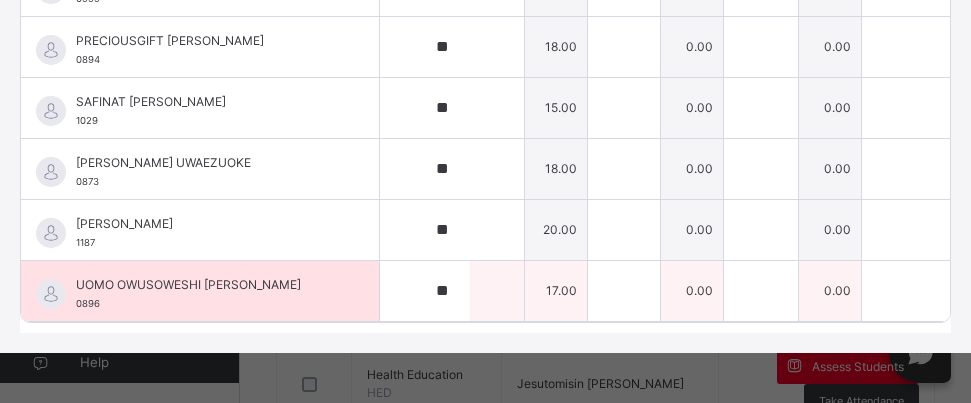 click on "17.00" at bounding box center [556, 290] 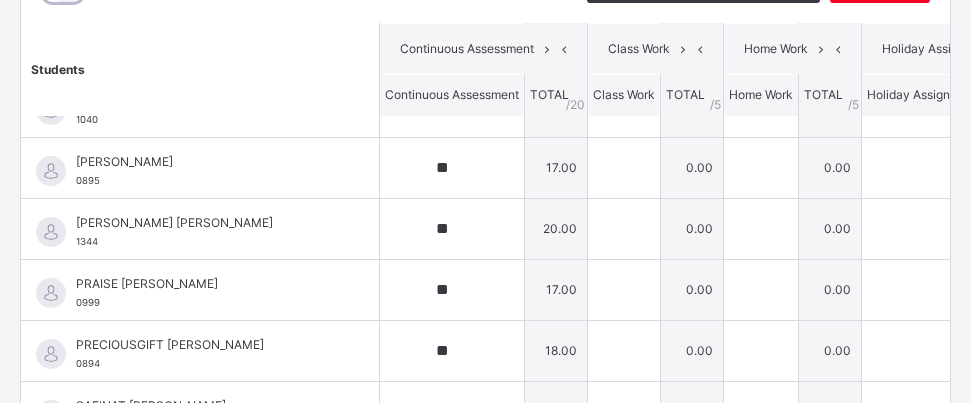 scroll, scrollTop: 227, scrollLeft: 0, axis: vertical 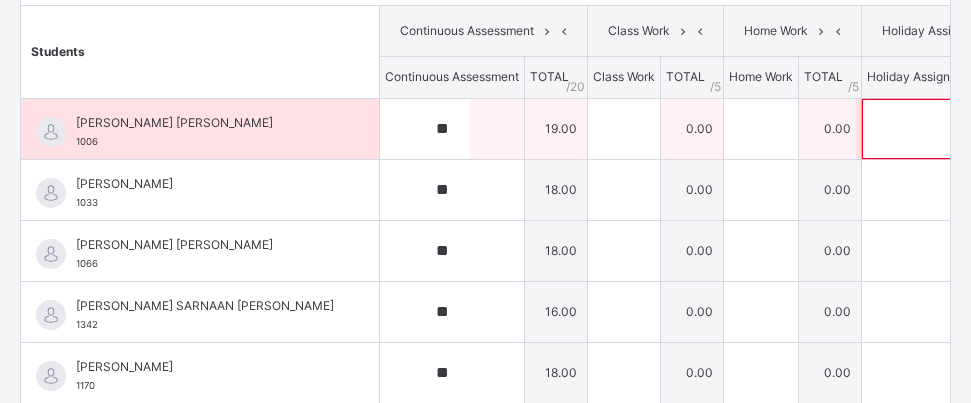 click at bounding box center [907, 129] 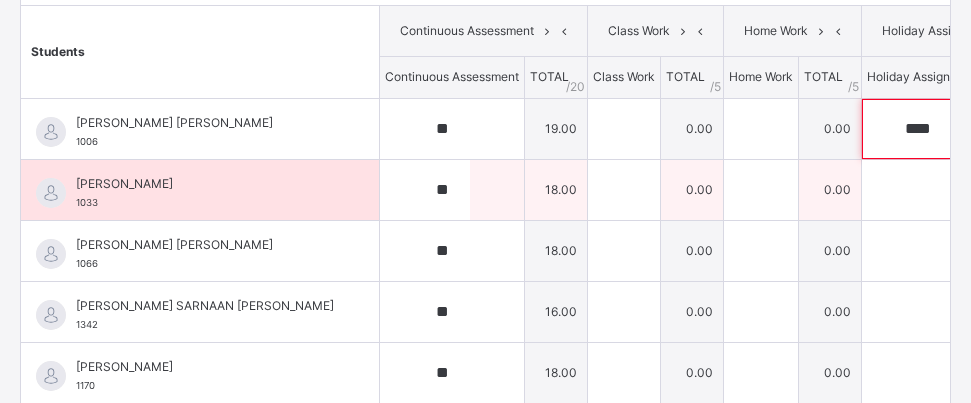 type on "****" 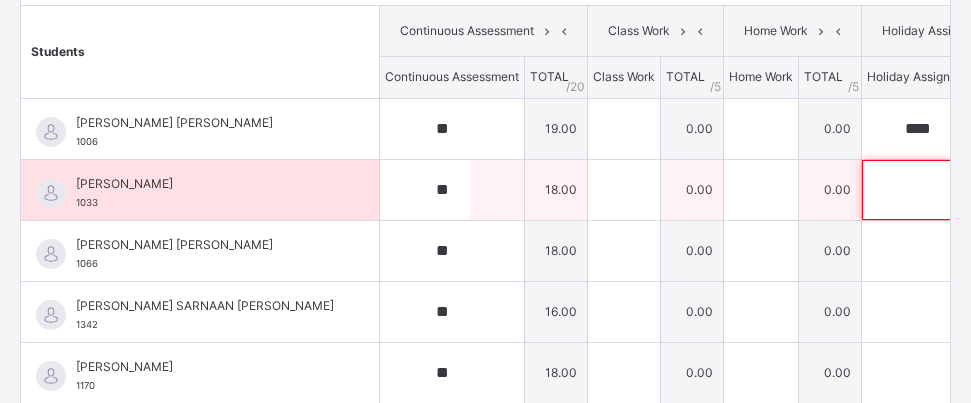 click at bounding box center (907, 190) 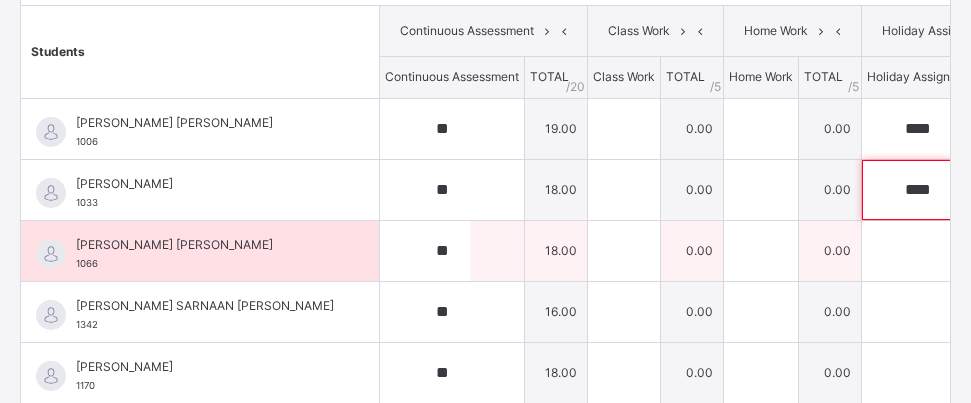 type on "****" 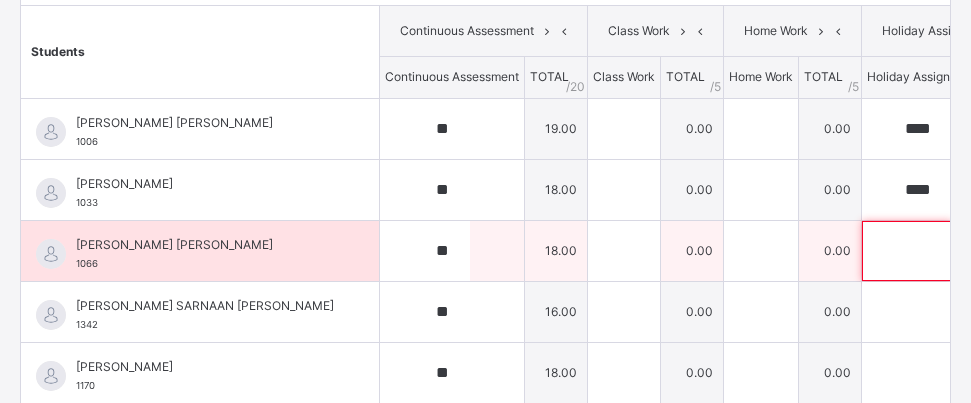 click at bounding box center (907, 251) 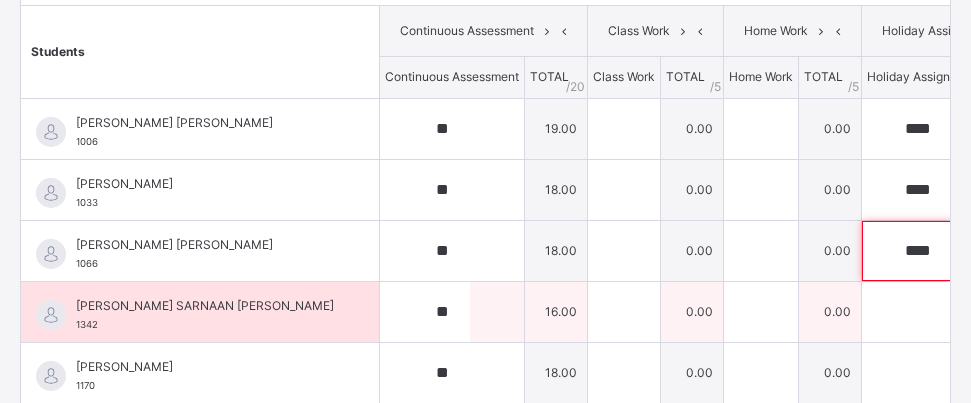 type on "****" 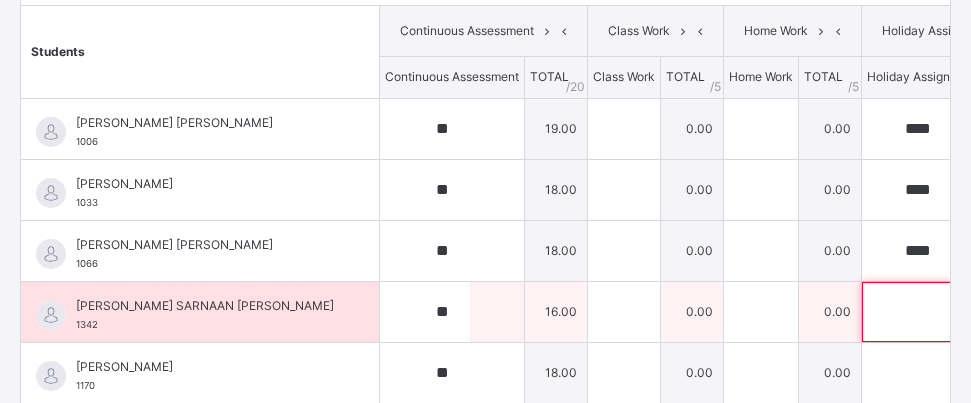 click at bounding box center [907, 312] 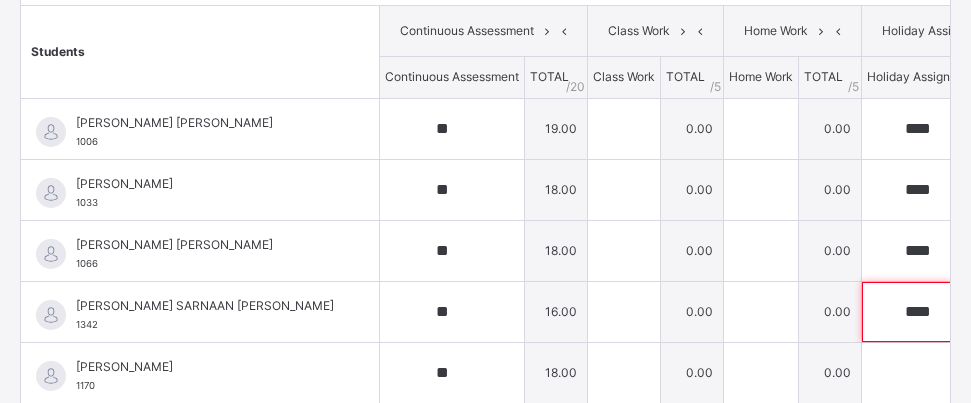scroll, scrollTop: 525, scrollLeft: 0, axis: vertical 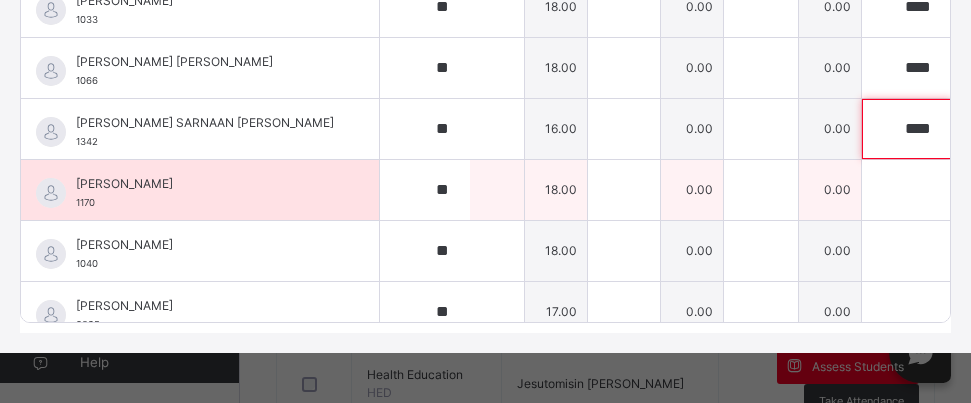 type on "****" 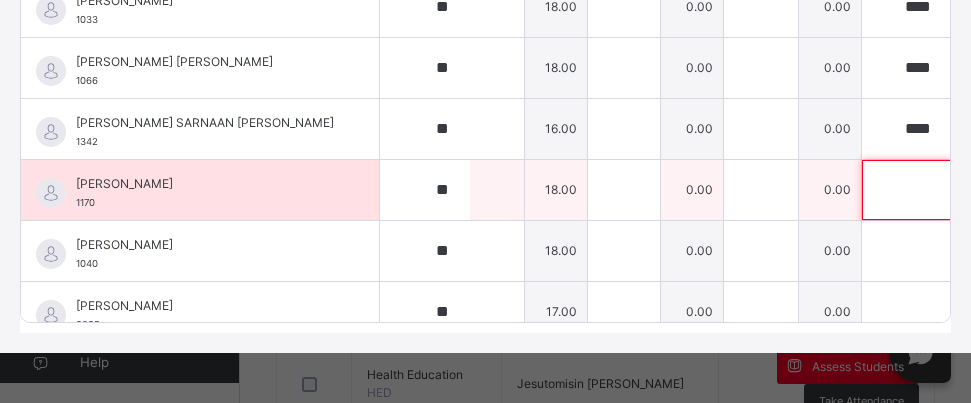 click at bounding box center [907, 190] 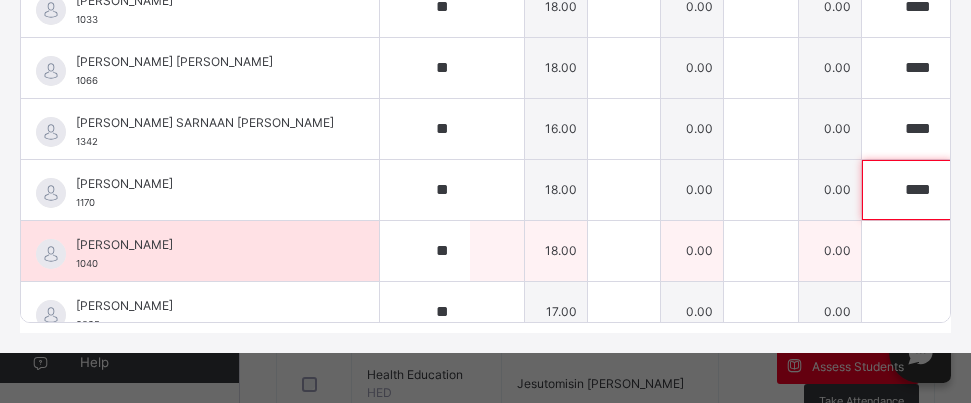 type on "****" 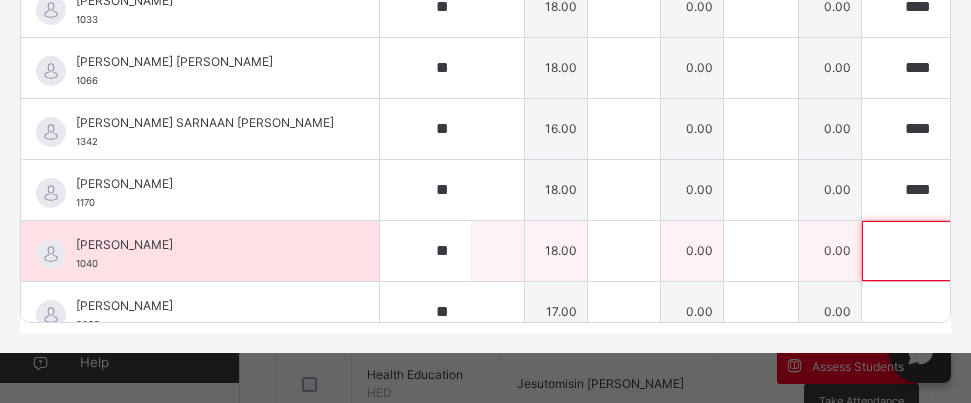 click at bounding box center (907, 251) 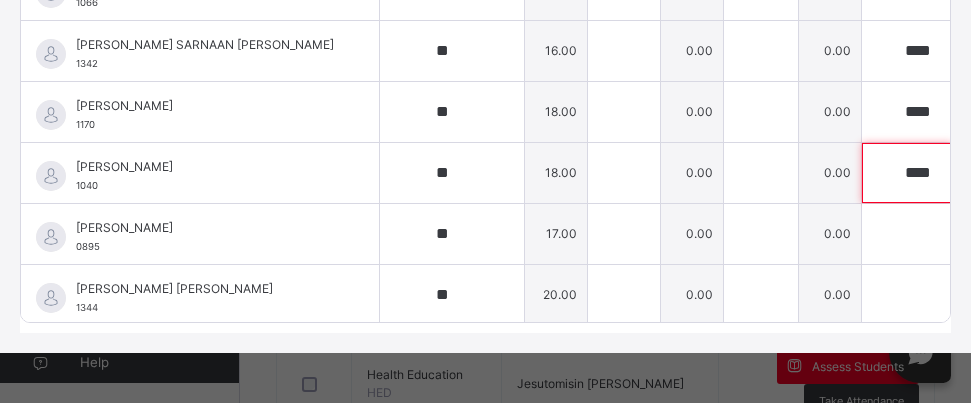 scroll, scrollTop: 80, scrollLeft: 0, axis: vertical 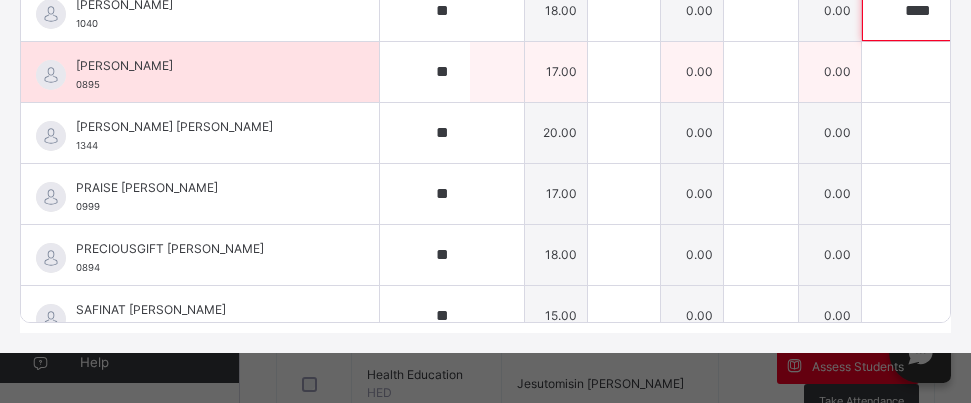 type on "****" 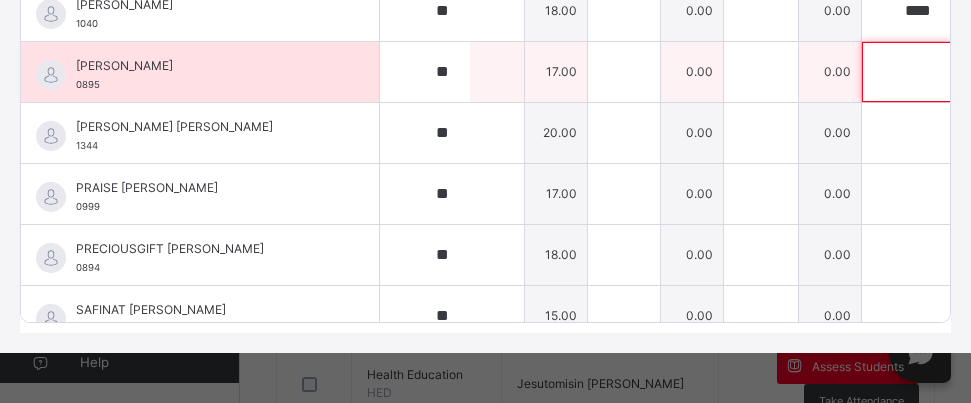 click at bounding box center [907, 72] 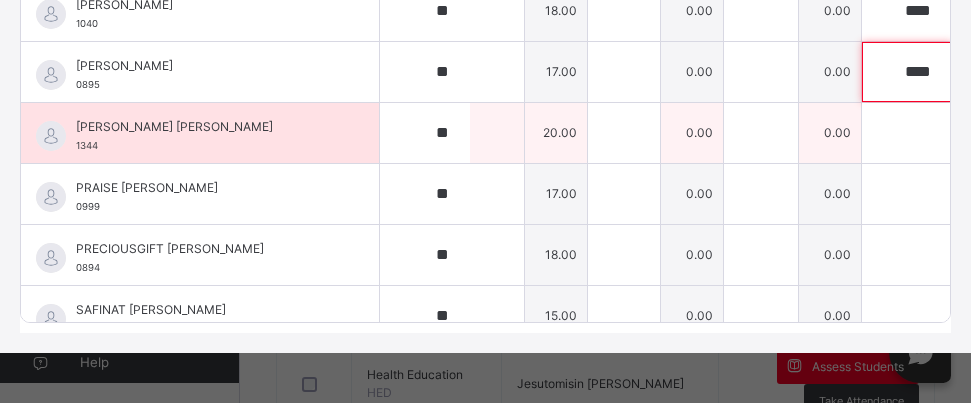 type on "****" 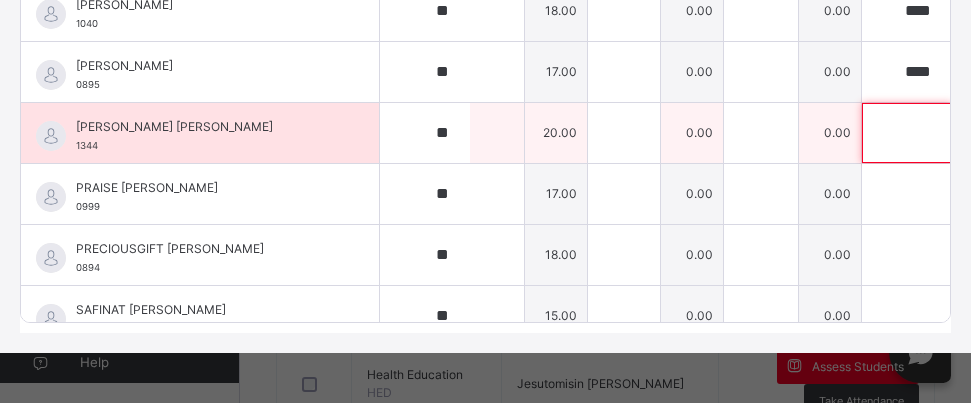 click at bounding box center (907, 133) 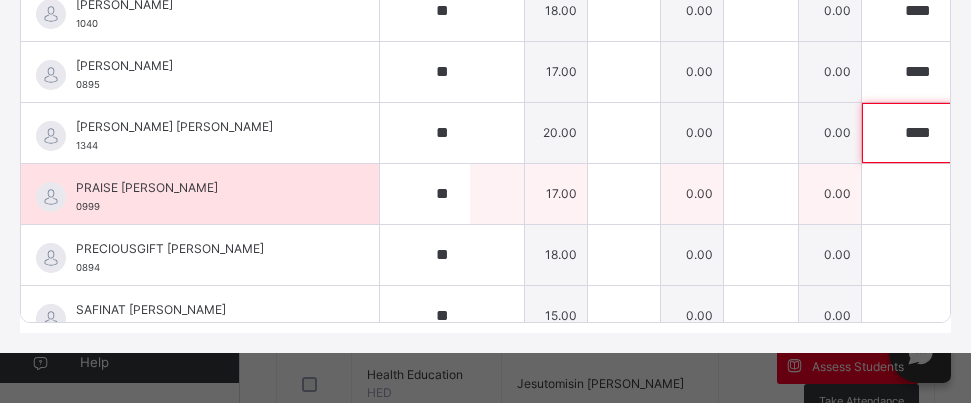 type on "****" 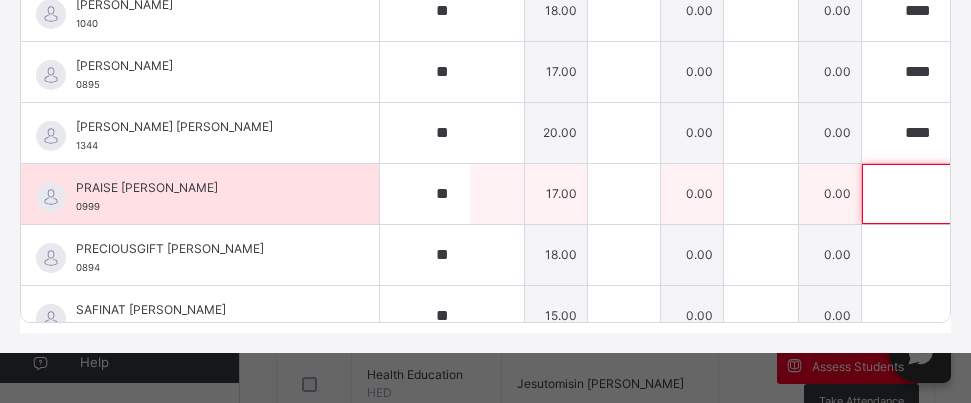 click at bounding box center (907, 194) 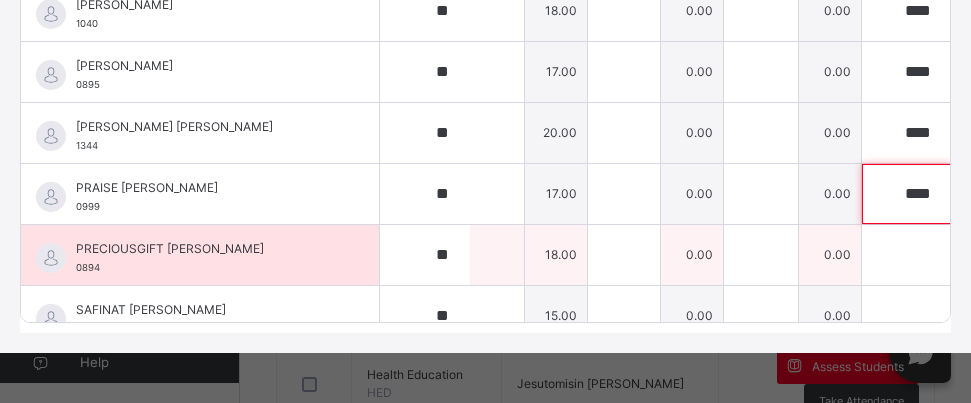 type on "****" 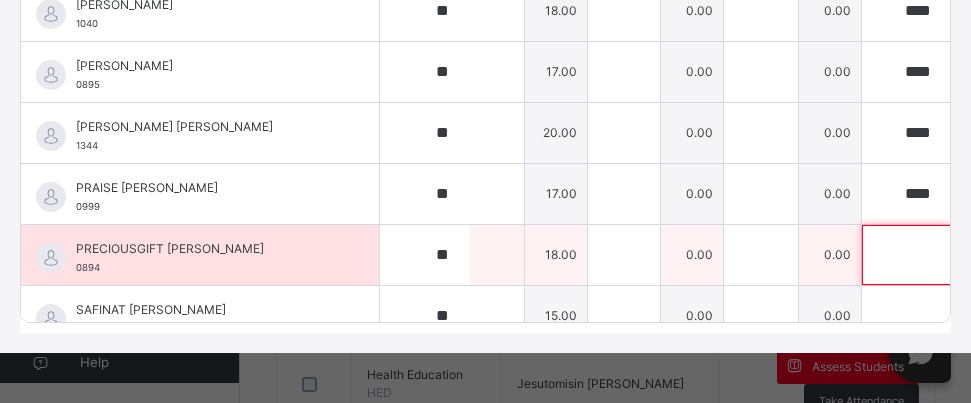 click at bounding box center (907, 255) 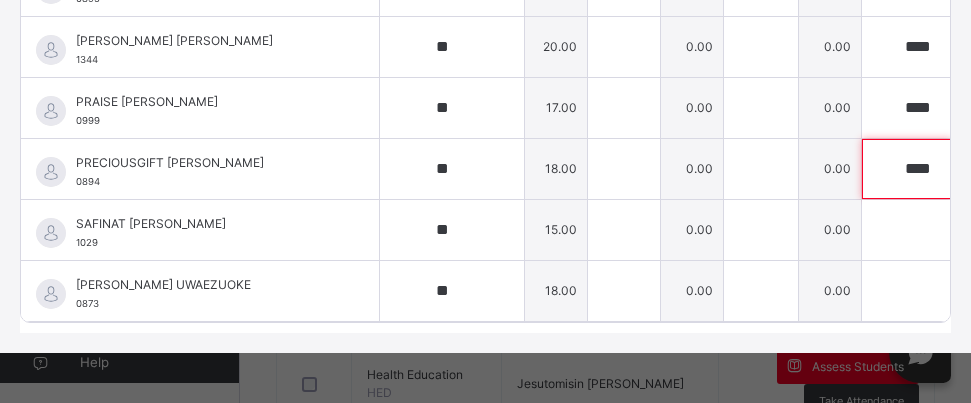 scroll, scrollTop: 360, scrollLeft: 0, axis: vertical 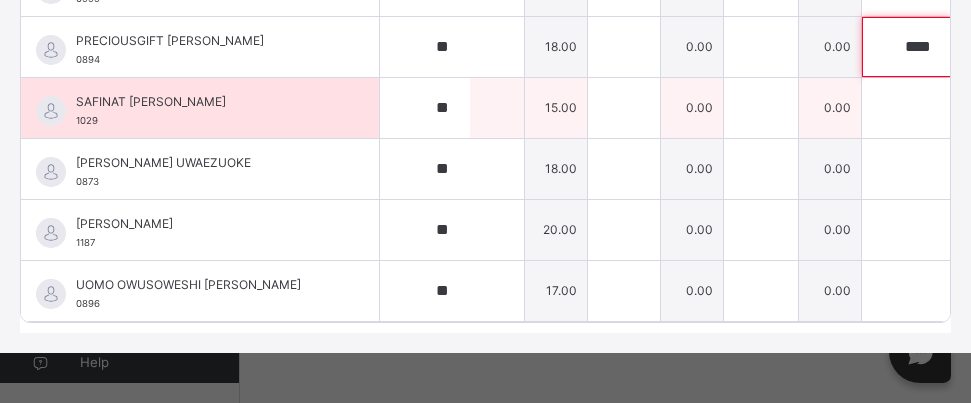 type on "****" 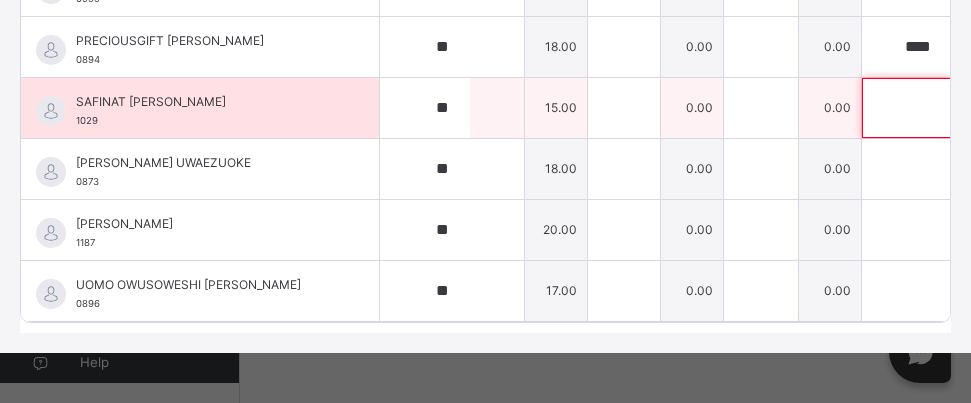 click at bounding box center [907, 108] 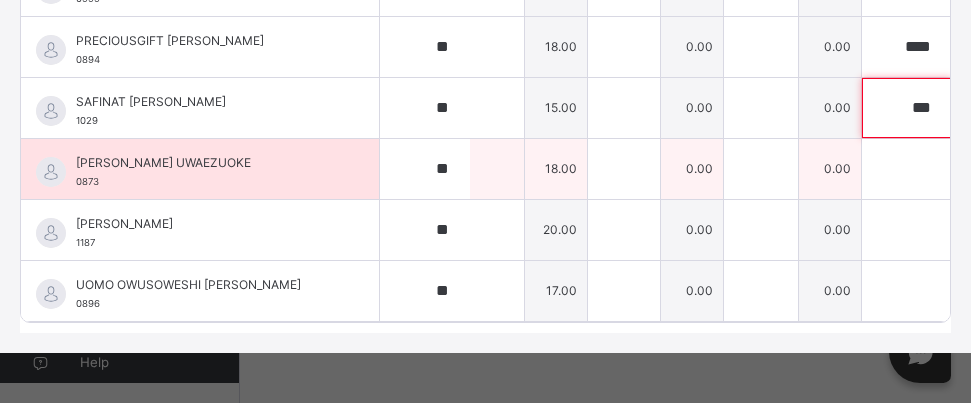 type on "***" 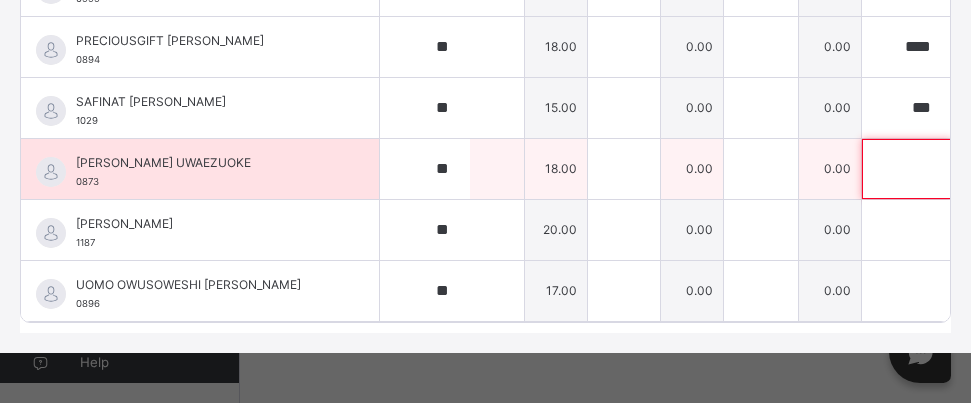 click at bounding box center [907, 169] 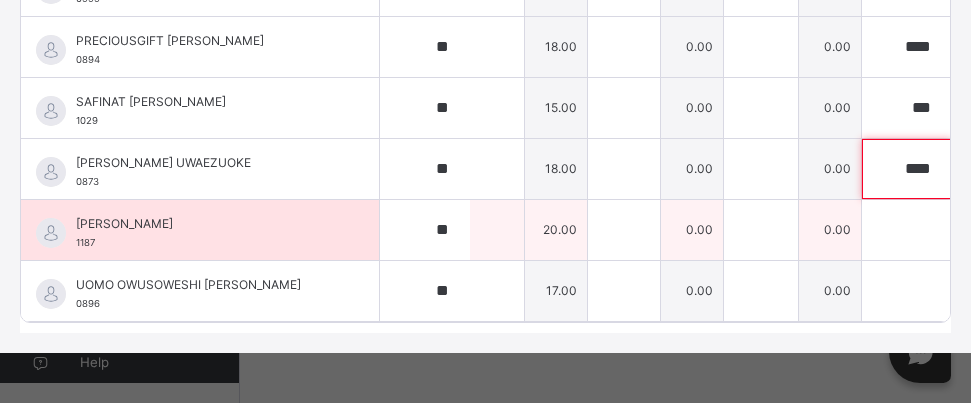 type on "****" 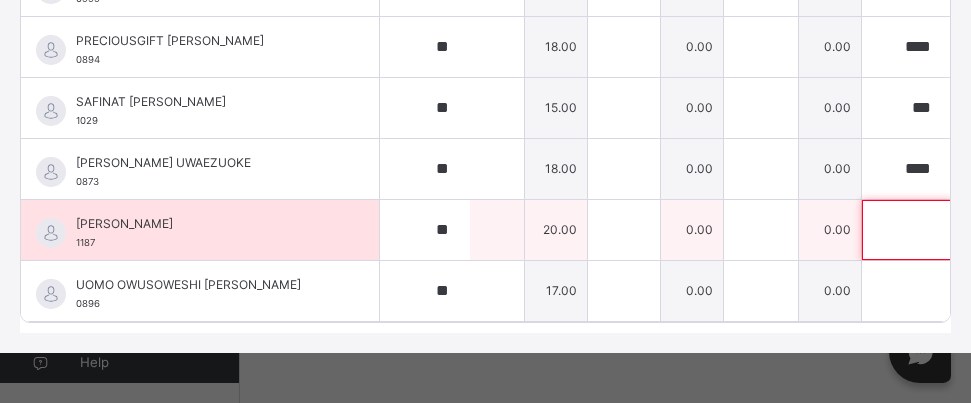 click at bounding box center [907, 230] 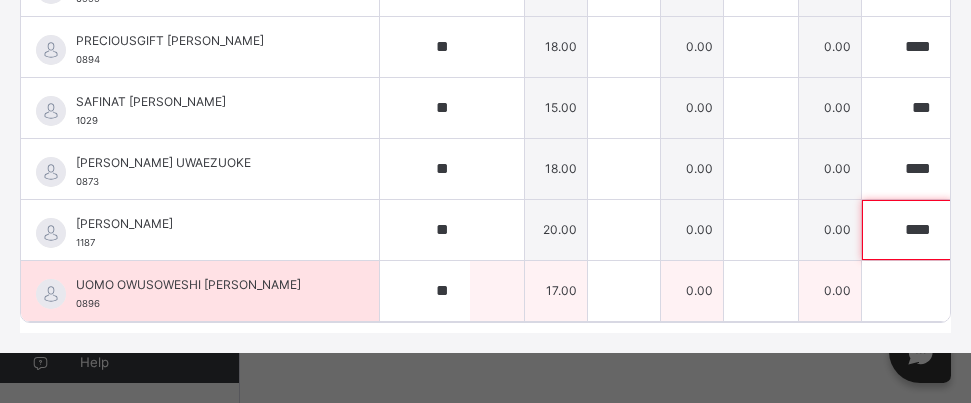 type on "****" 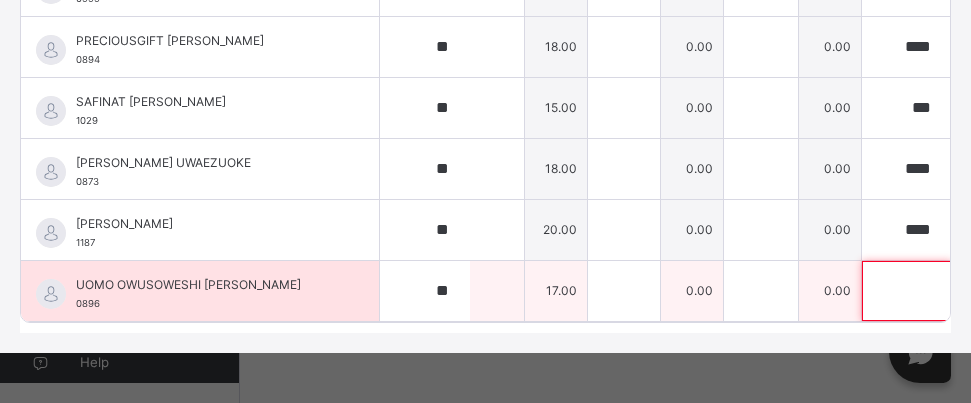 click at bounding box center [907, 291] 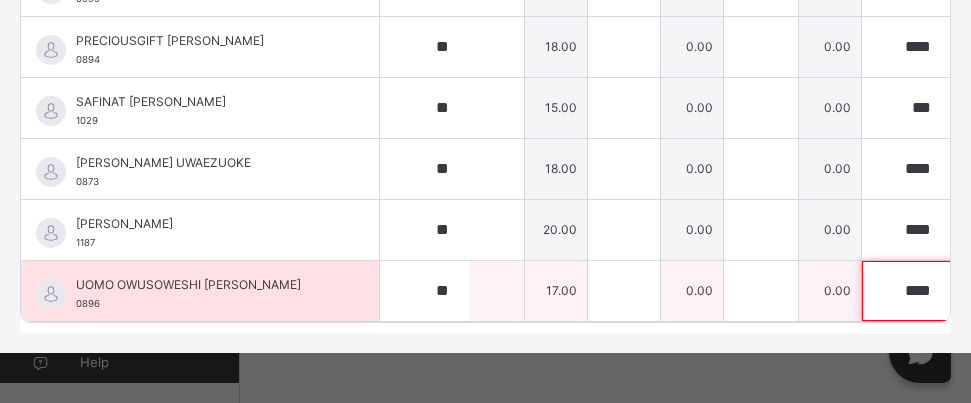 type on "****" 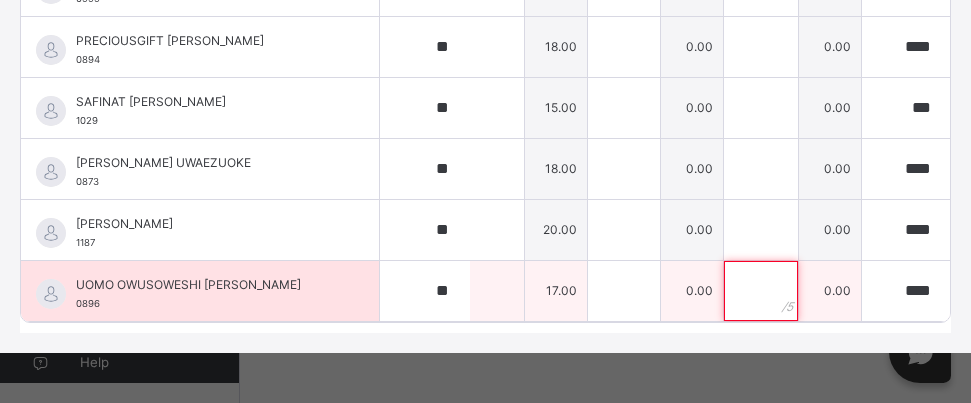 click at bounding box center (761, 291) 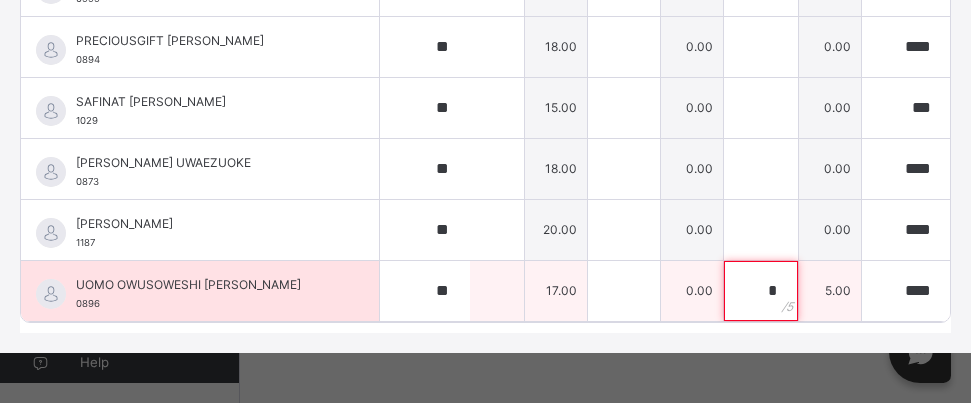 type on "*" 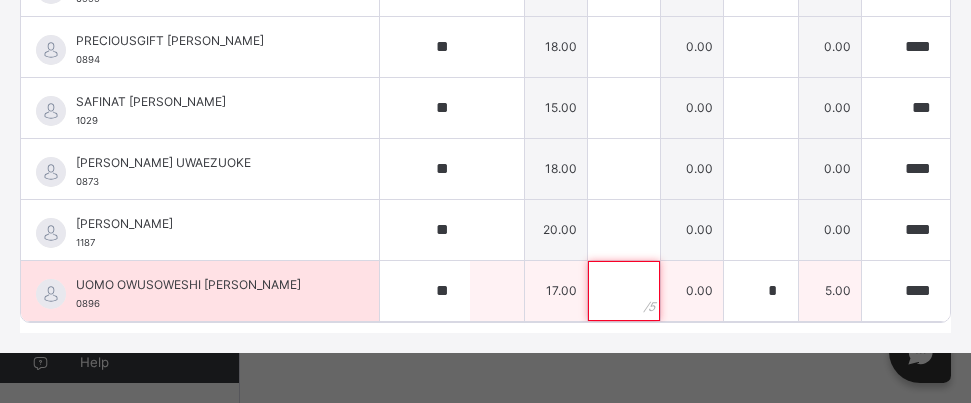 click at bounding box center (624, 291) 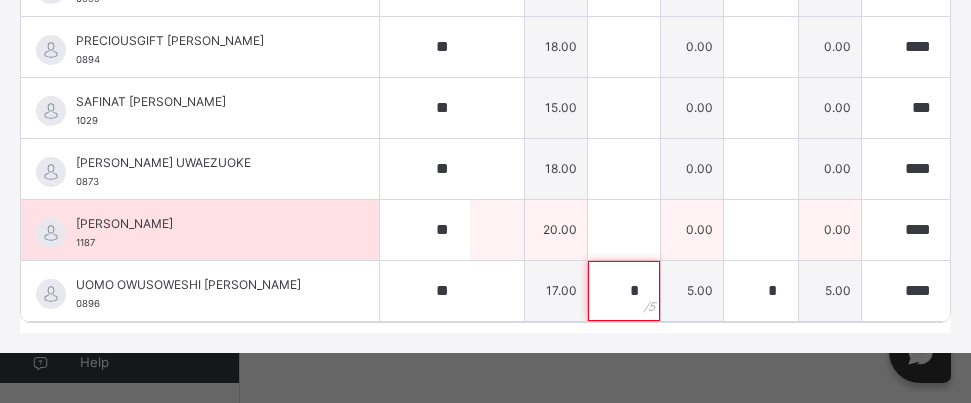 type on "*" 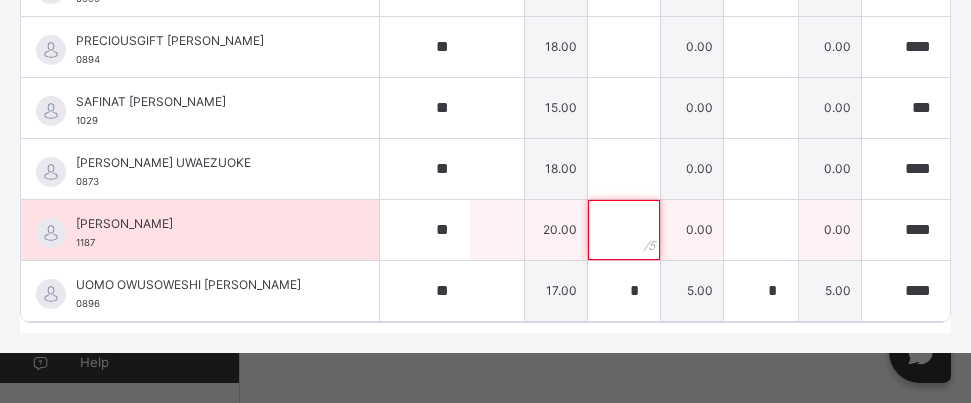 click at bounding box center [624, 230] 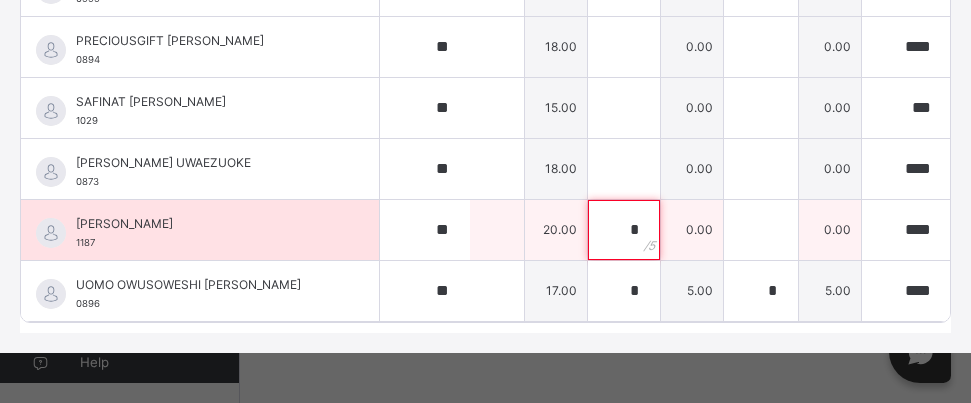 type on "*" 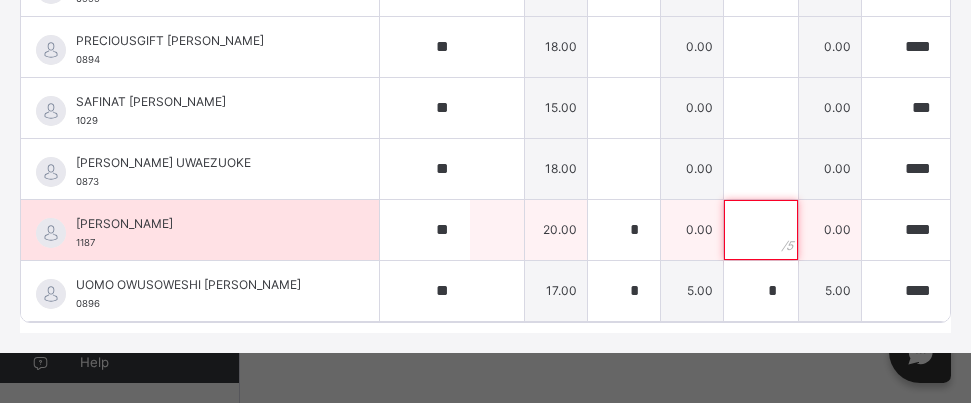 click at bounding box center (761, 230) 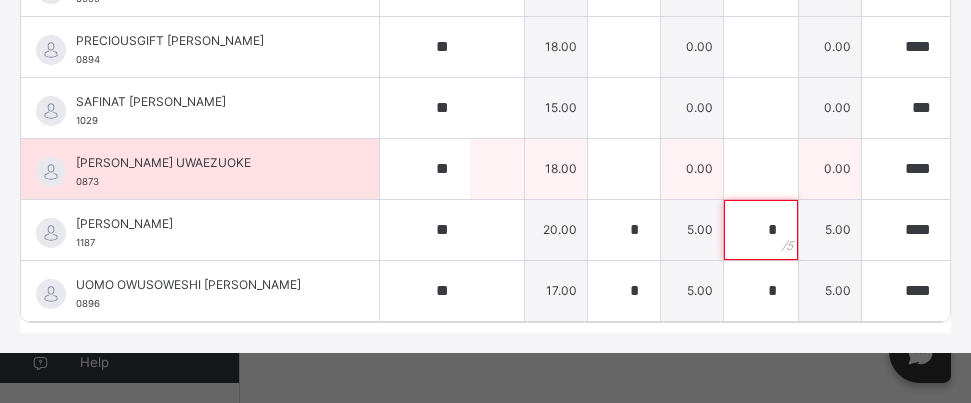 type on "*" 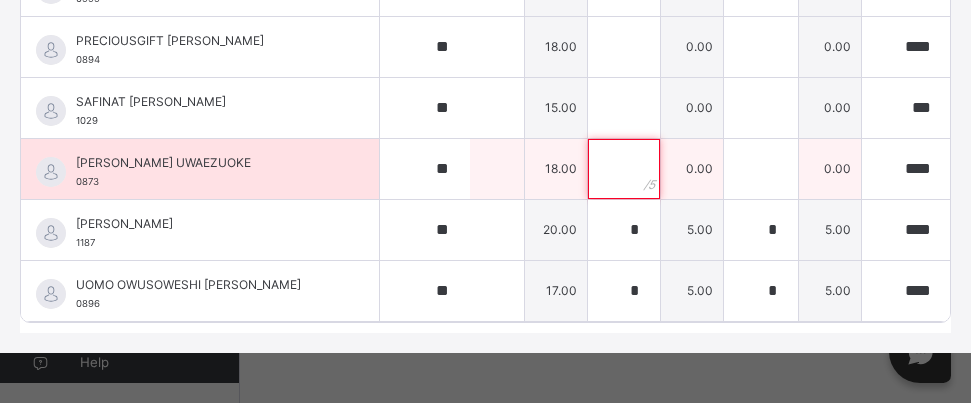click at bounding box center [624, 169] 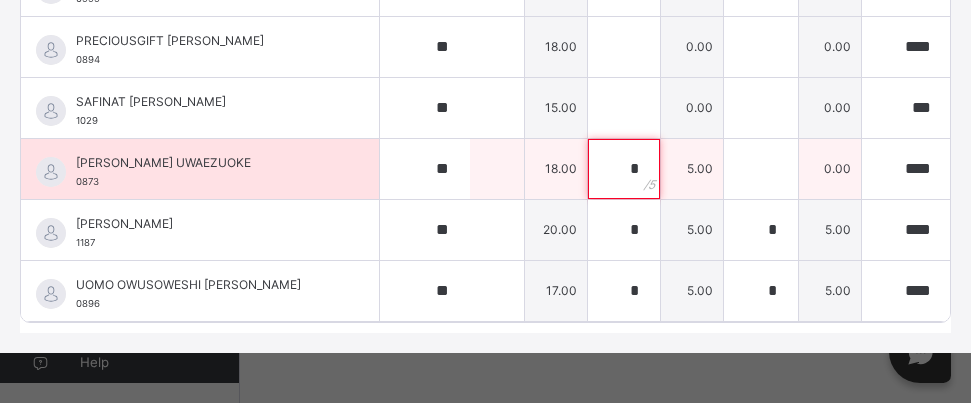 type 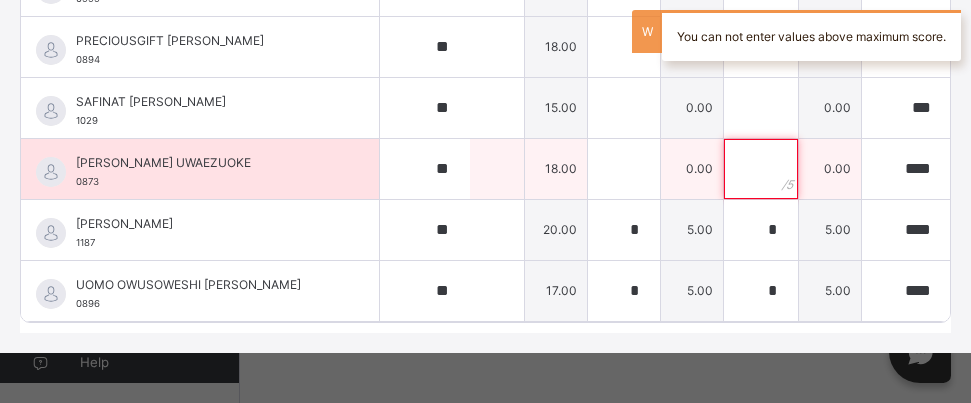 click at bounding box center [761, 169] 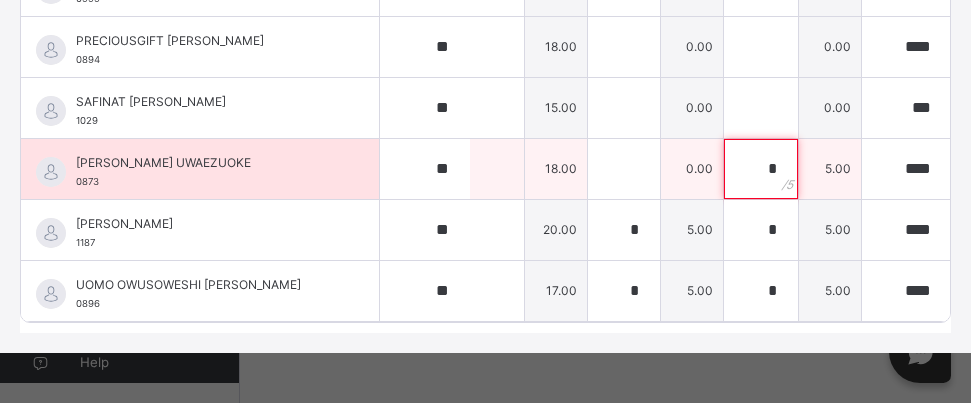 type on "*" 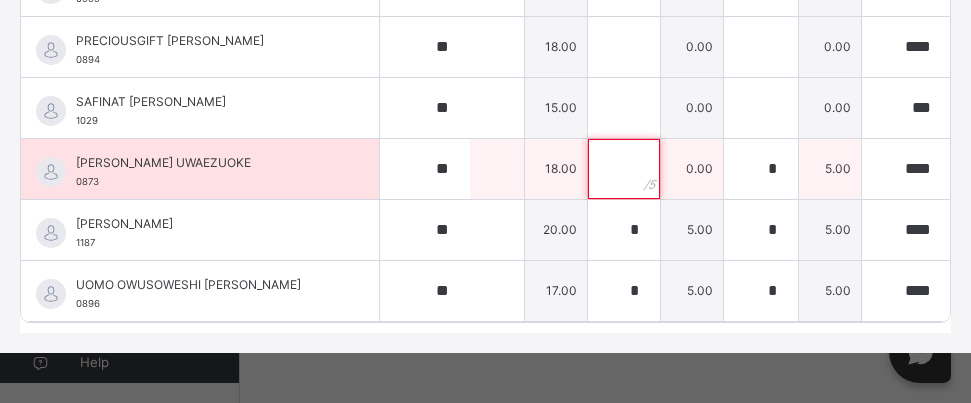 click at bounding box center [624, 169] 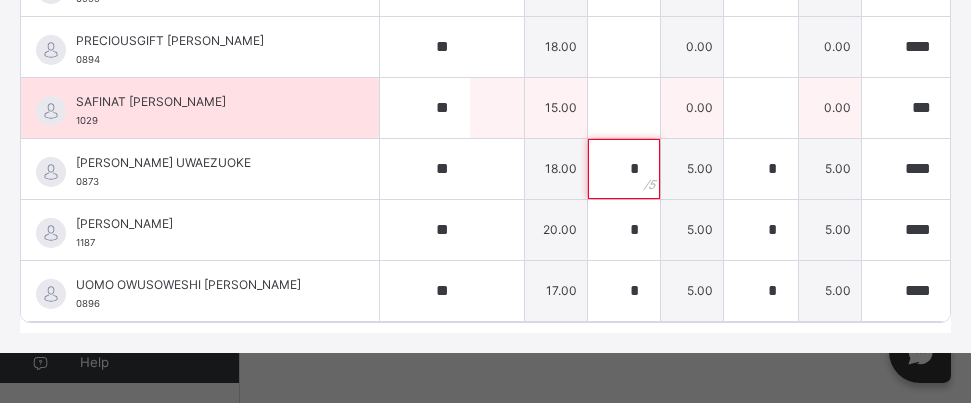 type on "*" 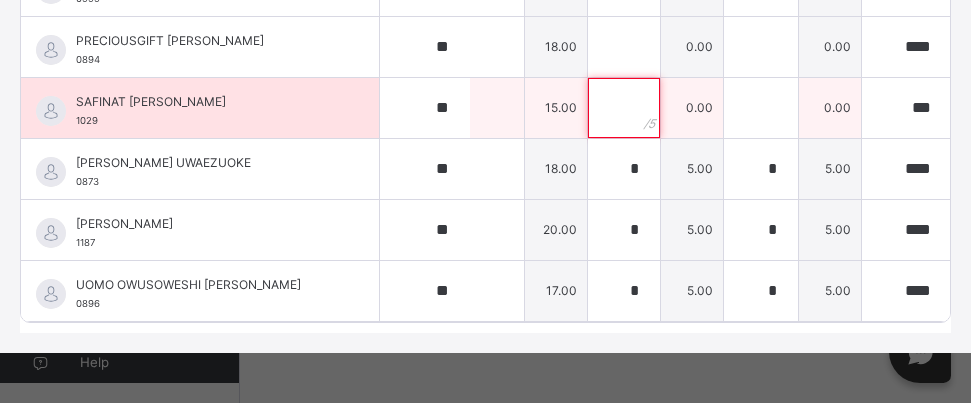 click at bounding box center [624, 108] 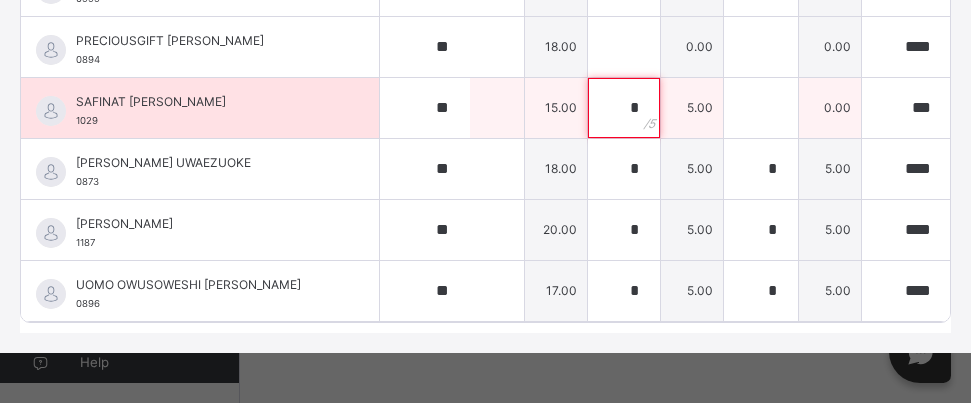 type on "*" 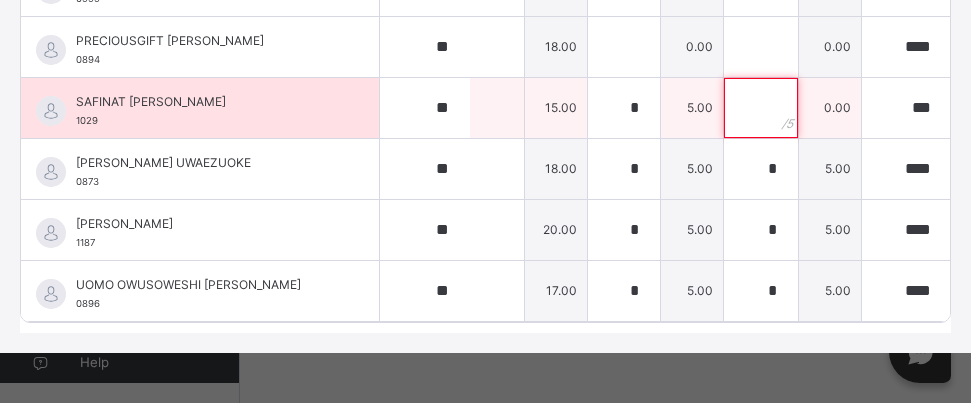 click at bounding box center [761, 108] 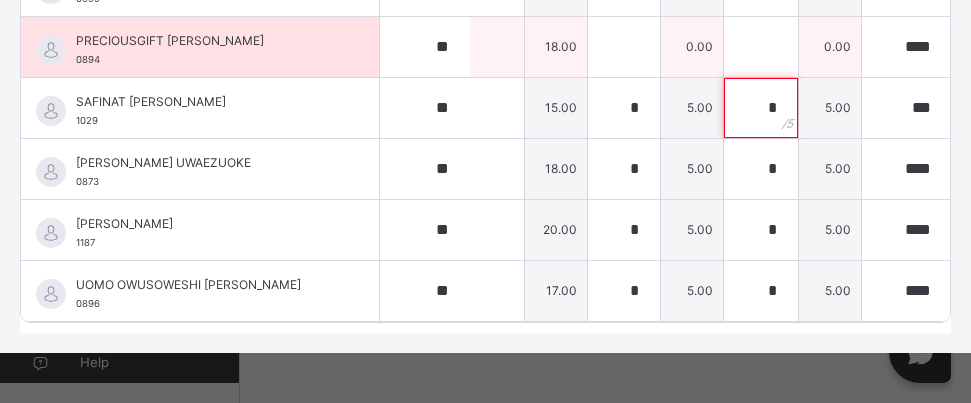 type on "*" 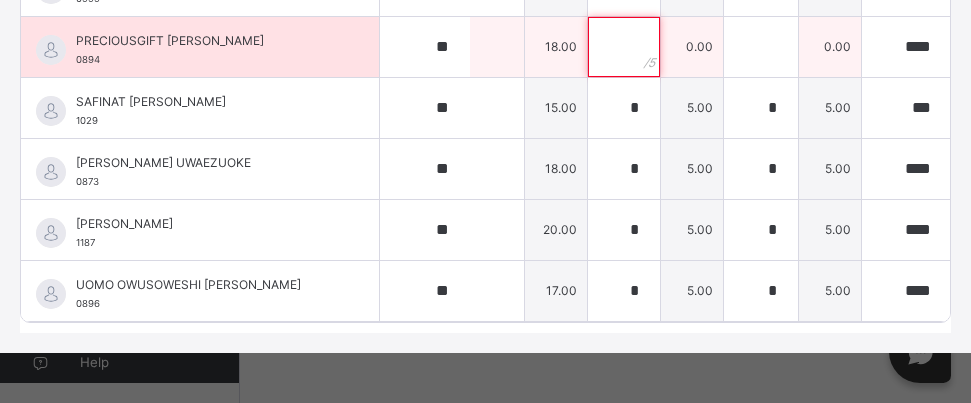 click at bounding box center [624, 47] 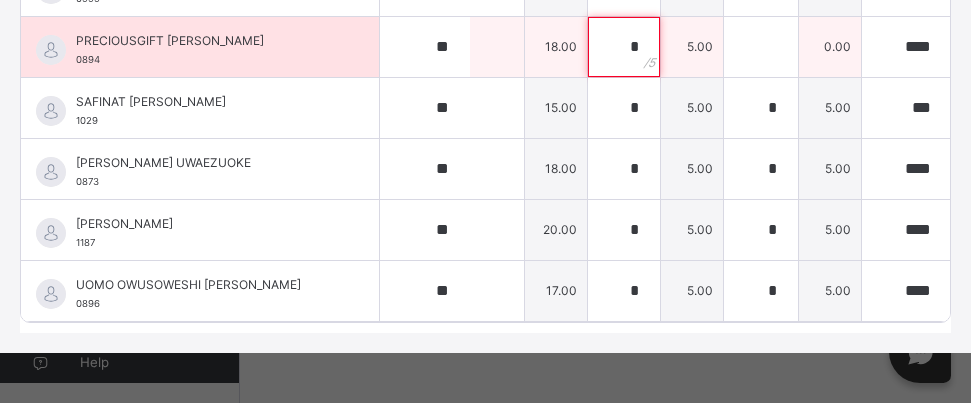 type on "*" 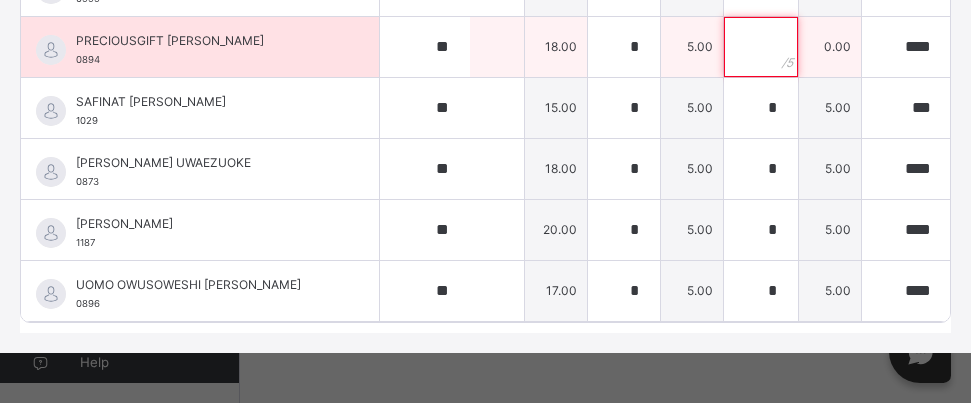 click at bounding box center [761, 47] 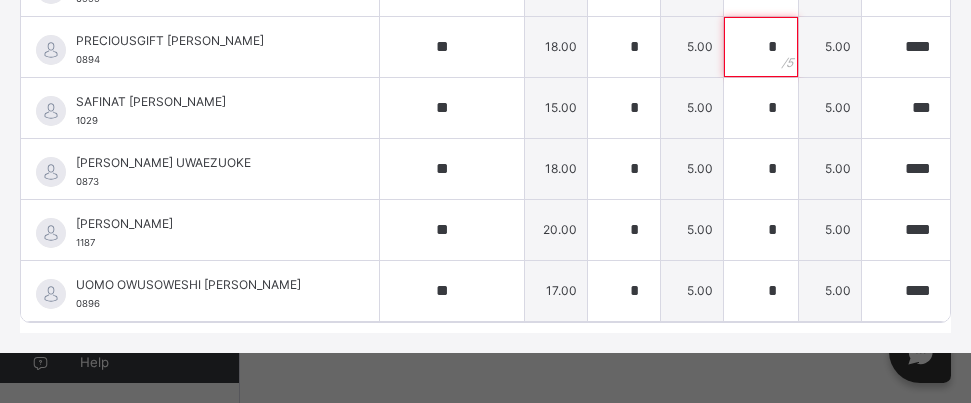 scroll, scrollTop: 187, scrollLeft: 0, axis: vertical 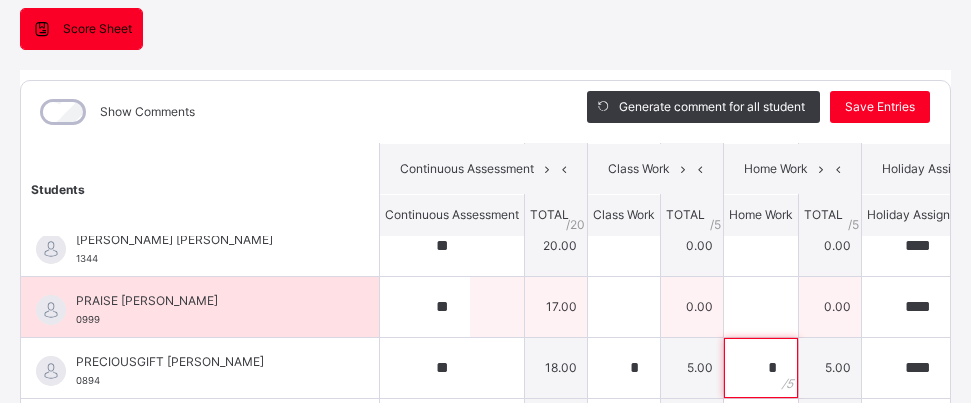 type on "*" 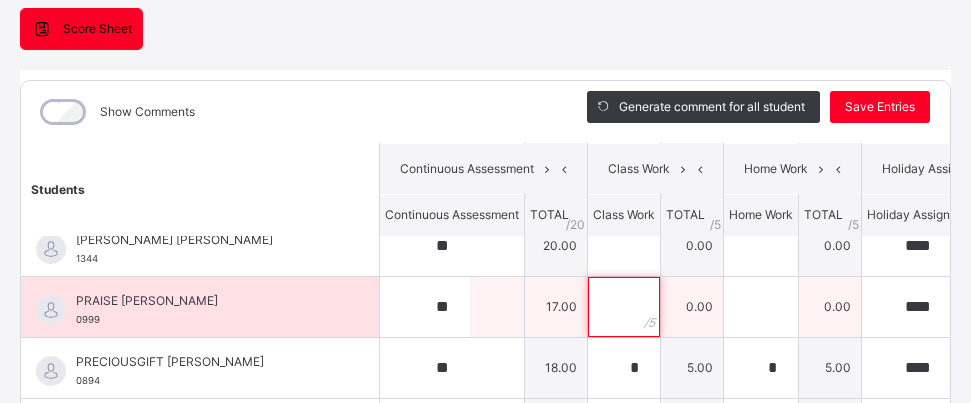 click at bounding box center (624, 307) 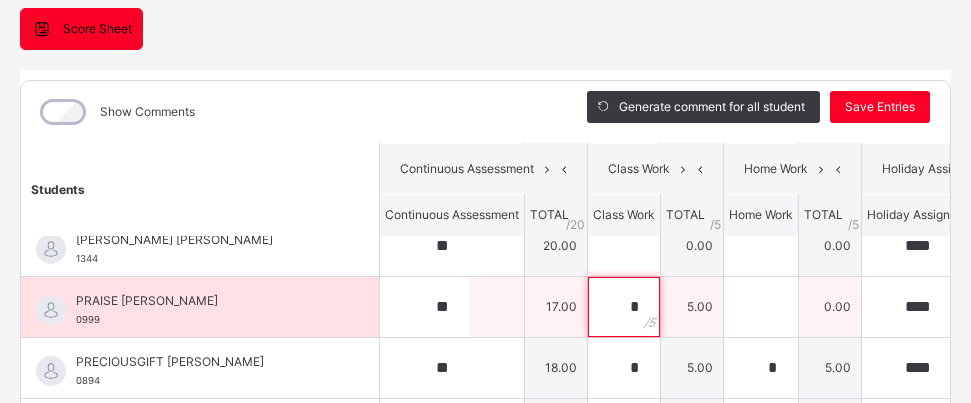 type on "*" 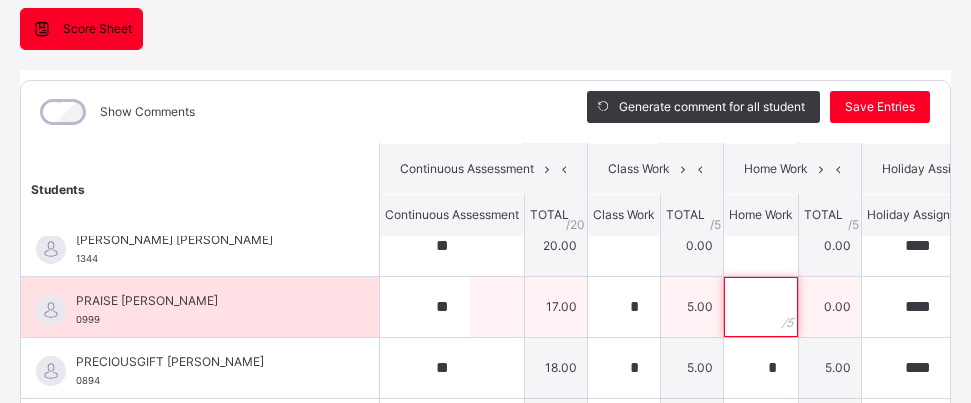 click at bounding box center (761, 307) 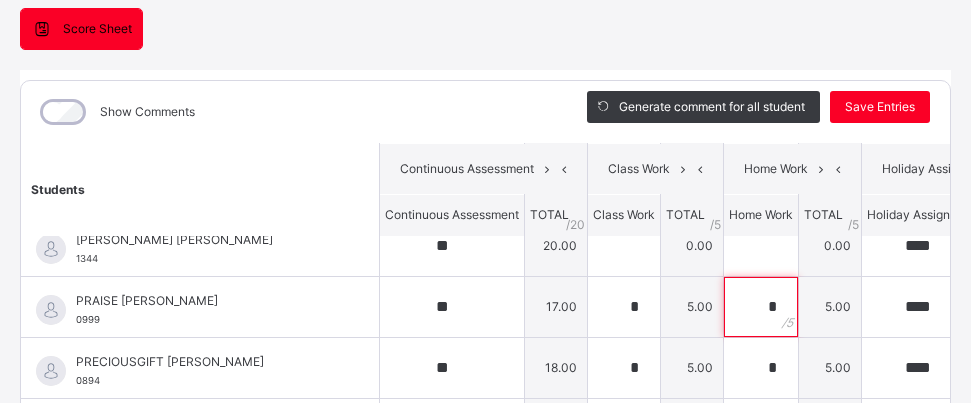 scroll, scrollTop: 345, scrollLeft: 0, axis: vertical 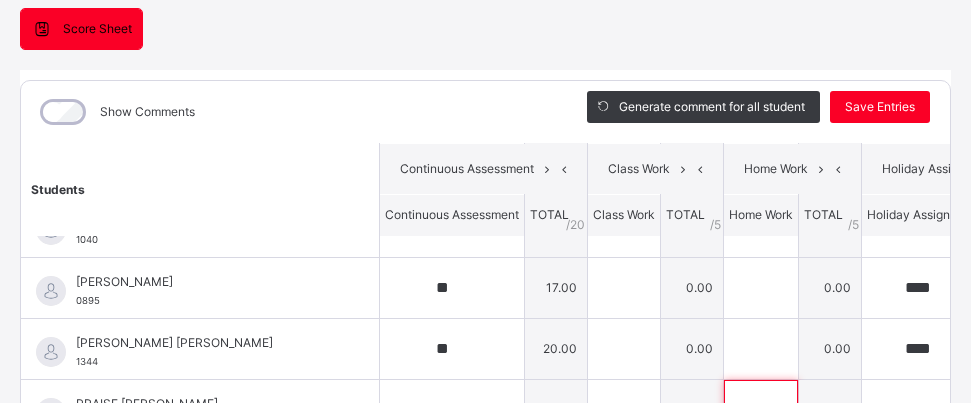 type on "*" 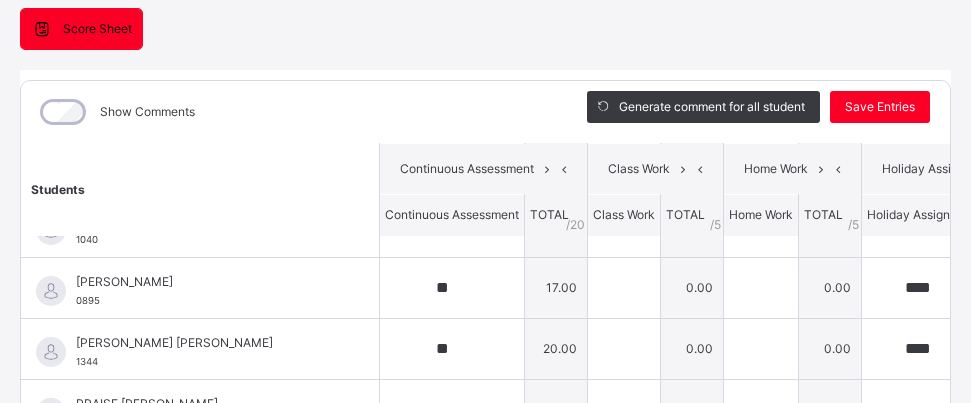 click on "Generate comment for all student   Save Entries" at bounding box center [758, 112] 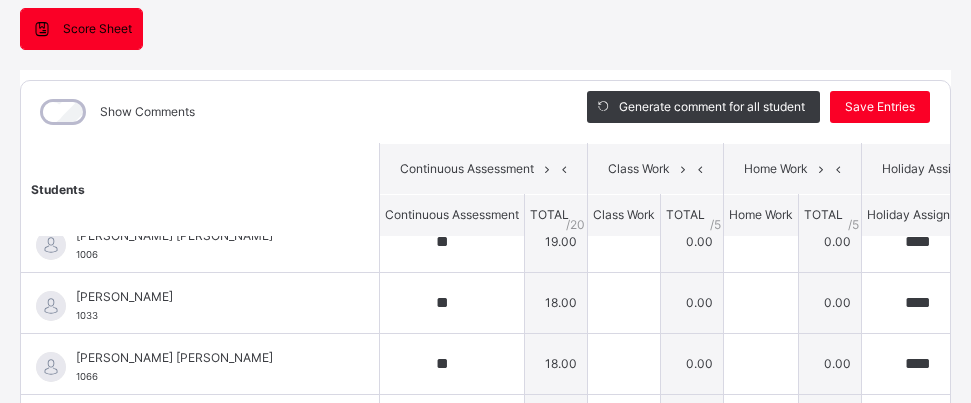 scroll, scrollTop: 0, scrollLeft: 0, axis: both 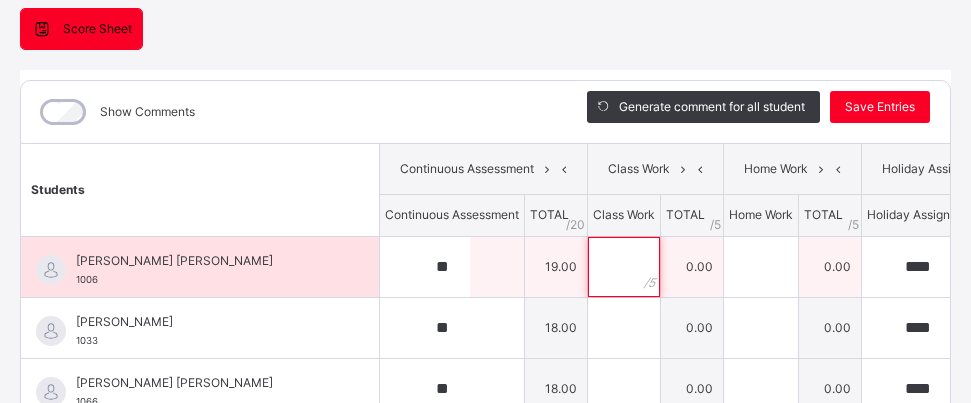 click at bounding box center [624, 267] 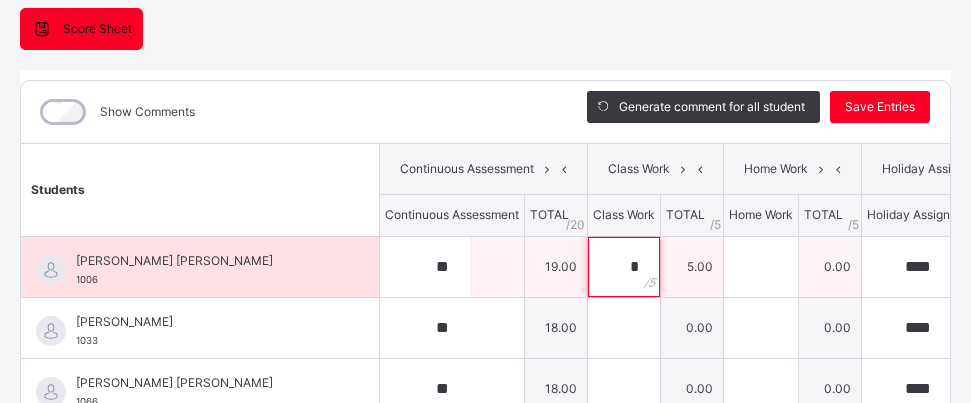 type on "*" 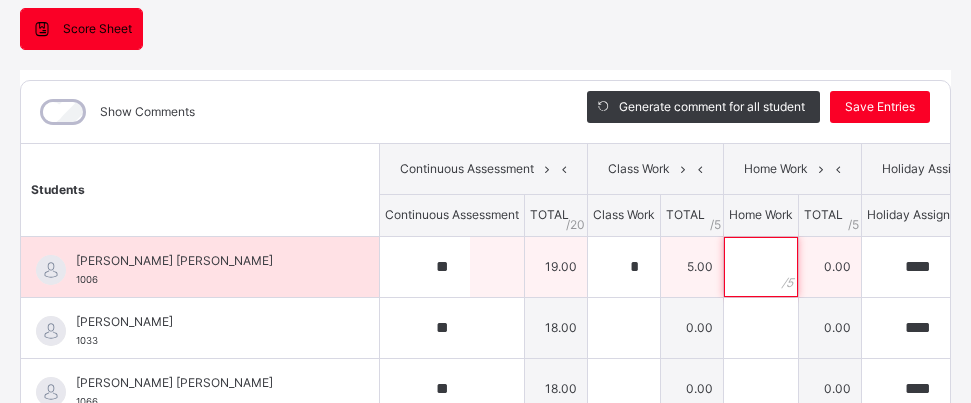 click at bounding box center [761, 267] 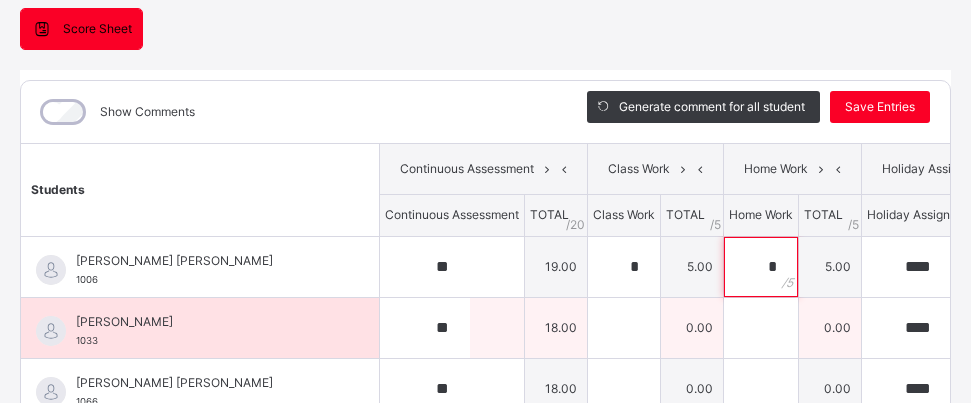 type on "*" 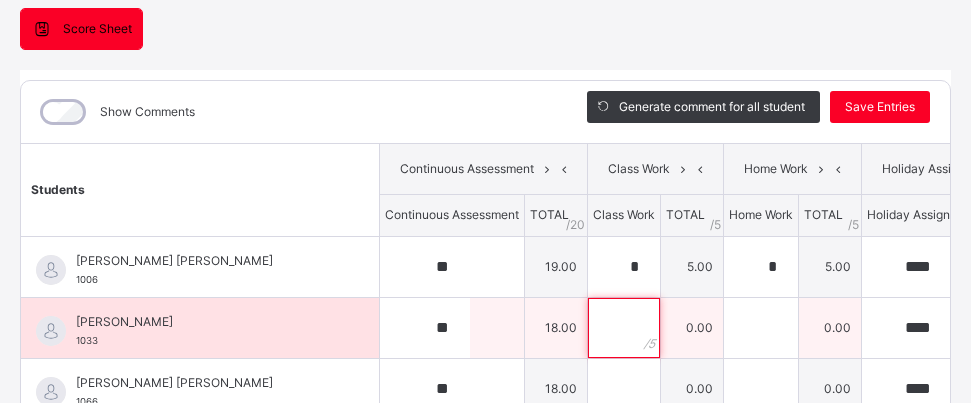 click at bounding box center [624, 328] 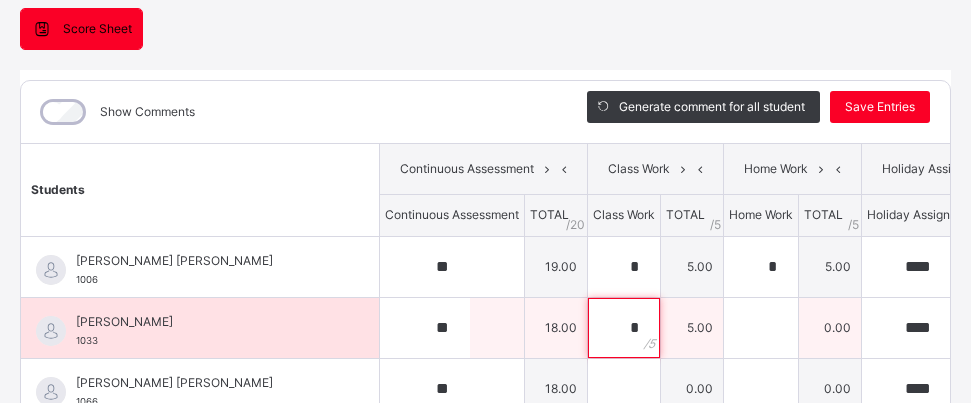 type on "*" 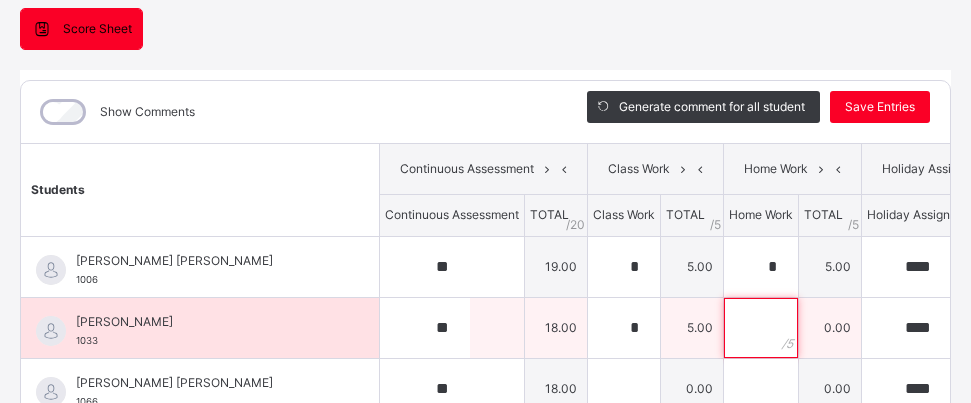 click at bounding box center [761, 328] 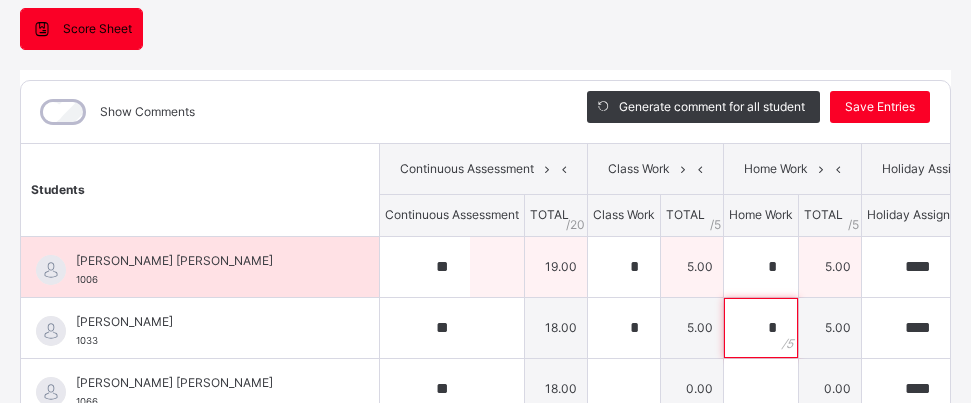 type on "*" 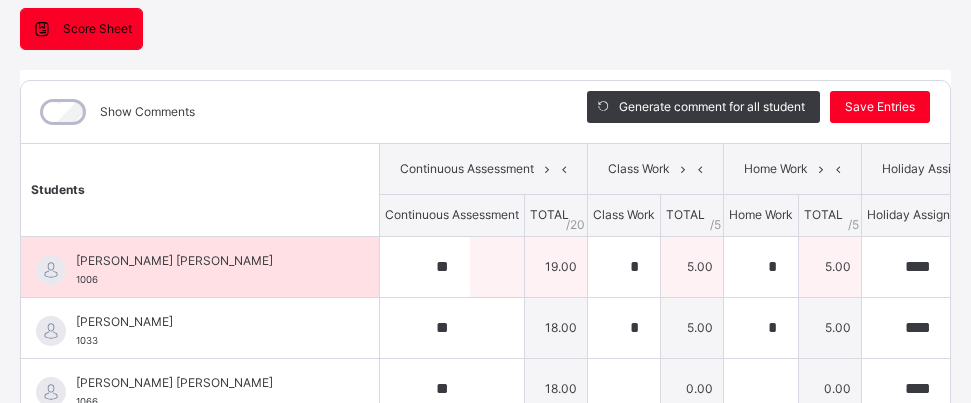 click on "5.00" at bounding box center [830, 266] 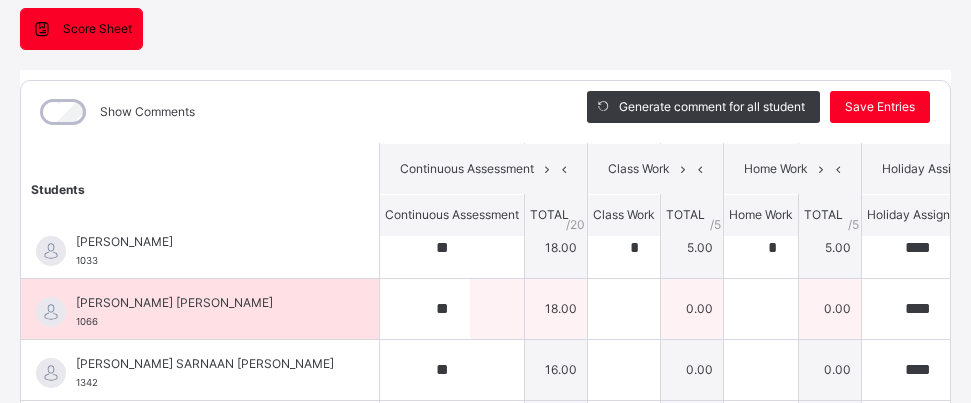 scroll, scrollTop: 120, scrollLeft: 0, axis: vertical 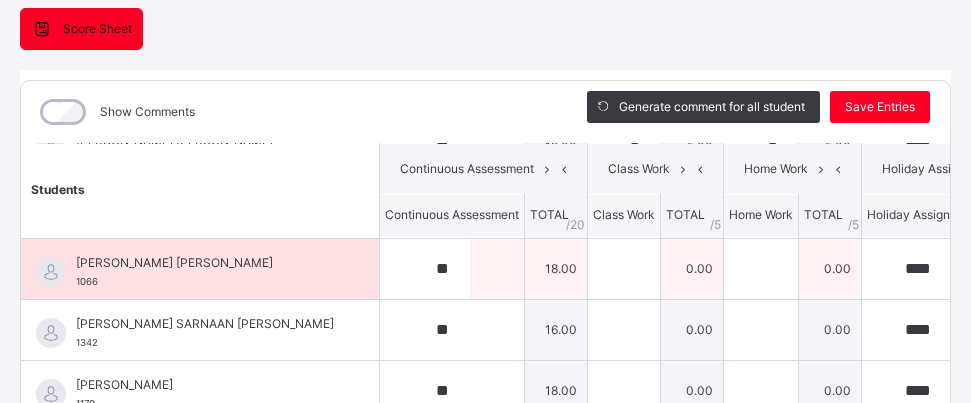 click on "0.00" at bounding box center (830, 268) 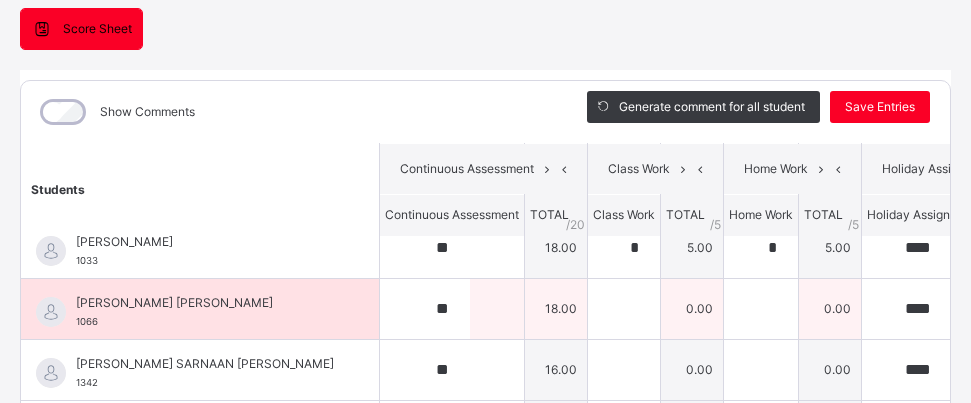 scroll, scrollTop: 40, scrollLeft: 0, axis: vertical 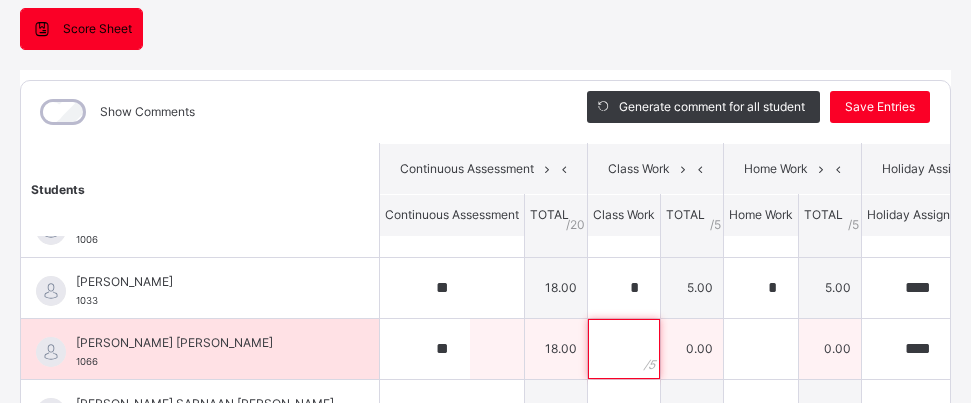 click at bounding box center (624, 349) 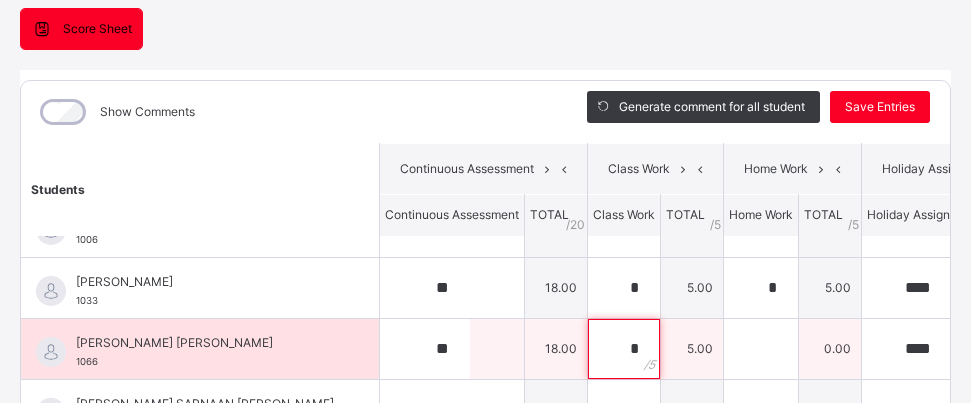 type on "*" 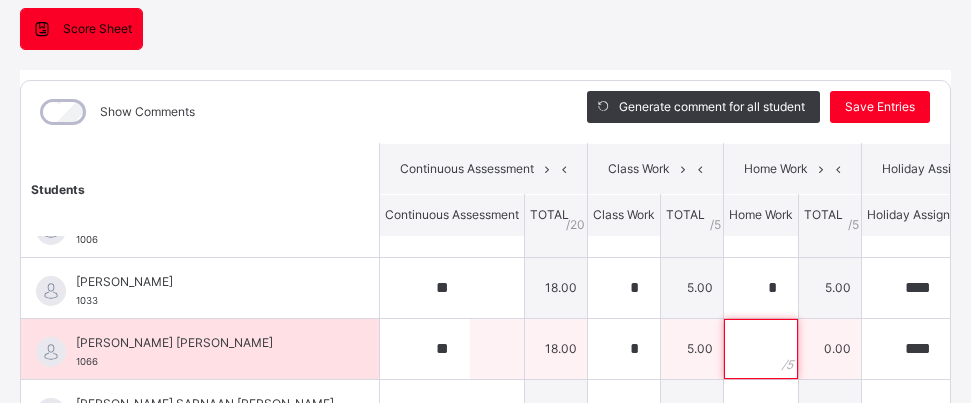 click at bounding box center [761, 349] 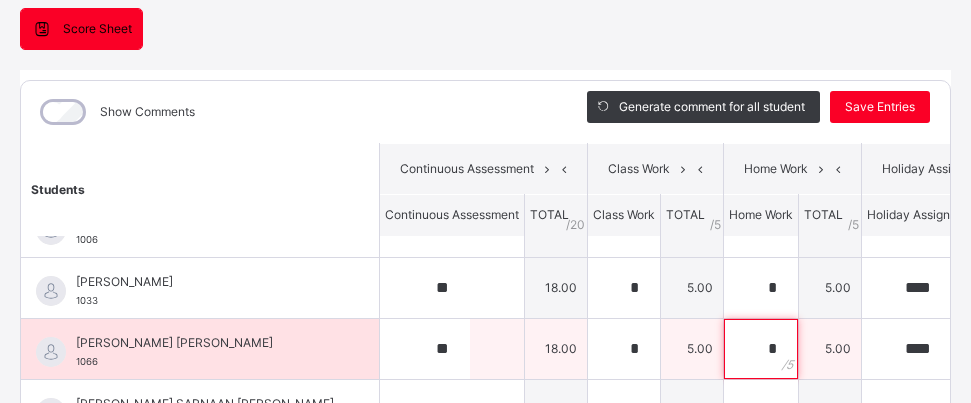 type on "*" 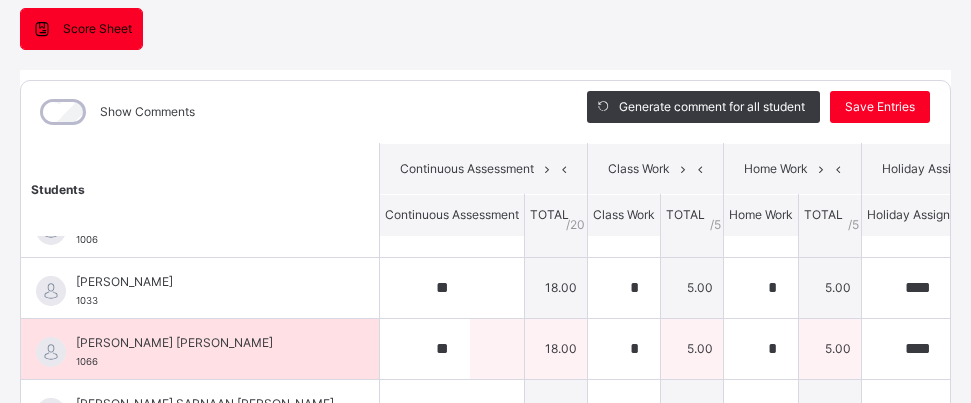 click on "5.00" at bounding box center [830, 348] 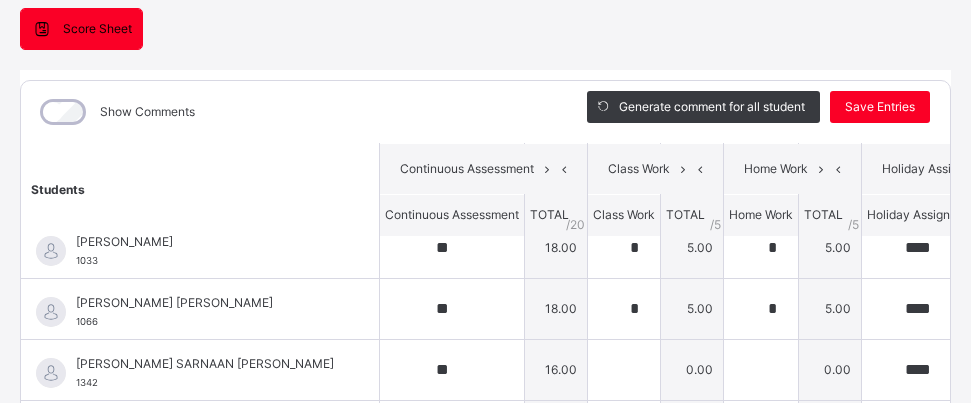 click at bounding box center (624, 614) 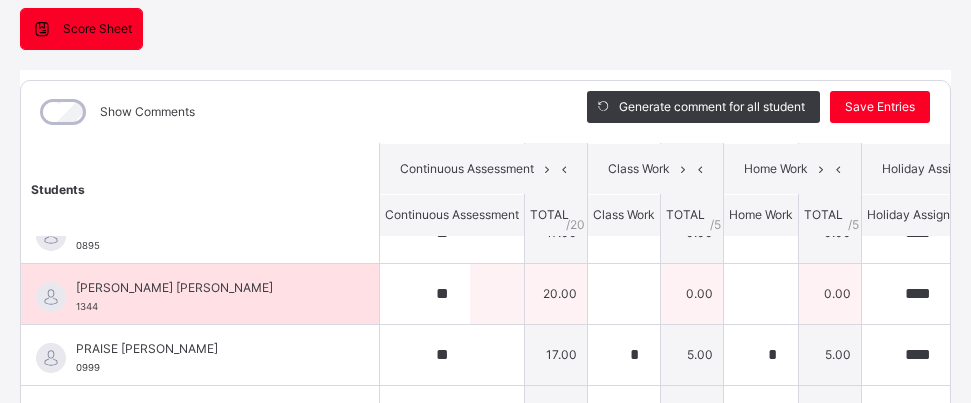 click on "0.00" at bounding box center (692, 293) 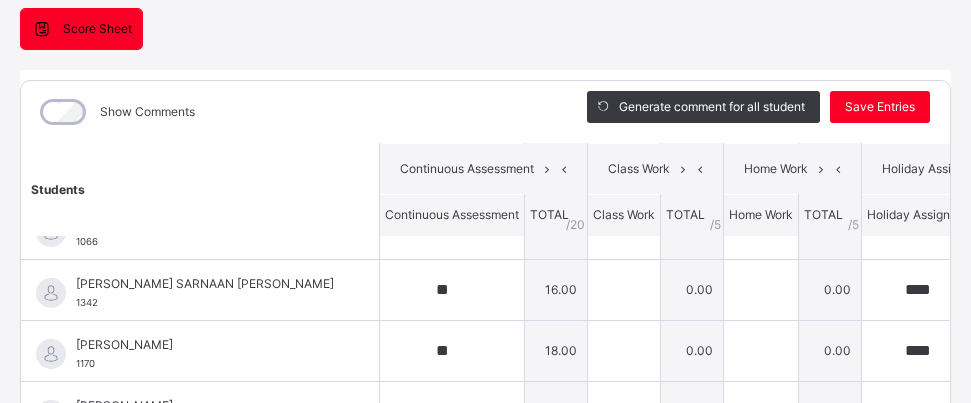 scroll, scrollTop: 120, scrollLeft: 0, axis: vertical 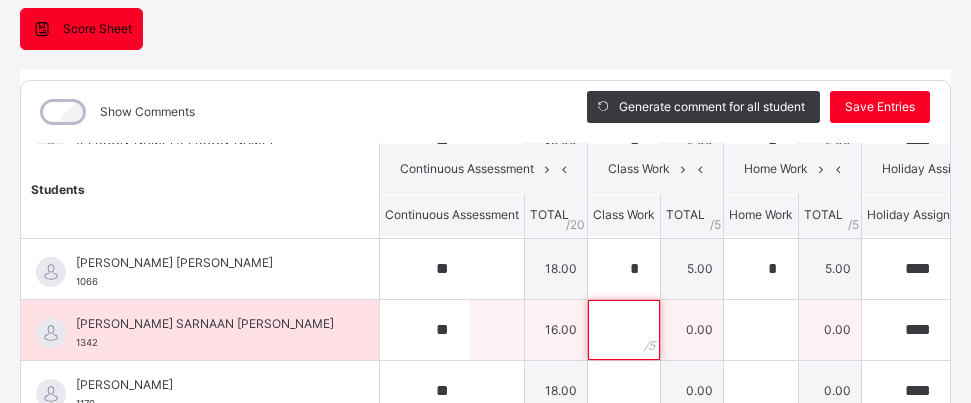 click at bounding box center [624, 330] 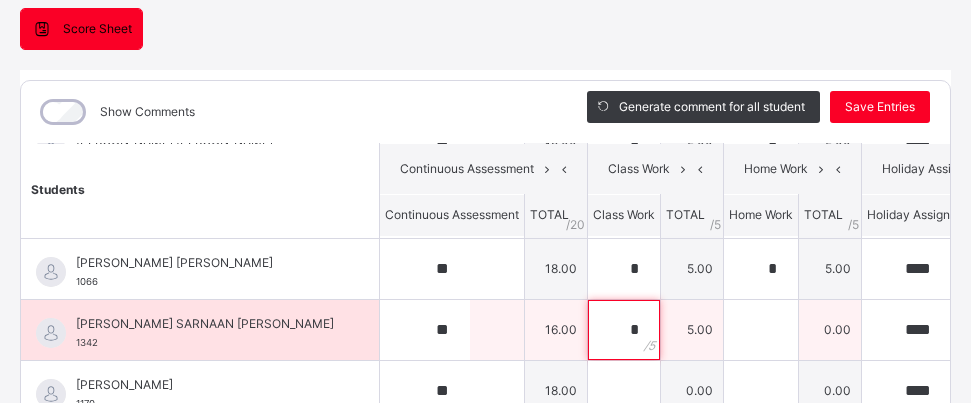type on "*" 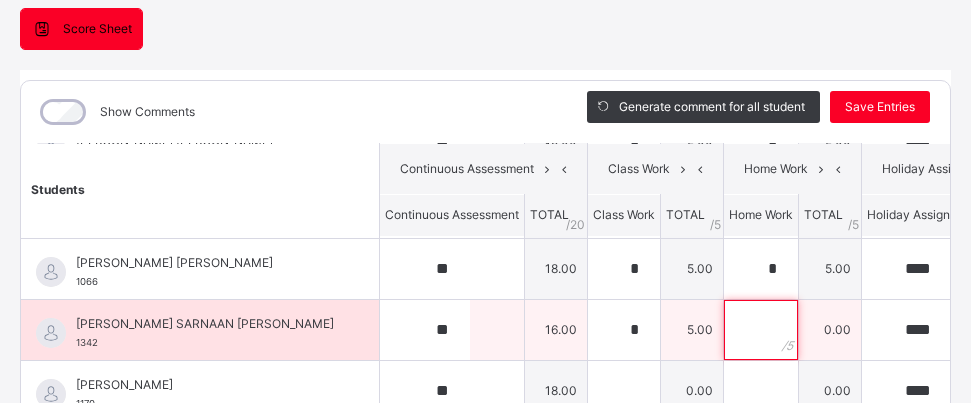 click at bounding box center (761, 330) 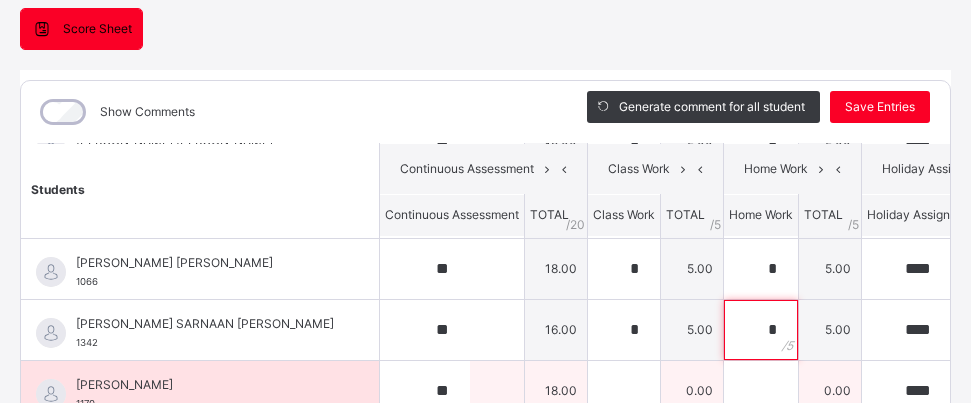 type on "*" 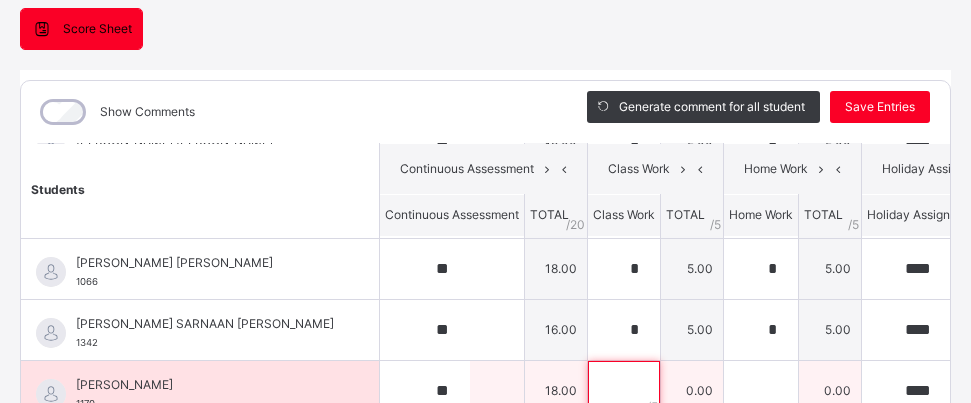 click at bounding box center (624, 391) 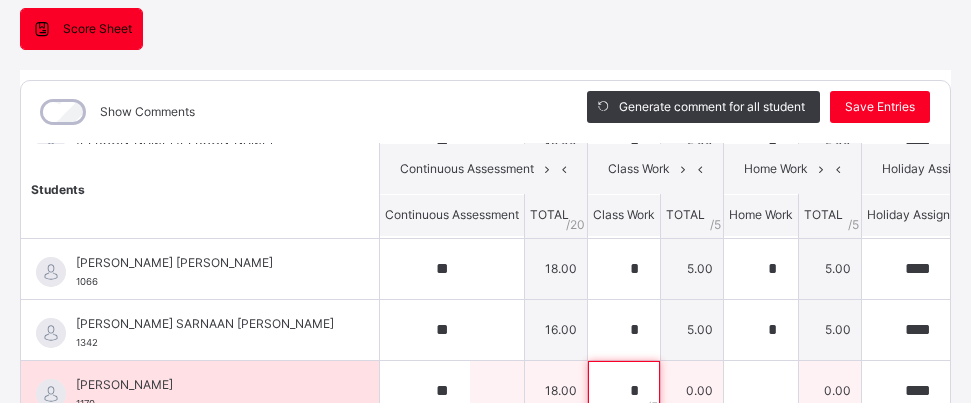 scroll, scrollTop: 202, scrollLeft: 0, axis: vertical 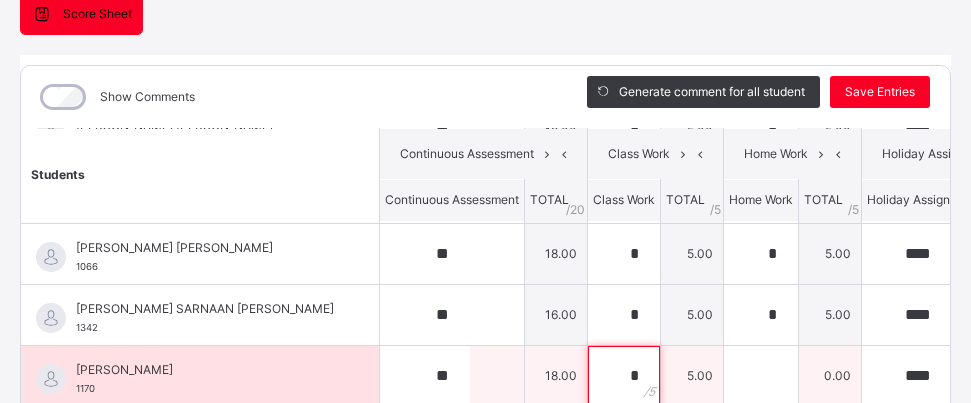 type on "*" 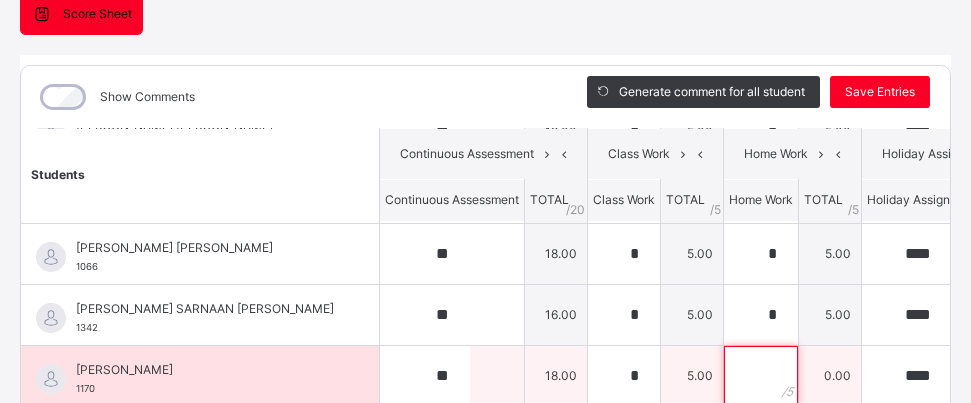 click at bounding box center [761, 376] 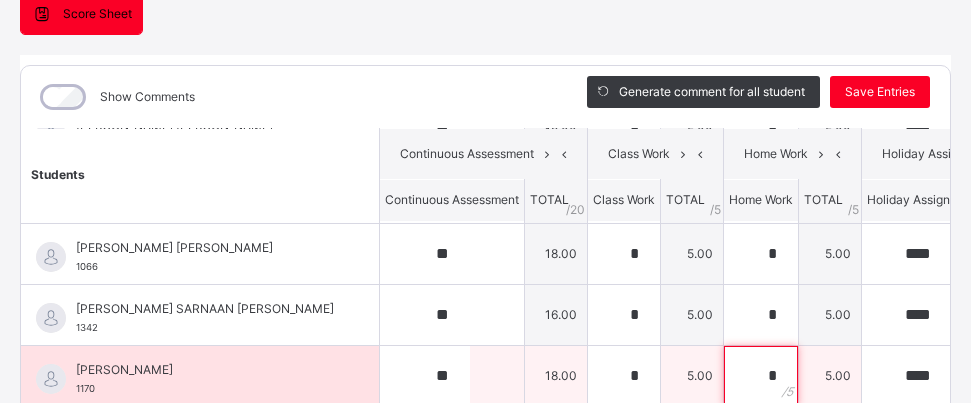 type on "*" 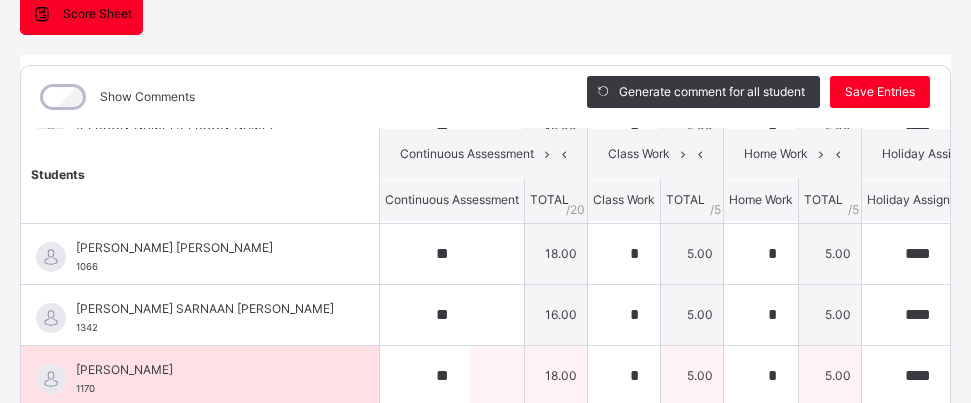 click on "5.00" at bounding box center (830, 375) 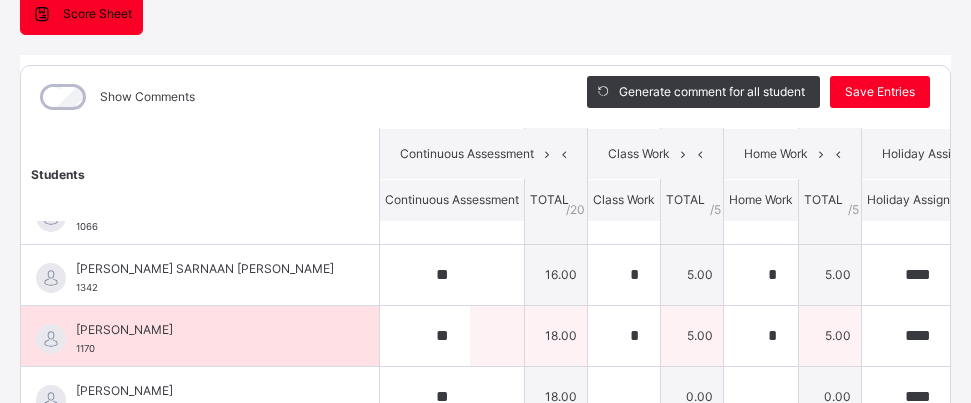 scroll, scrollTop: 400, scrollLeft: 0, axis: vertical 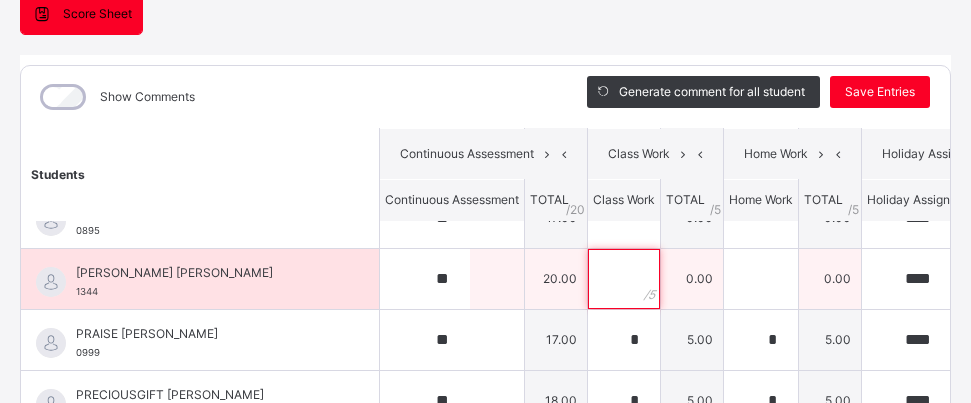 click at bounding box center (624, 279) 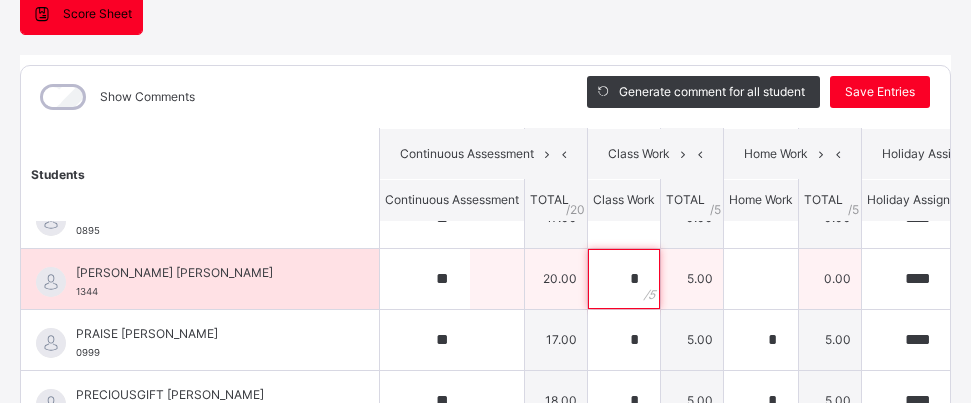 type on "*" 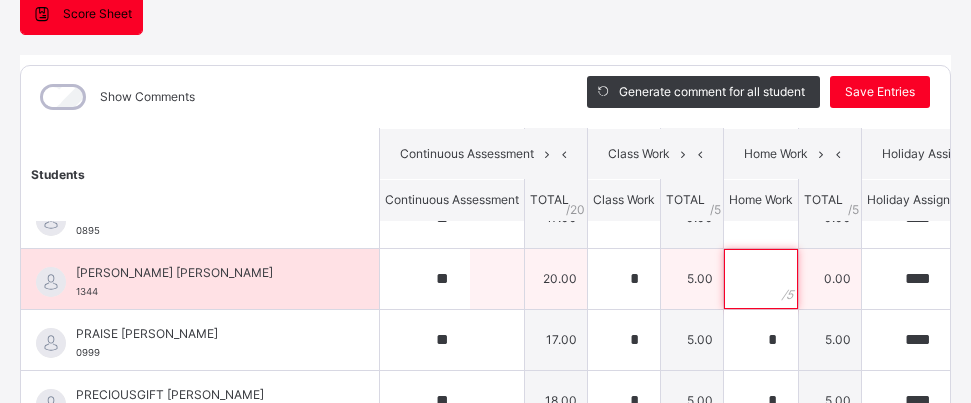 click at bounding box center (761, 279) 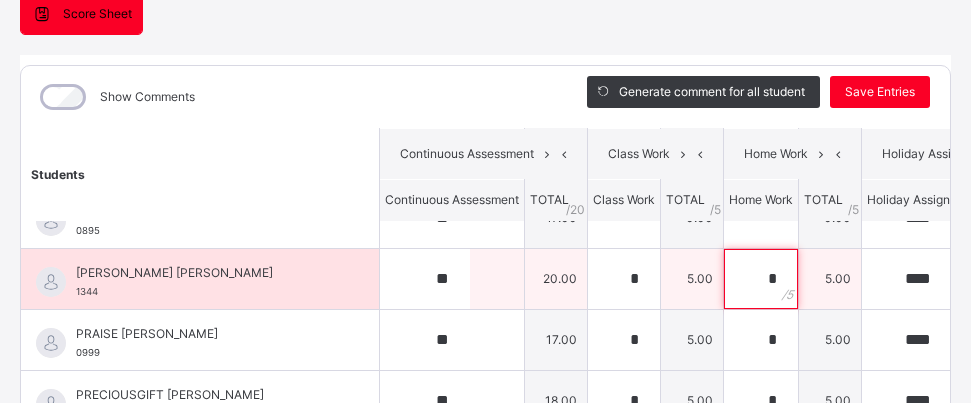 type on "*" 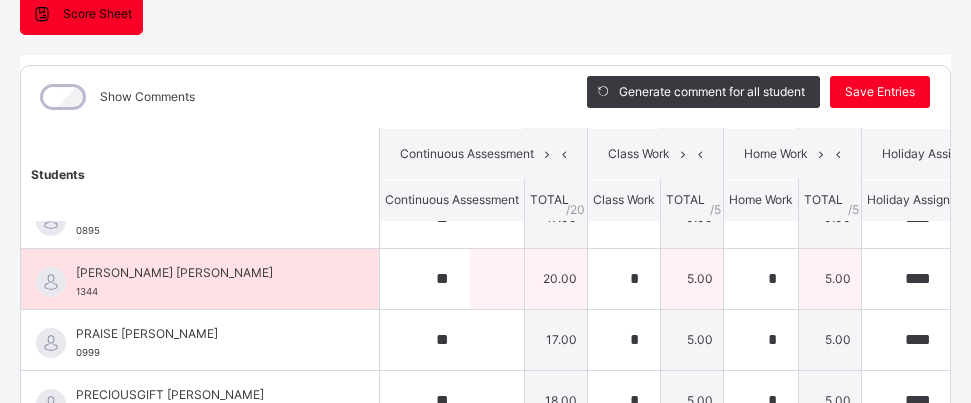 click on "5.00" at bounding box center [830, 278] 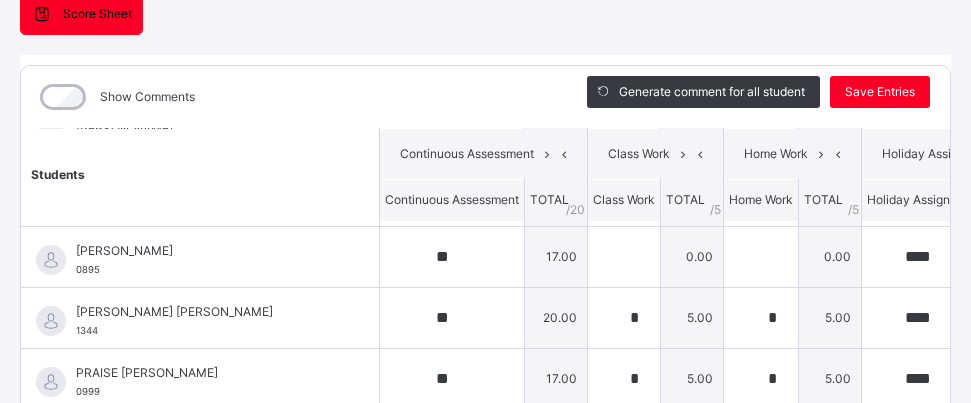 scroll, scrollTop: 360, scrollLeft: 0, axis: vertical 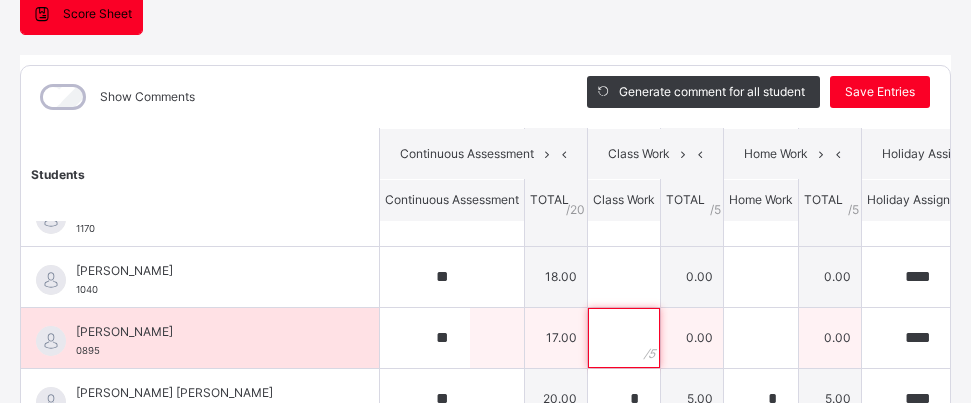 click at bounding box center (624, 338) 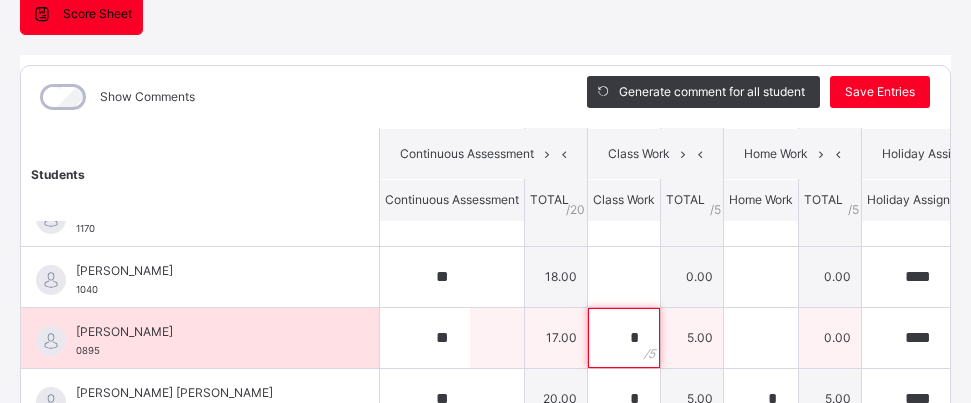 type on "*" 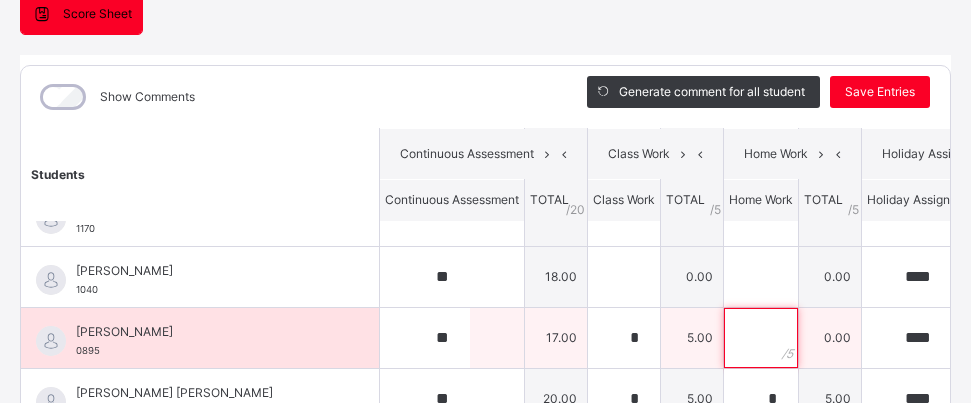 click at bounding box center (761, 338) 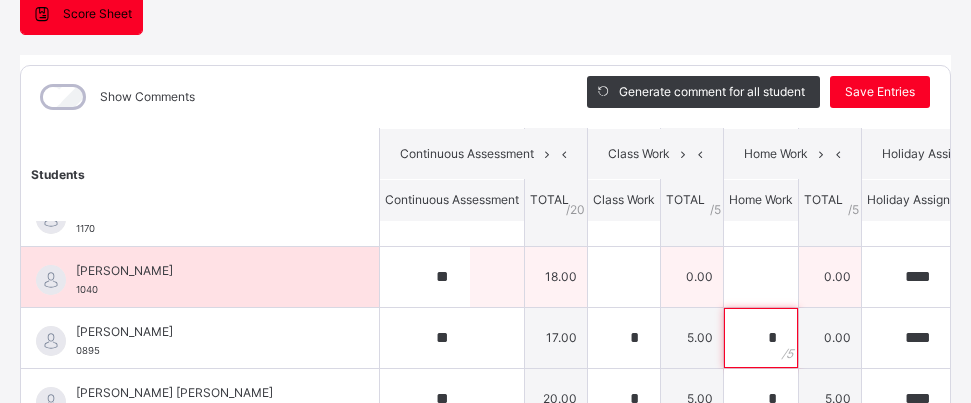 type on "*" 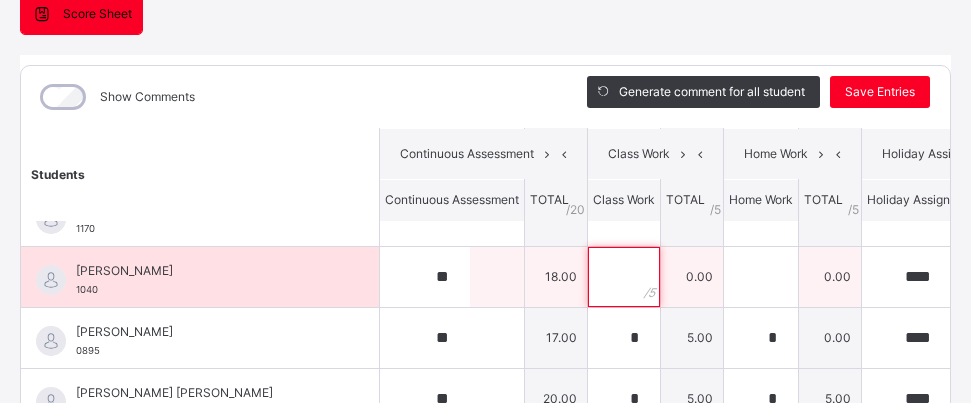 click at bounding box center [624, 277] 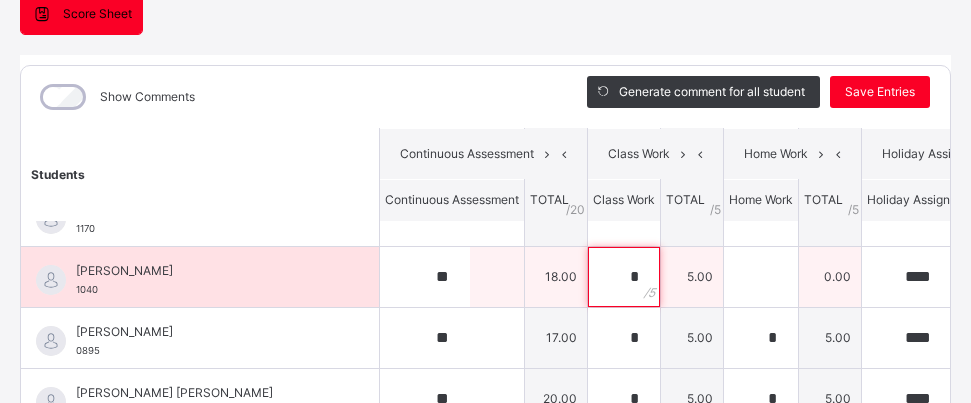 type on "*" 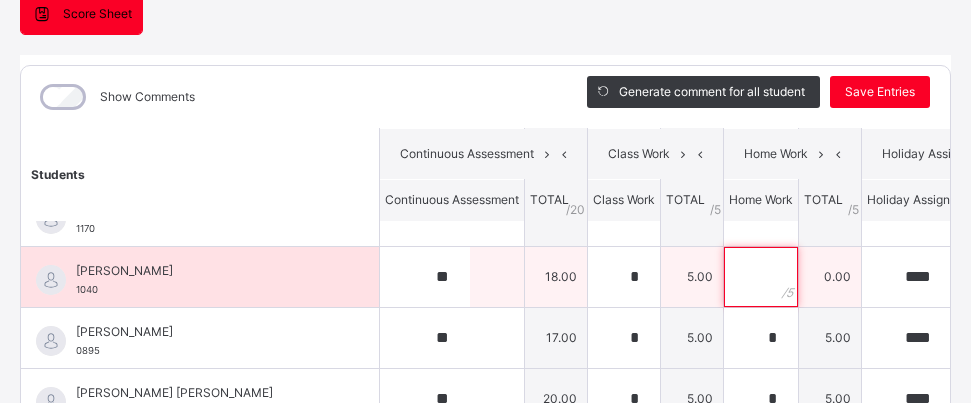 click at bounding box center (761, 277) 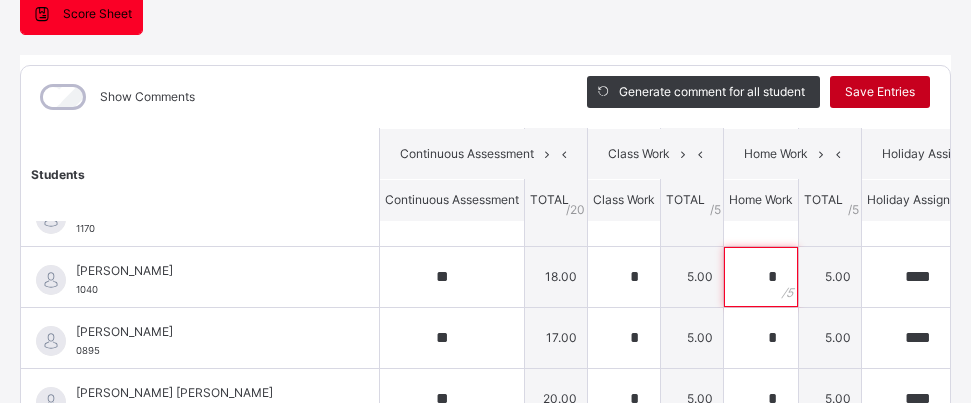 type on "*" 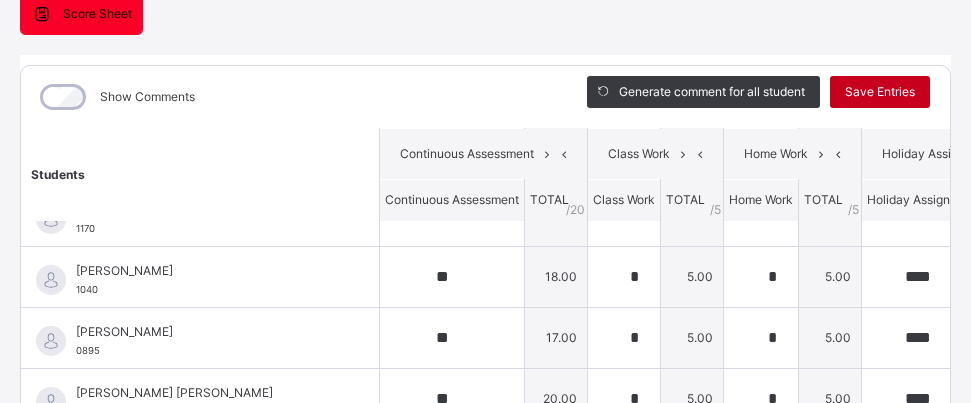 click on "Save Entries" at bounding box center [880, 92] 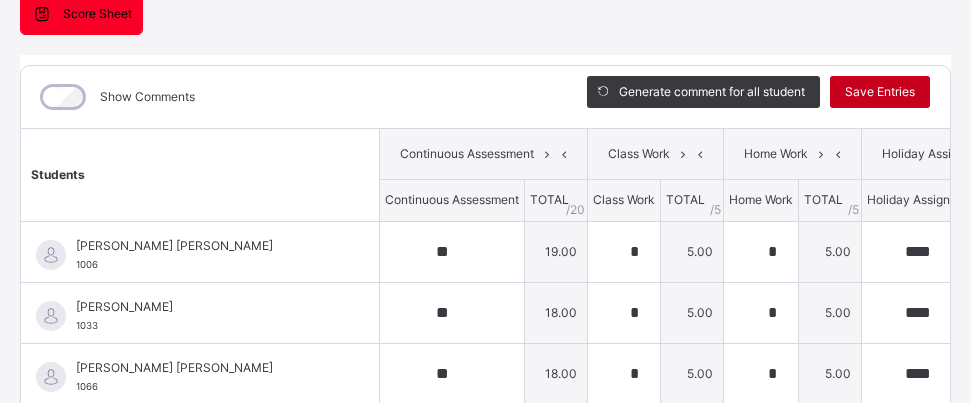 type on "**" 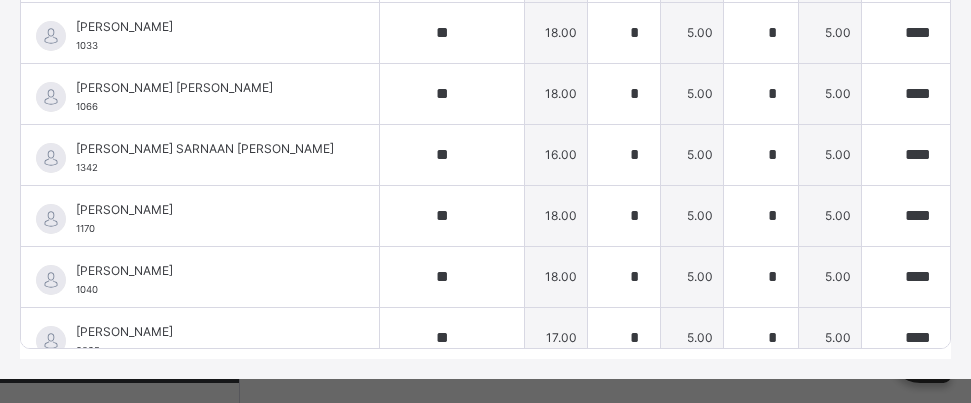 scroll, scrollTop: 522, scrollLeft: 0, axis: vertical 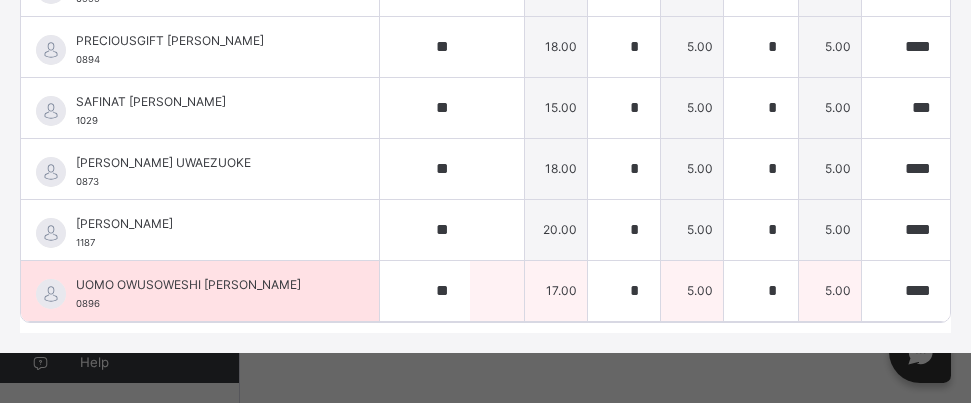 click on "[PERSON_NAME] [PERSON_NAME] 1006 [PERSON_NAME] [PERSON_NAME] 1006 ** 19.00 * 5.00 * 5.00 **** 9.15 0.00 38.15 Generate comment 0 / 250   ×   Subject Teacher’s Comment Generate and see in full the comment developed by the AI with an option to regenerate the comment [PERSON_NAME] [PERSON_NAME]   1006   Total 38.15  / 100.00 [PERSON_NAME] Bot   Regenerate     Use this comment   [PERSON_NAME] 1033 [PERSON_NAME] 1033 ** 18.00 * 5.00 * 5.00 **** 9.68 0.00 37.68 Generate comment 0 / 250   ×   Subject Teacher’s Comment Generate and see in full the comment developed by the AI with an option to regenerate the comment [PERSON_NAME] [PERSON_NAME]   1033   Total 37.68  / 100.00 [PERSON_NAME] Bot   Regenerate     Use this comment   [PERSON_NAME] [PERSON_NAME] 1066 [PERSON_NAME] [PERSON_NAME] 1066 ** 18.00 * 5.00 * 5.00 **** 9.91 0.00 37.91 Generate comment 0 / 250   ×   Subject Teacher’s Comment Generate and see in full the comment developed by the AI with an option to regenerate the comment JS [PERSON_NAME] [PERSON_NAME]   1066    /" at bounding box center (642, -106) 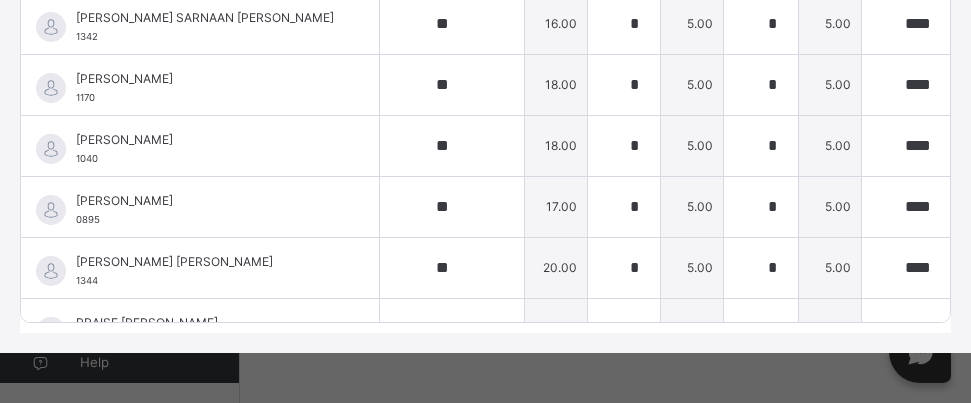 scroll, scrollTop: 0, scrollLeft: 0, axis: both 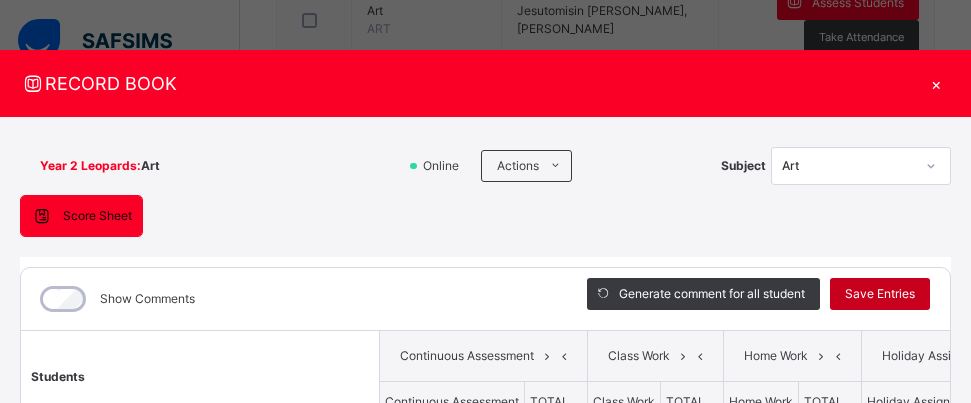 click on "Save Entries" at bounding box center [880, 294] 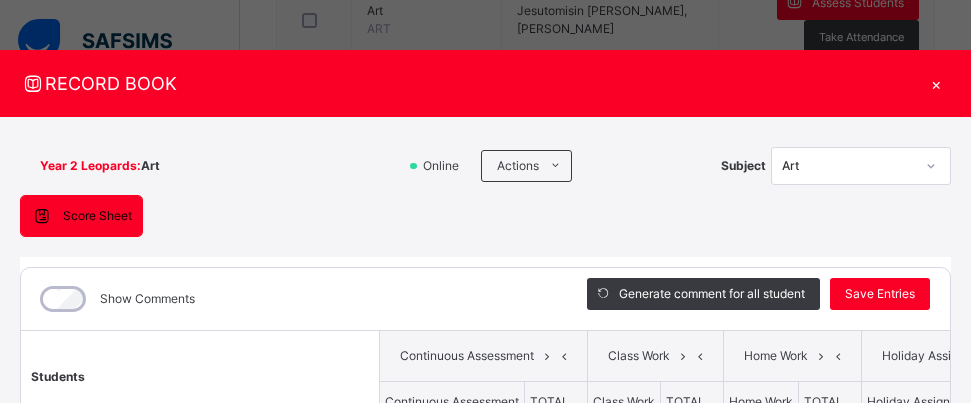 click on "×" at bounding box center (936, 83) 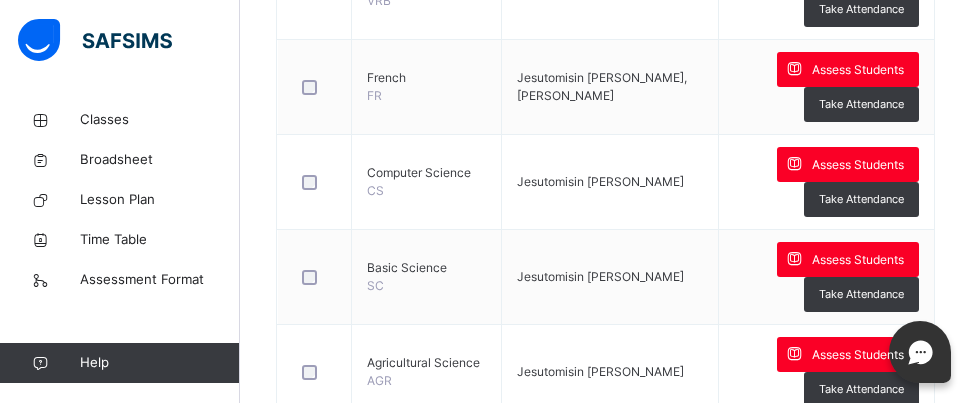 scroll, scrollTop: 989, scrollLeft: 0, axis: vertical 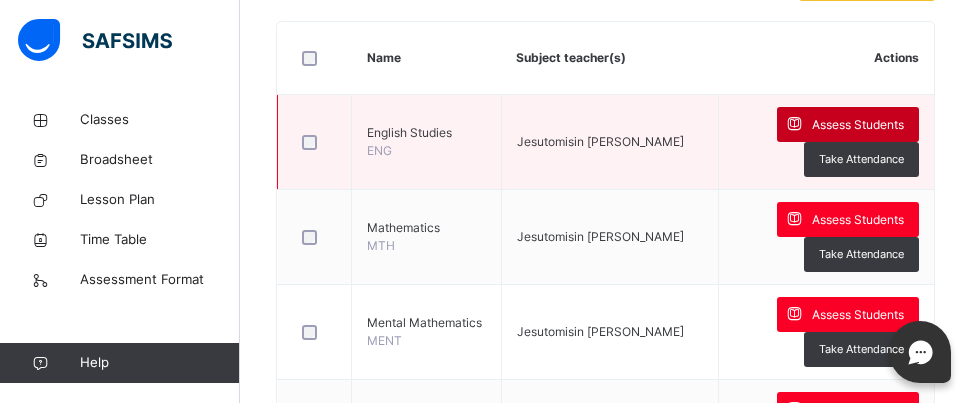 click on "Assess Students" at bounding box center (858, 125) 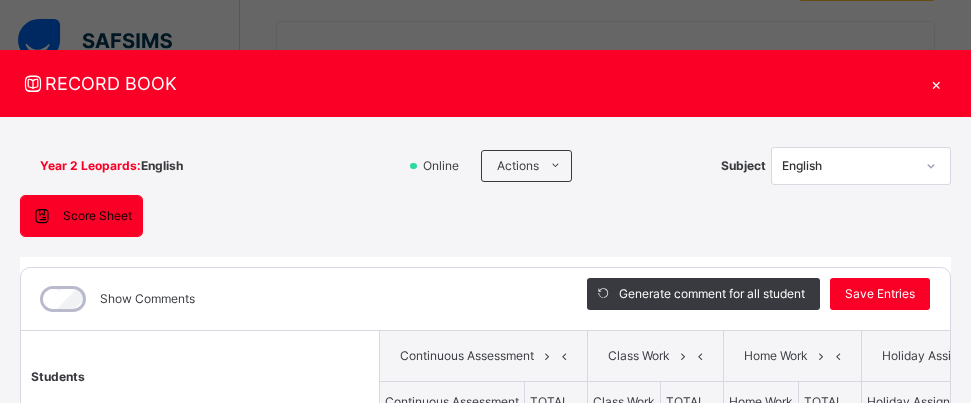 type on "*****" 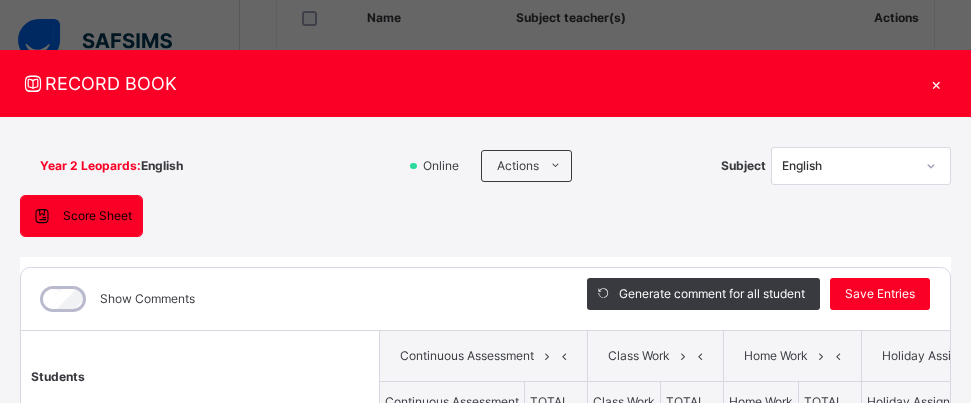 scroll, scrollTop: 338, scrollLeft: 0, axis: vertical 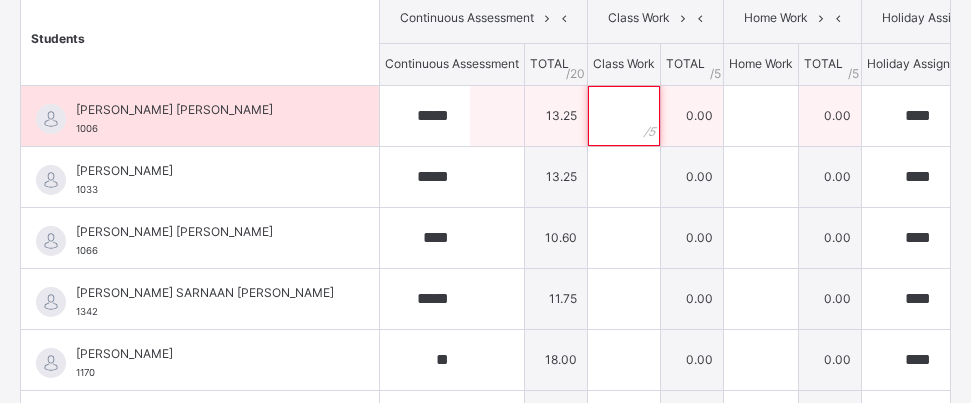 click at bounding box center (624, 116) 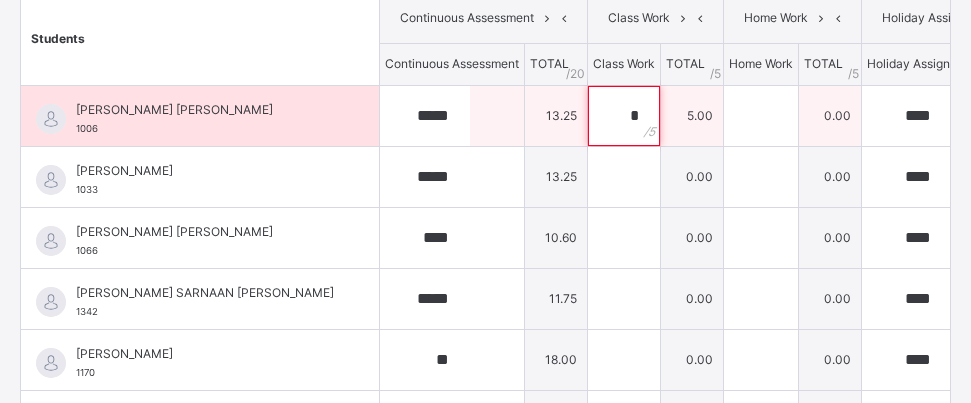 type on "*" 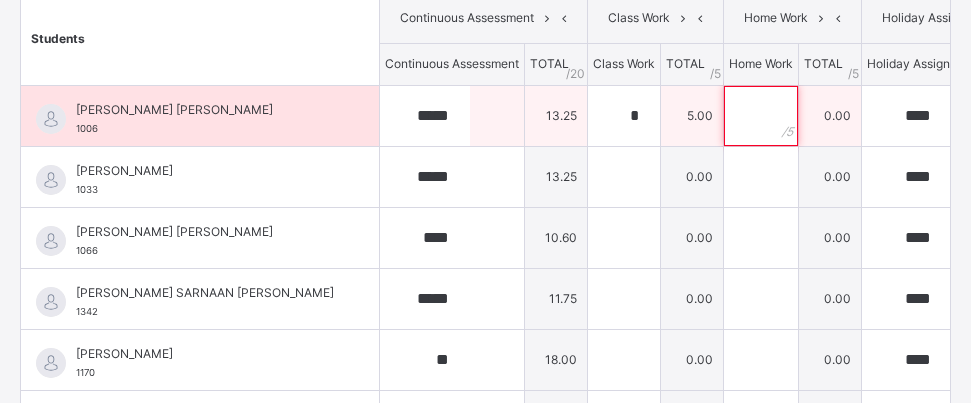 click at bounding box center [761, 116] 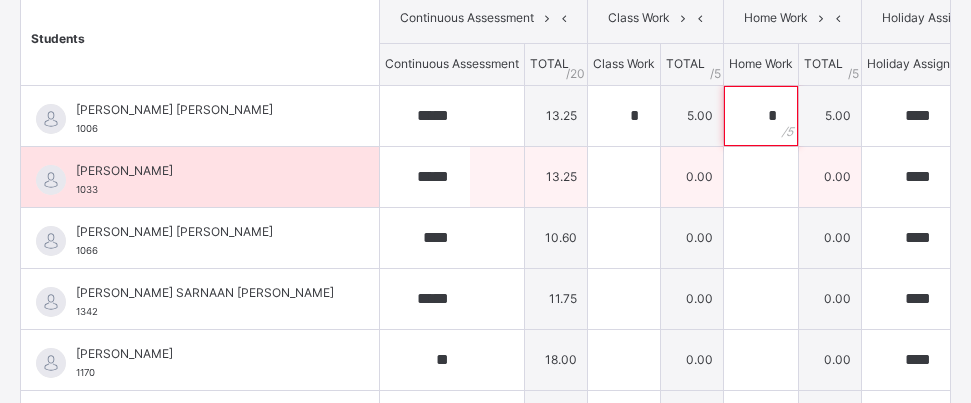 type on "*" 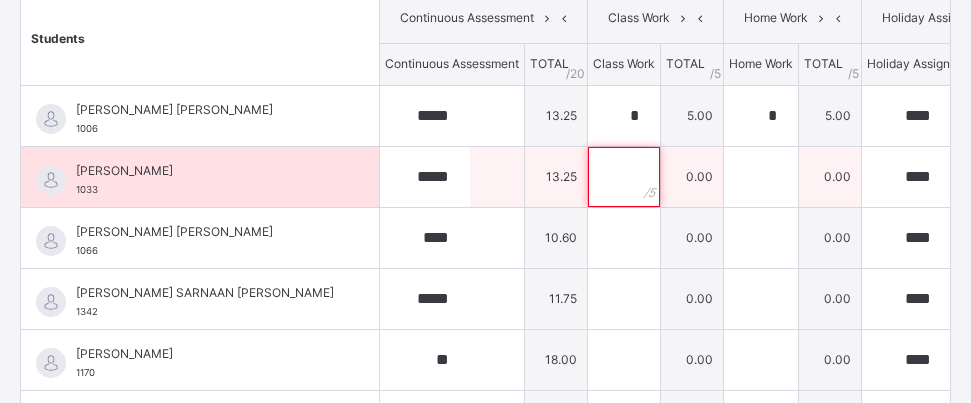 click at bounding box center (624, 177) 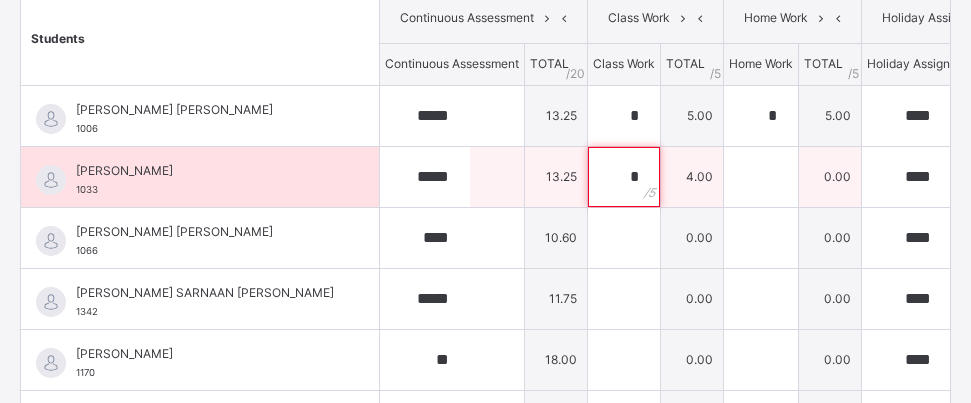 type on "*" 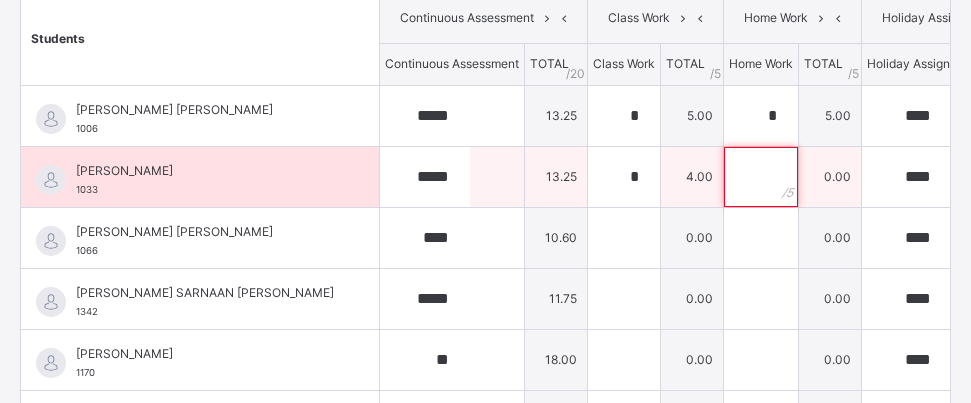 click at bounding box center (761, 177) 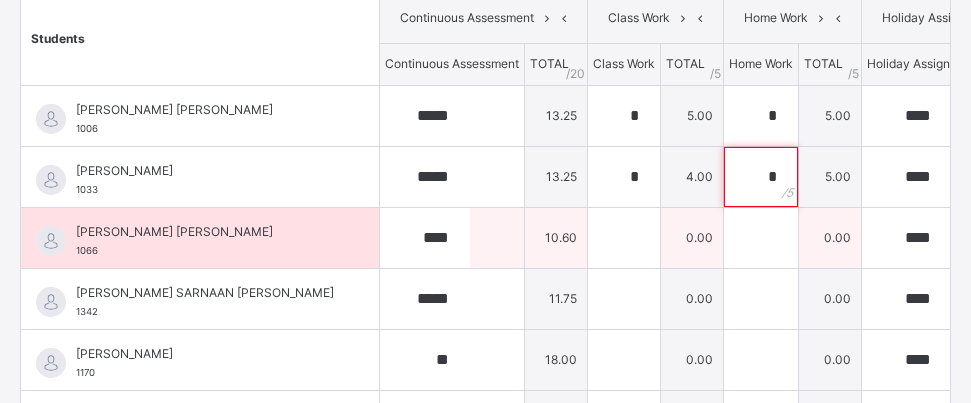 type on "*" 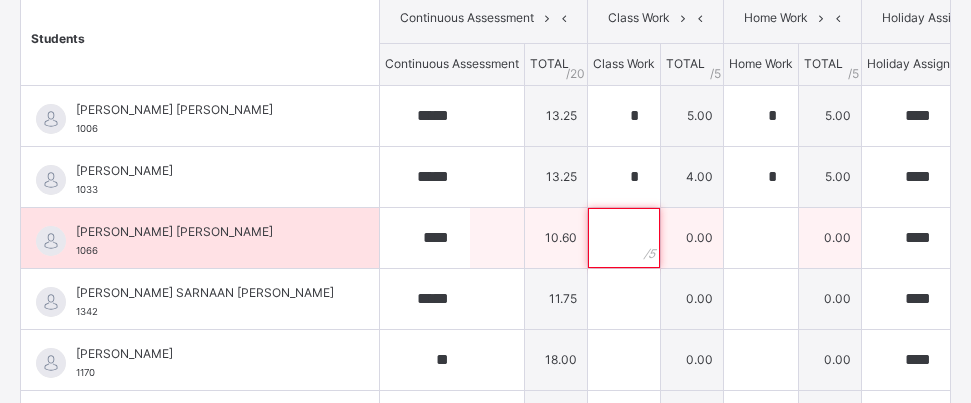 click at bounding box center [624, 238] 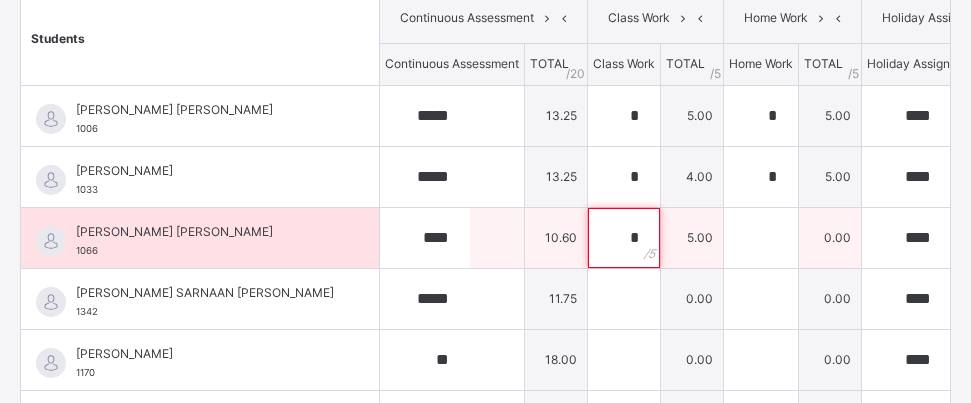 type on "*" 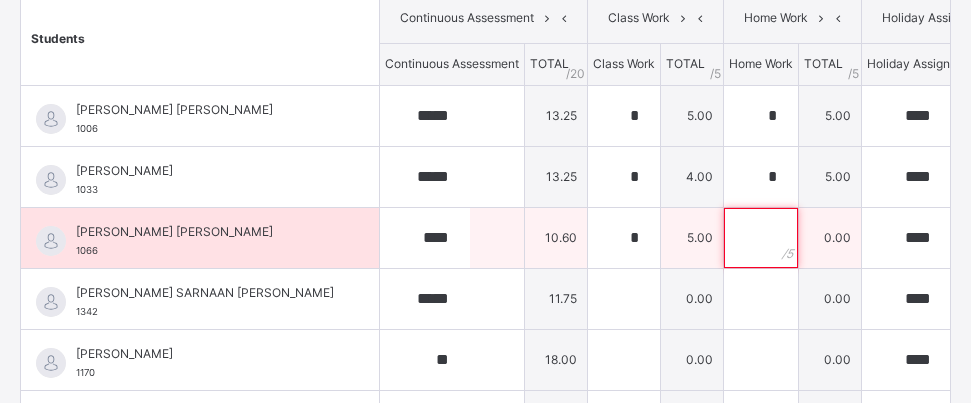 click at bounding box center (761, 238) 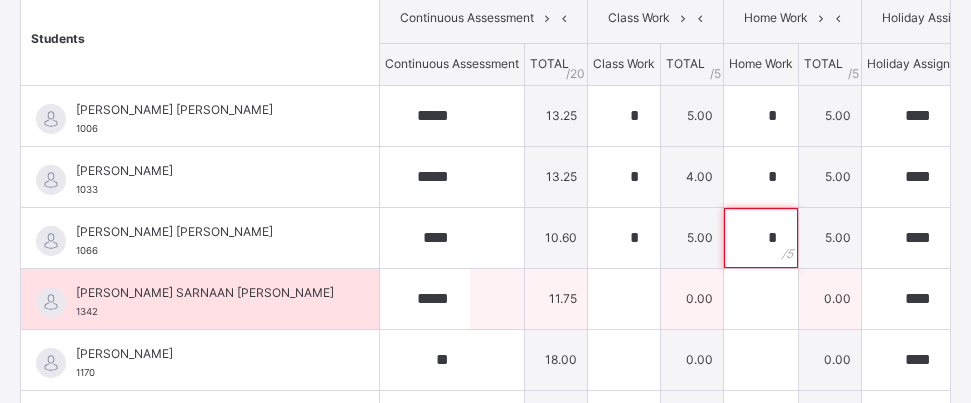 type on "*" 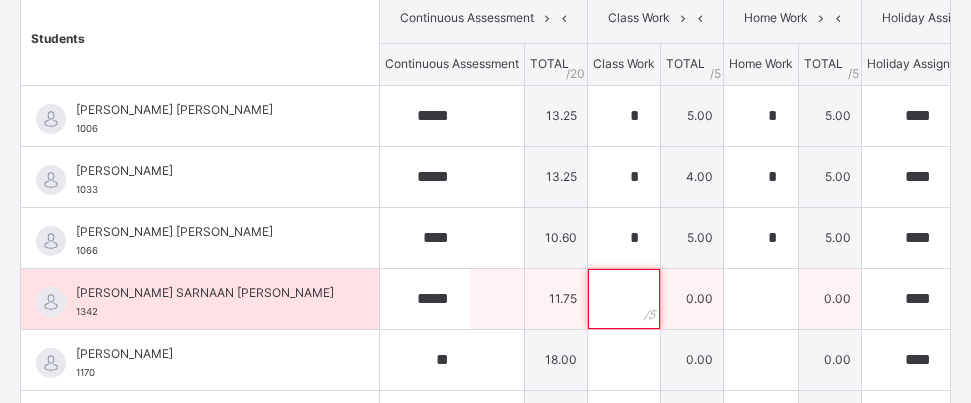 click at bounding box center (624, 299) 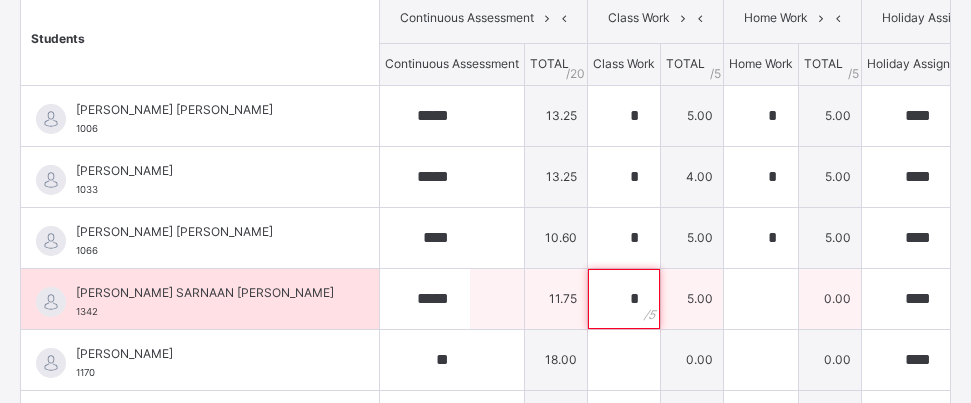 type on "*" 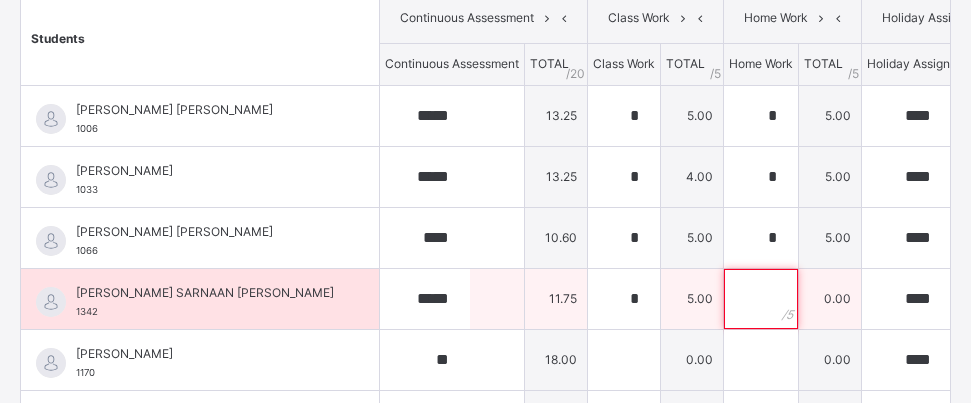 click at bounding box center (761, 299) 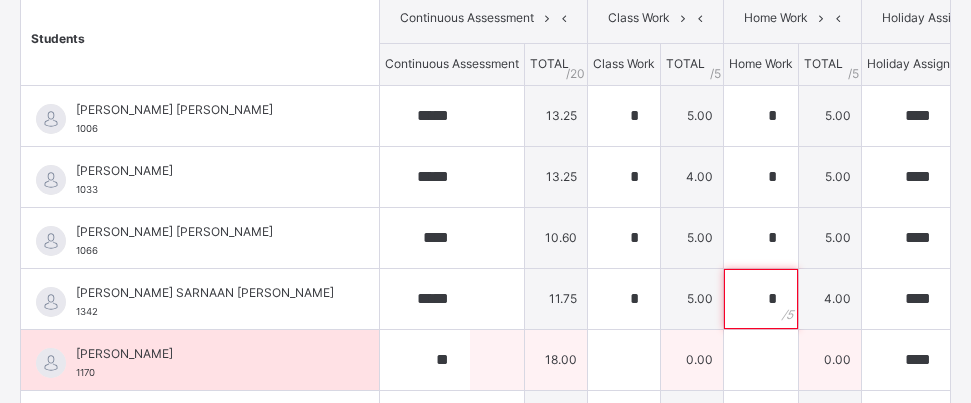 type on "*" 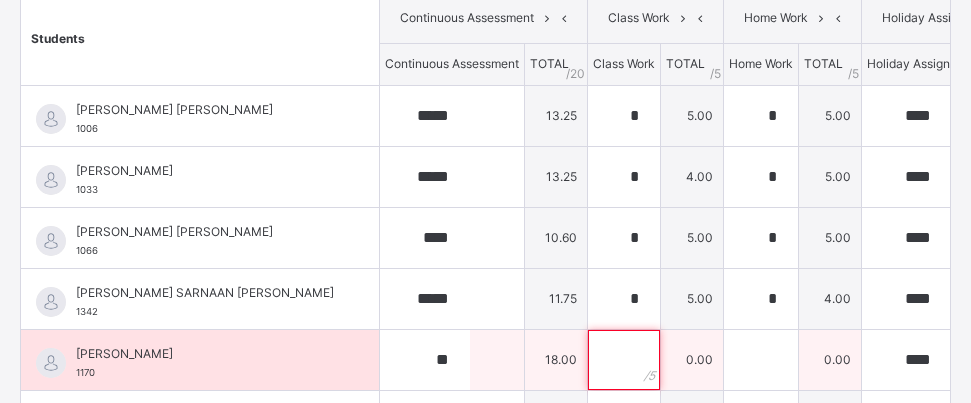 click at bounding box center (624, 360) 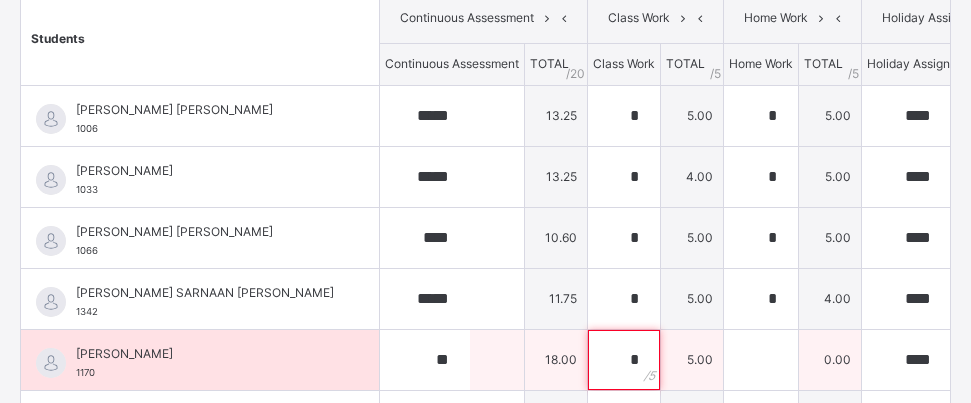 type on "*" 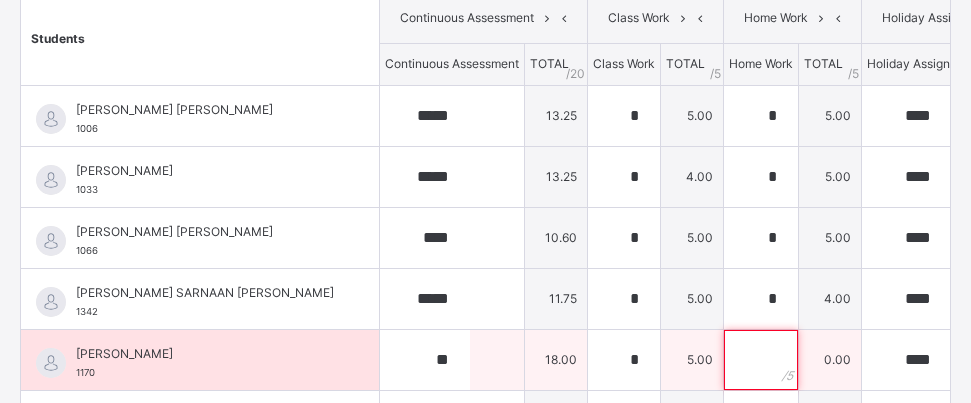 click at bounding box center [761, 360] 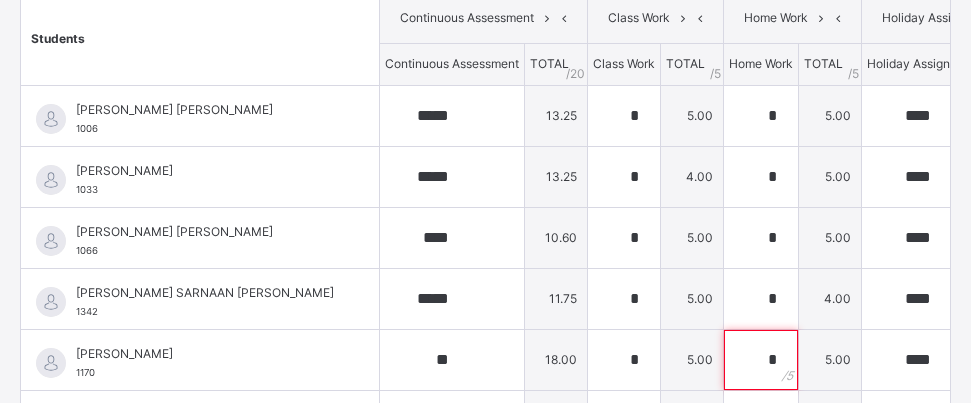 scroll, scrollTop: 353, scrollLeft: 0, axis: vertical 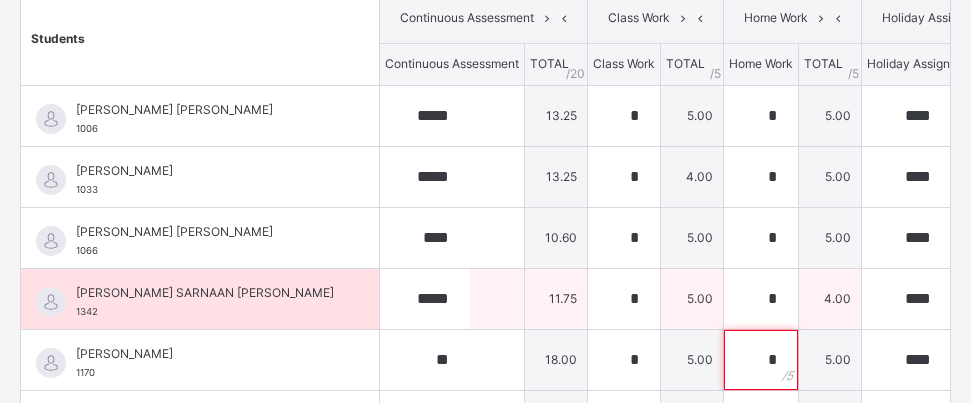 type on "*" 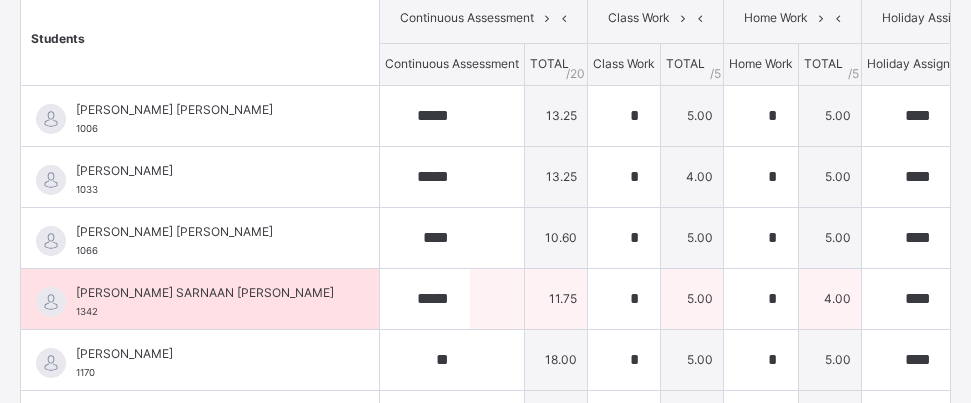 click on "4.00" at bounding box center (830, 298) 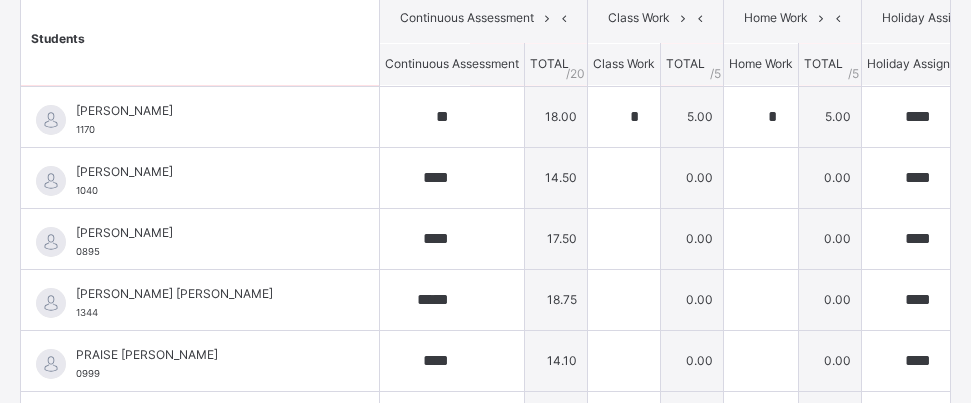scroll, scrollTop: 280, scrollLeft: 0, axis: vertical 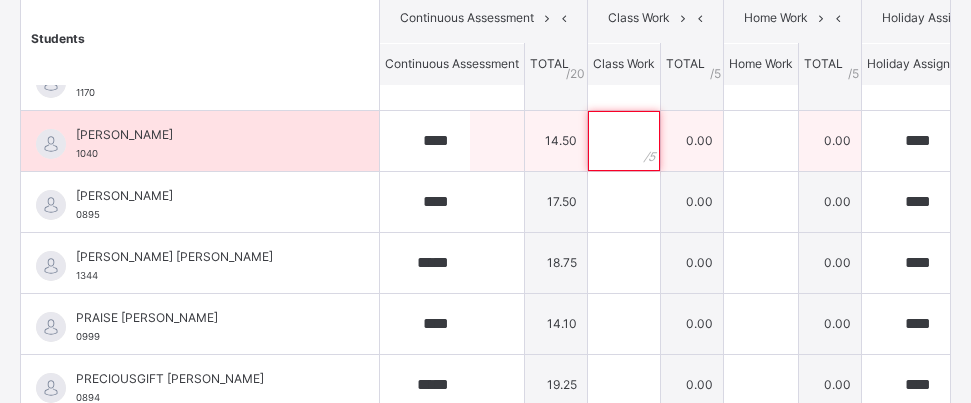 click at bounding box center [624, 141] 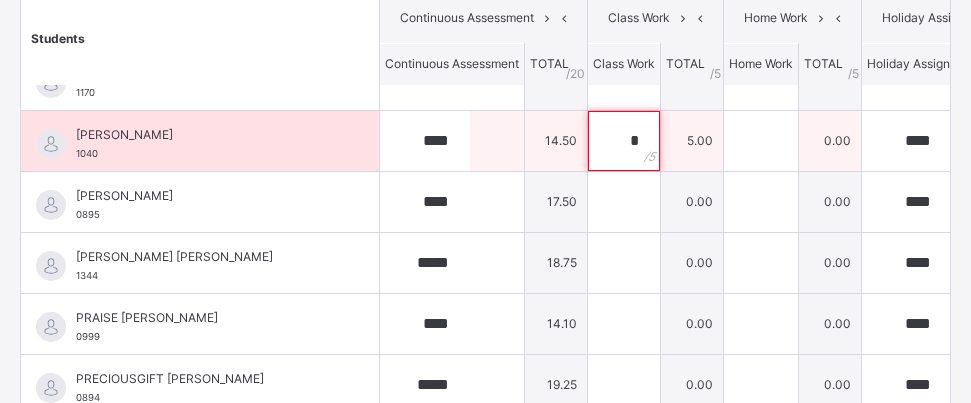 type on "*" 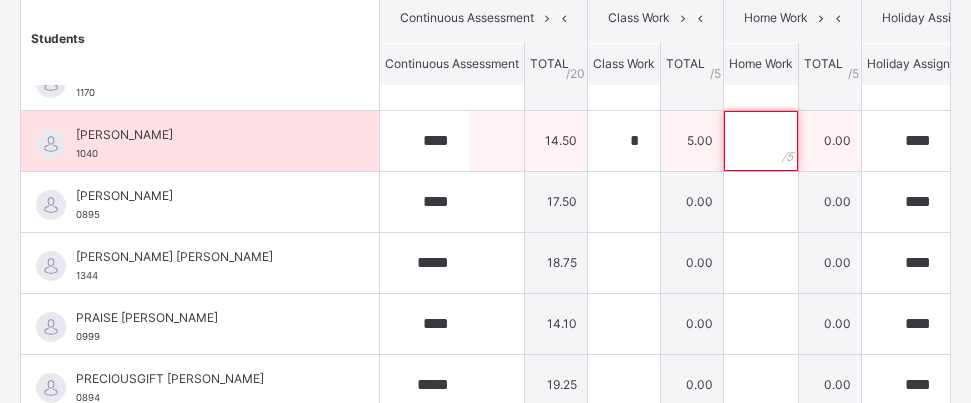 drag, startPoint x: 683, startPoint y: 141, endPoint x: 694, endPoint y: 147, distance: 12.529964 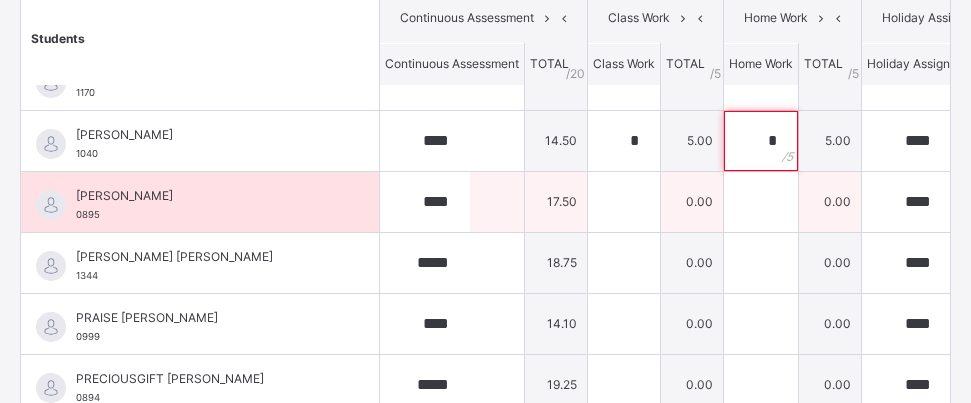 type on "*" 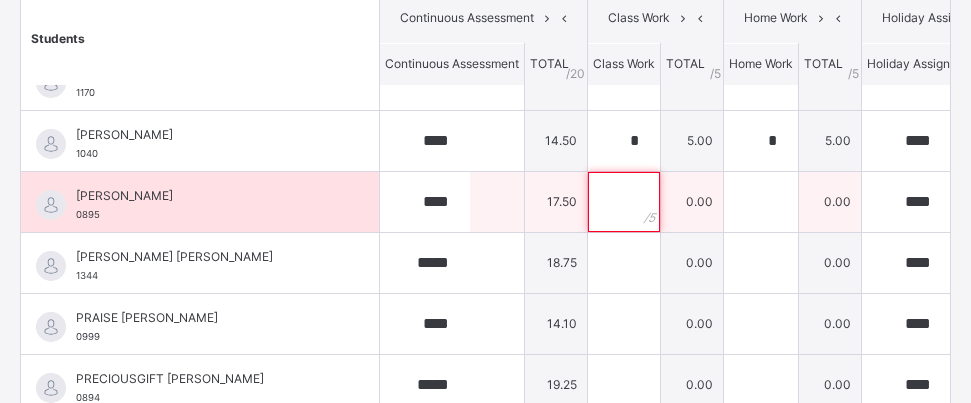 click at bounding box center (624, 202) 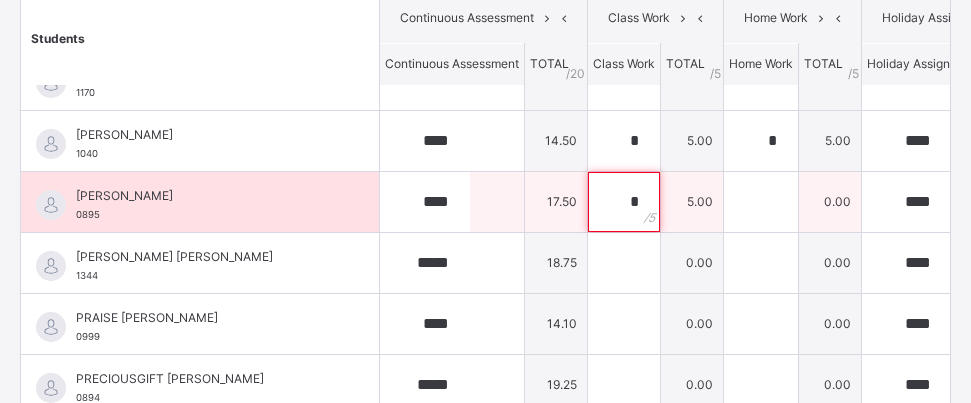 type on "*" 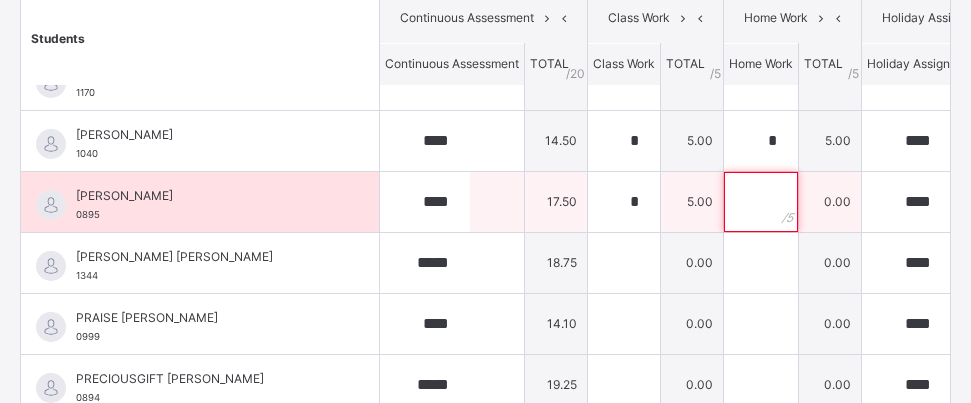 click at bounding box center (761, 202) 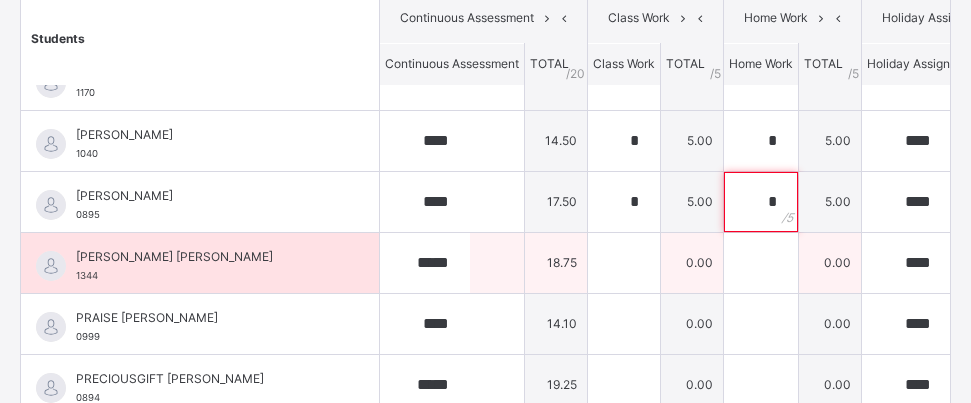 type on "*" 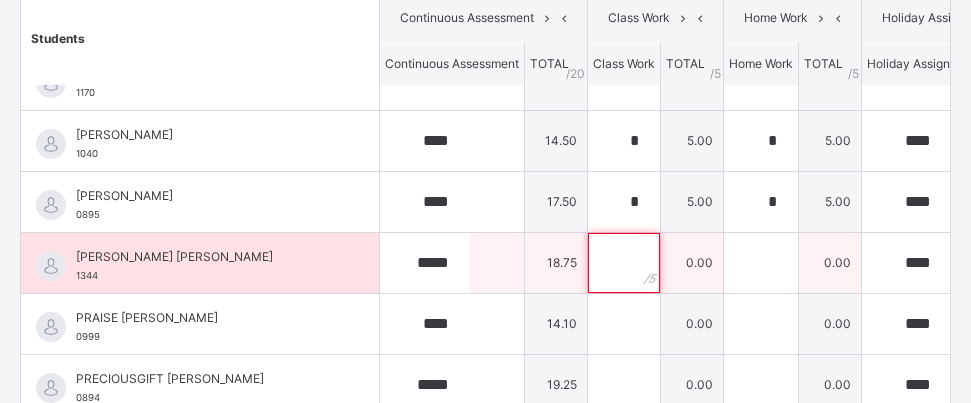 click at bounding box center [624, 263] 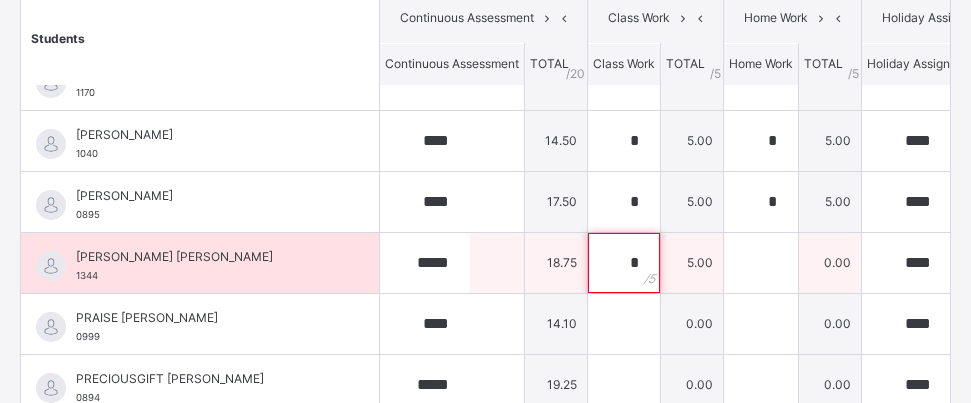type on "*" 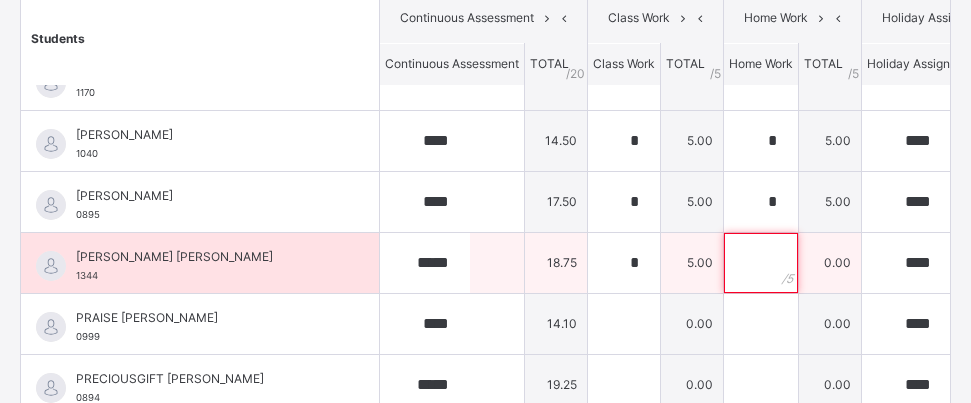click at bounding box center [761, 263] 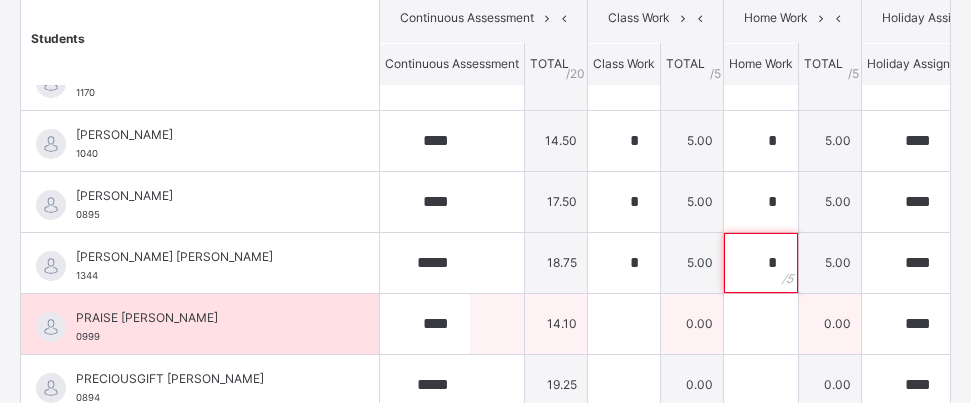 type on "*" 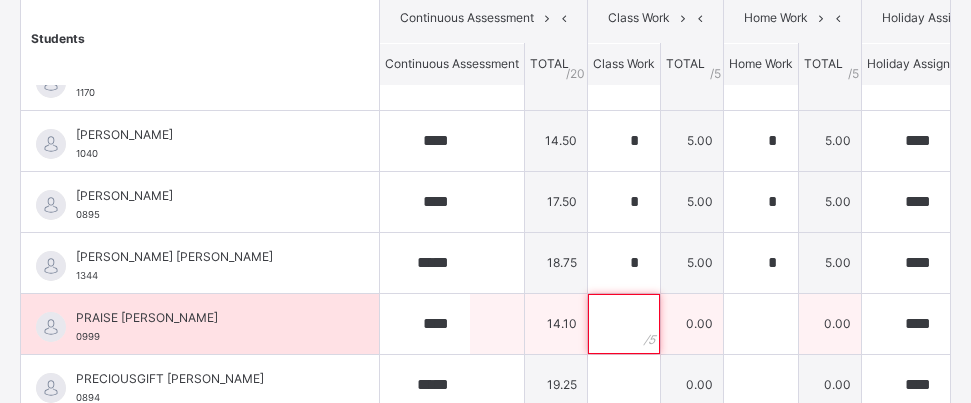 click at bounding box center (624, 324) 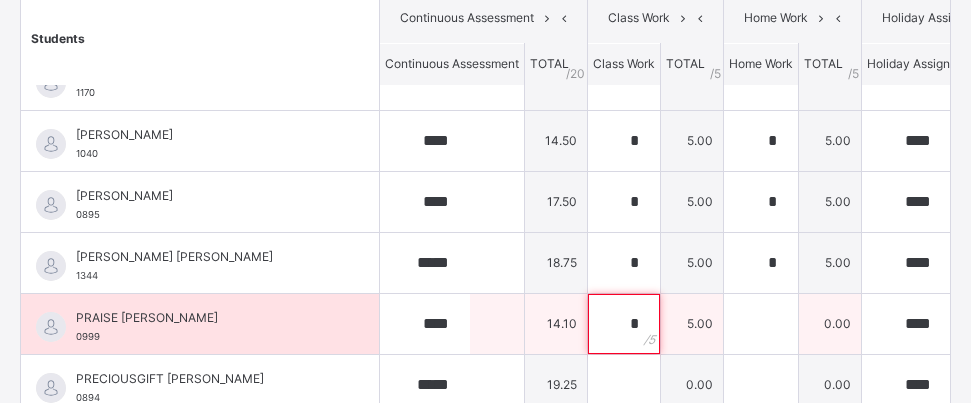 type on "*" 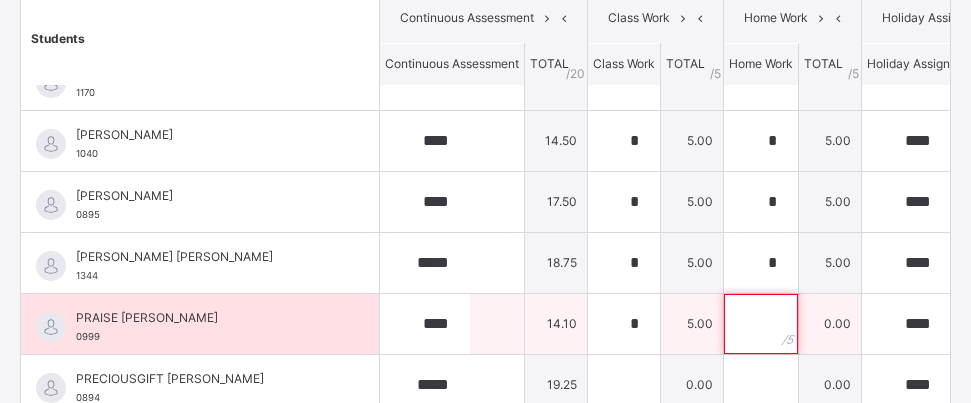 click at bounding box center [761, 324] 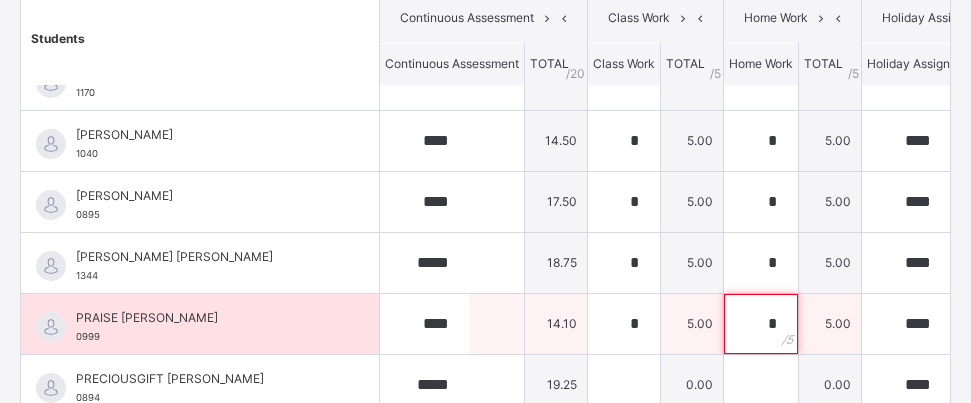 type on "*" 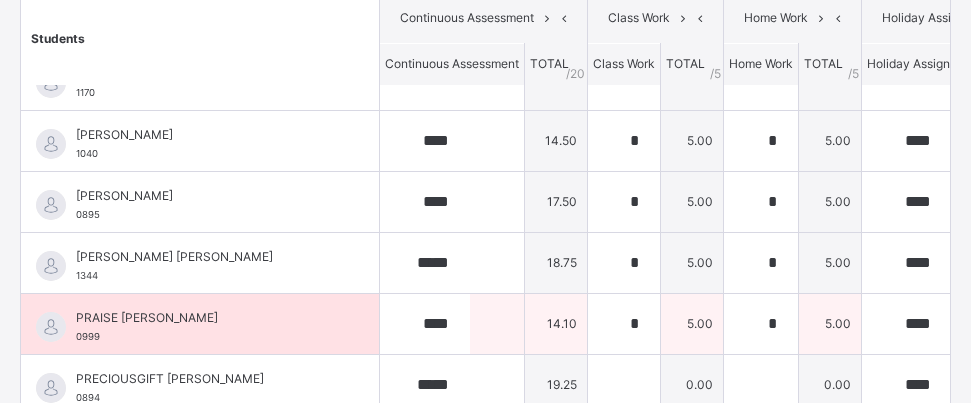 click on "5.00" at bounding box center [830, 323] 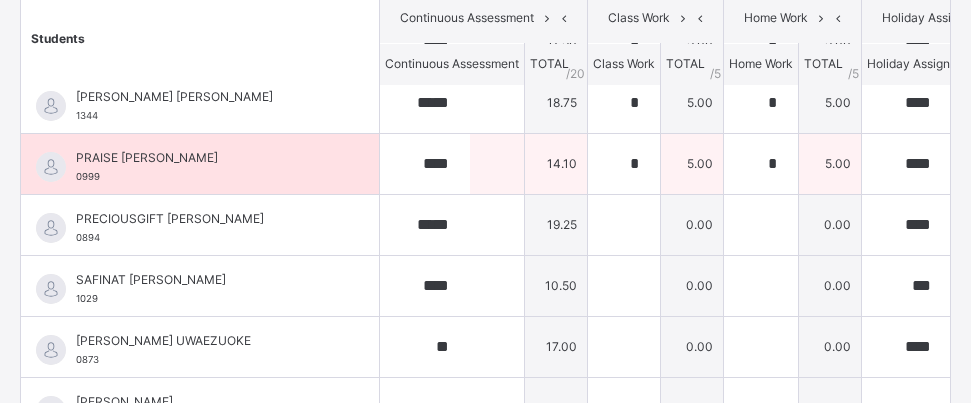 scroll, scrollTop: 465, scrollLeft: 0, axis: vertical 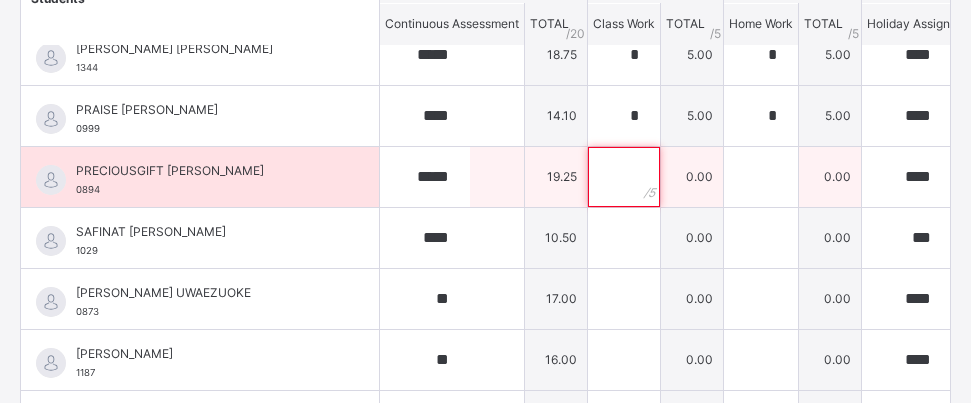 click at bounding box center [624, 177] 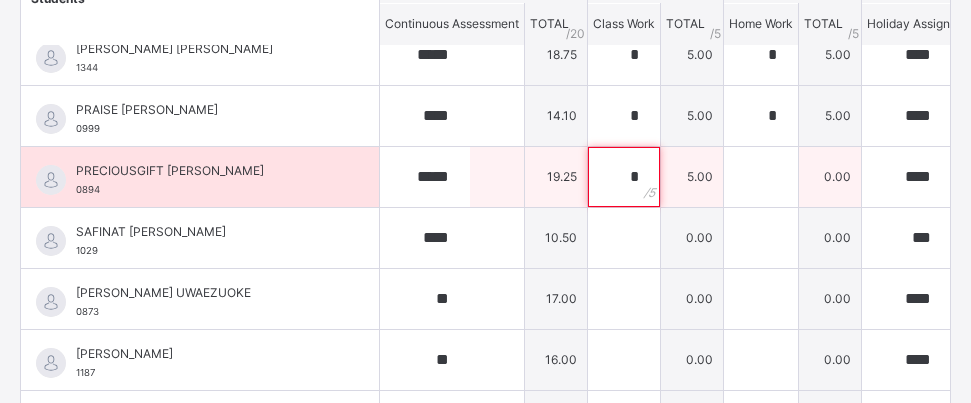 type on "*" 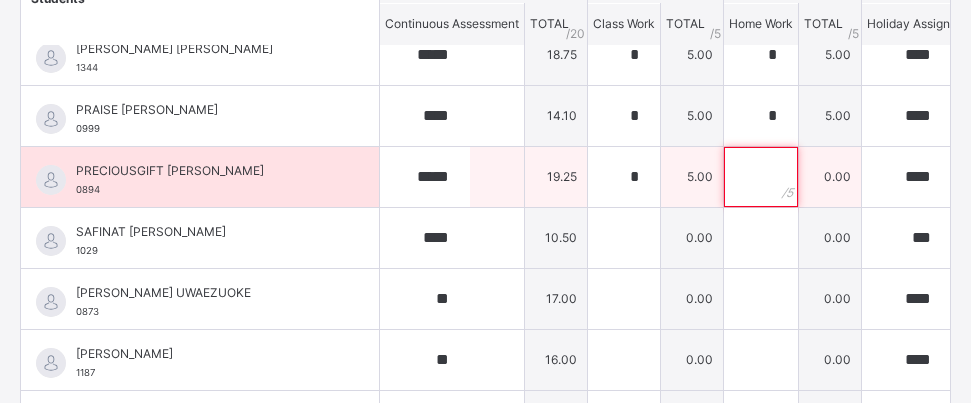 click at bounding box center [761, 177] 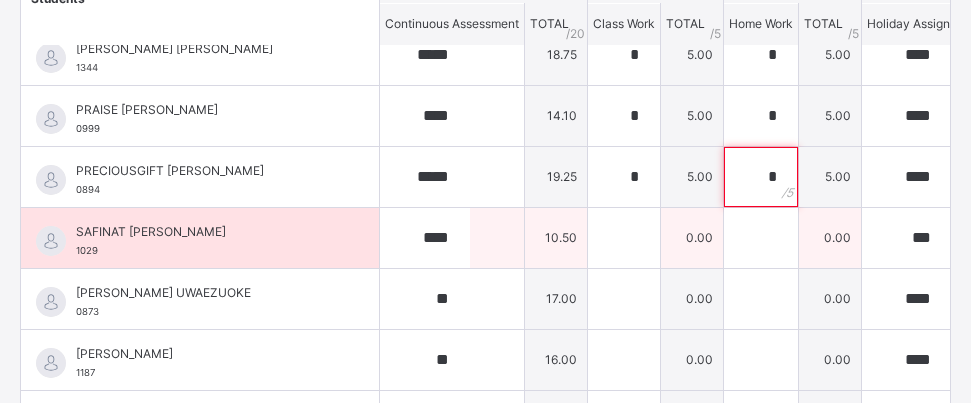 type on "*" 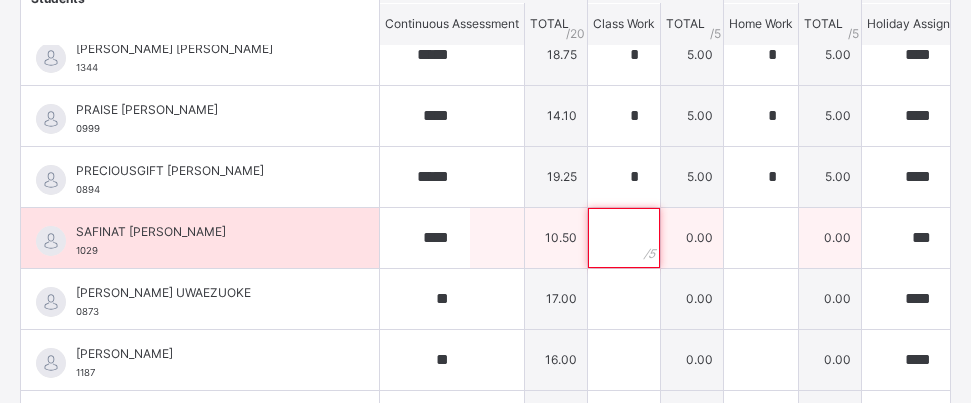 click at bounding box center [624, 238] 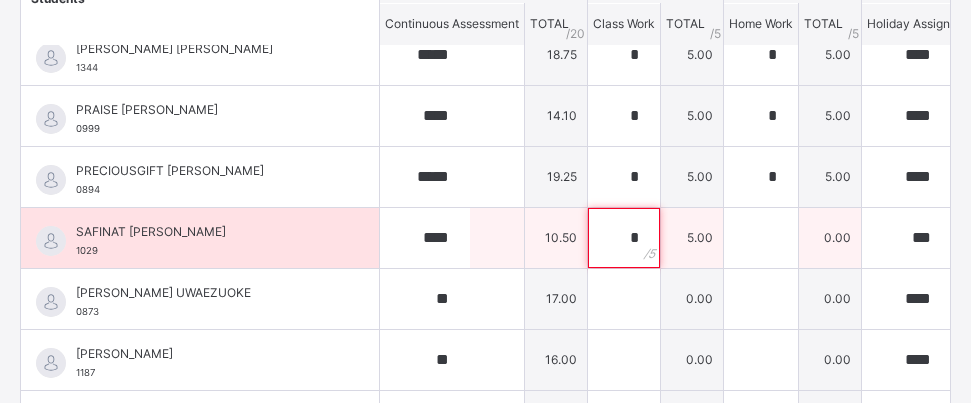 type on "*" 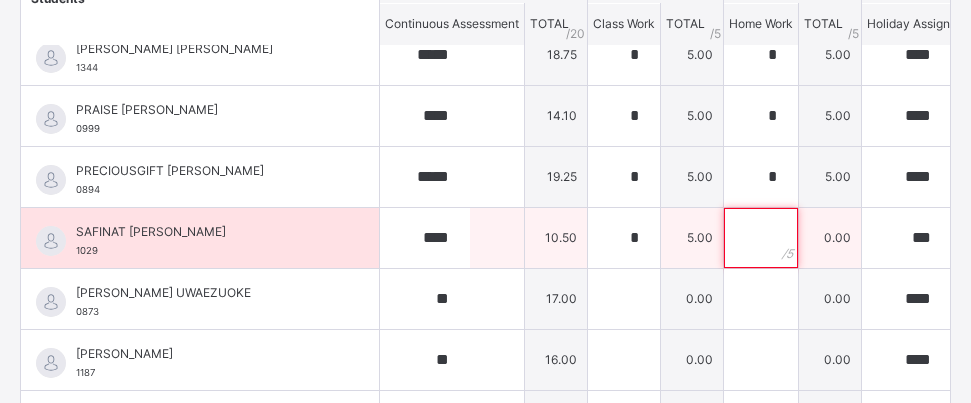 click at bounding box center (761, 238) 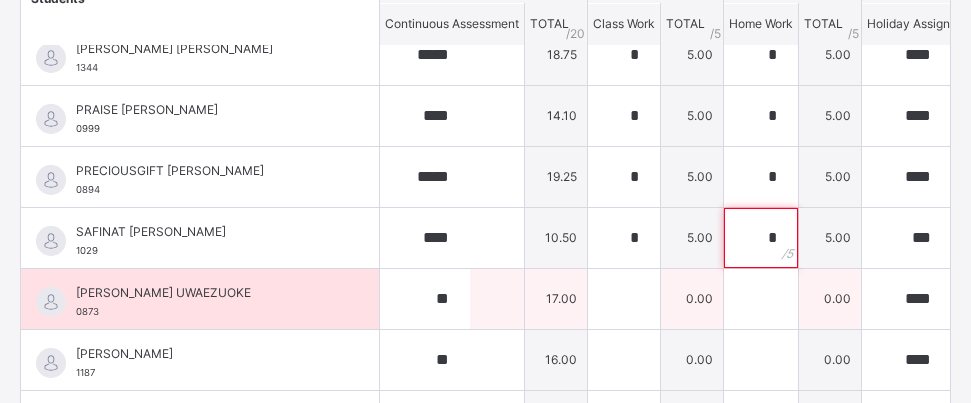 type on "*" 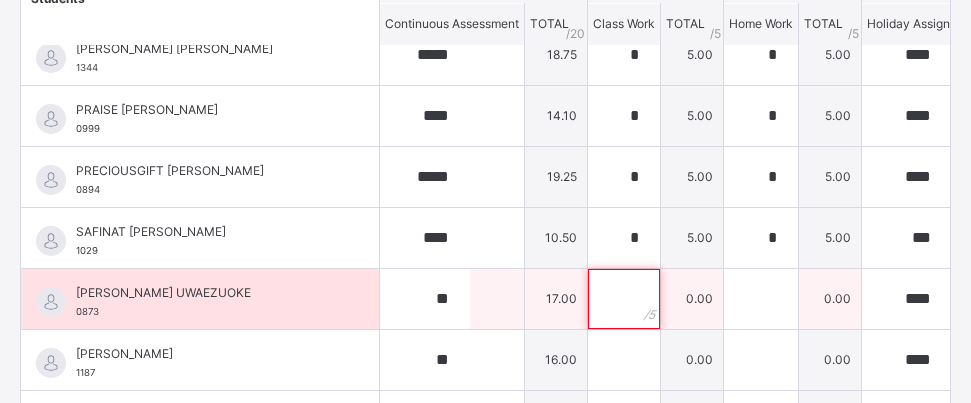 click at bounding box center [624, 299] 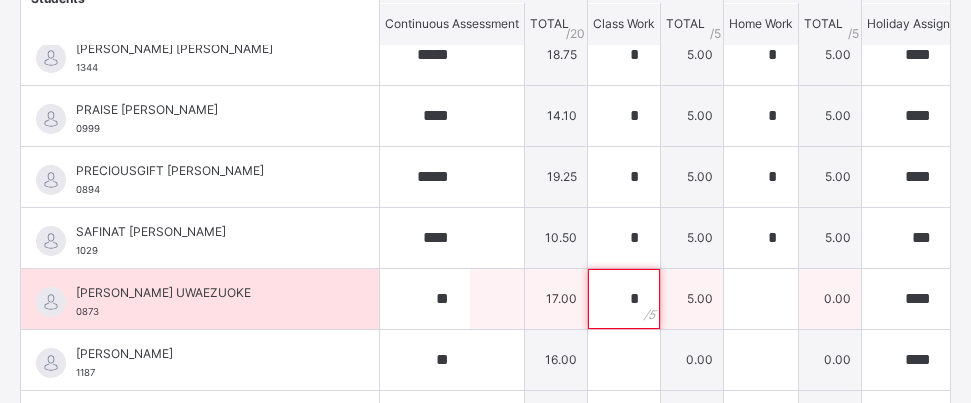 type on "*" 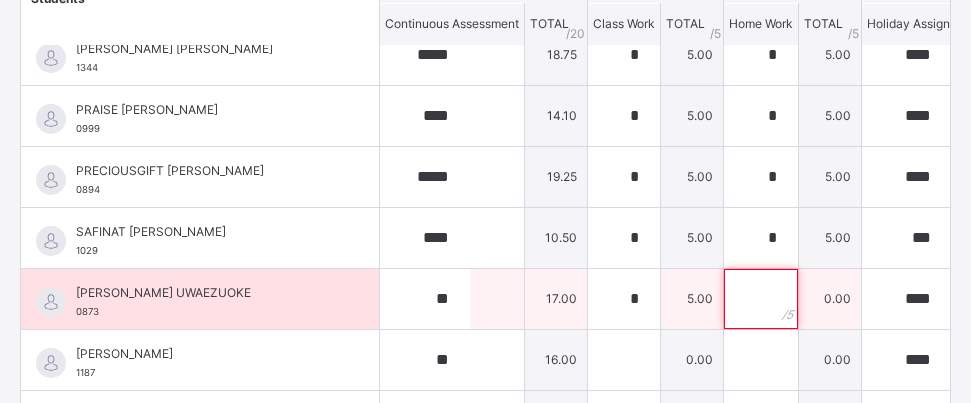 click at bounding box center [761, 299] 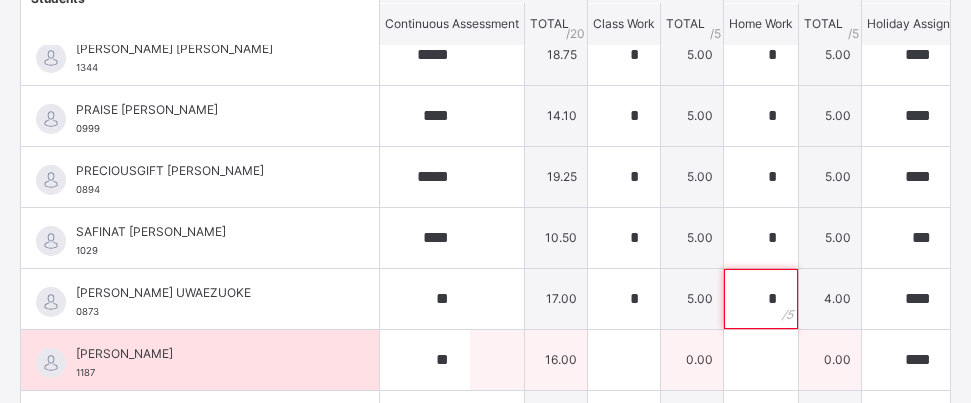 type on "*" 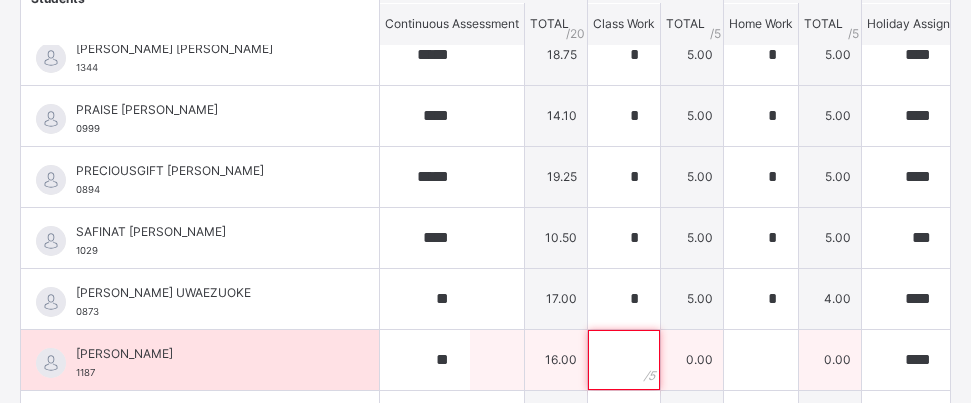 click at bounding box center [624, 360] 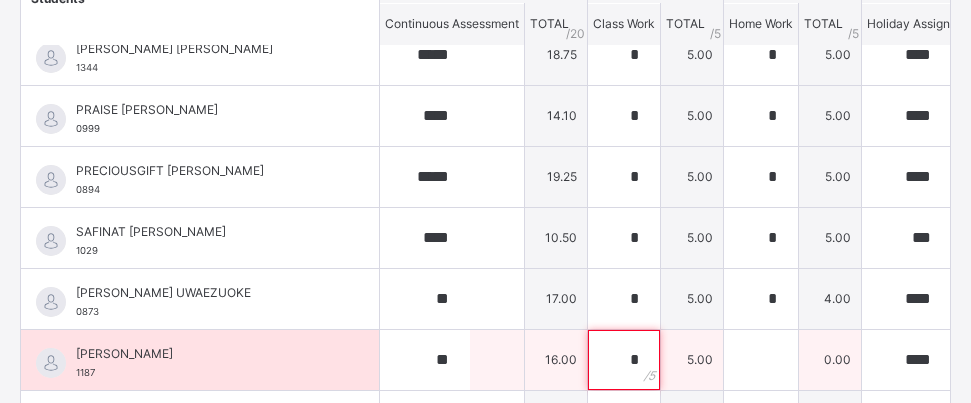 type on "*" 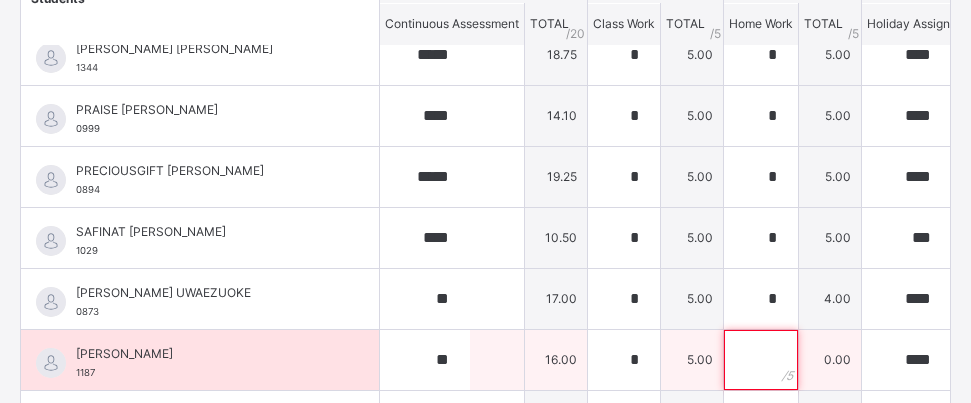 click at bounding box center [761, 360] 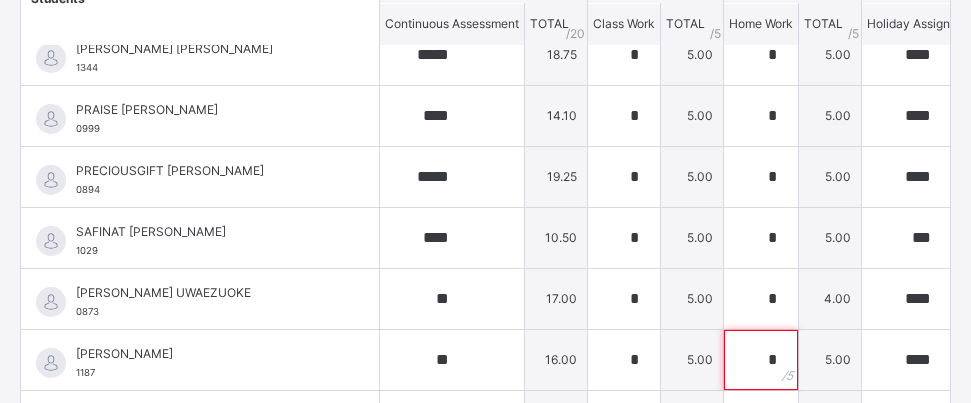 scroll, scrollTop: 525, scrollLeft: 0, axis: vertical 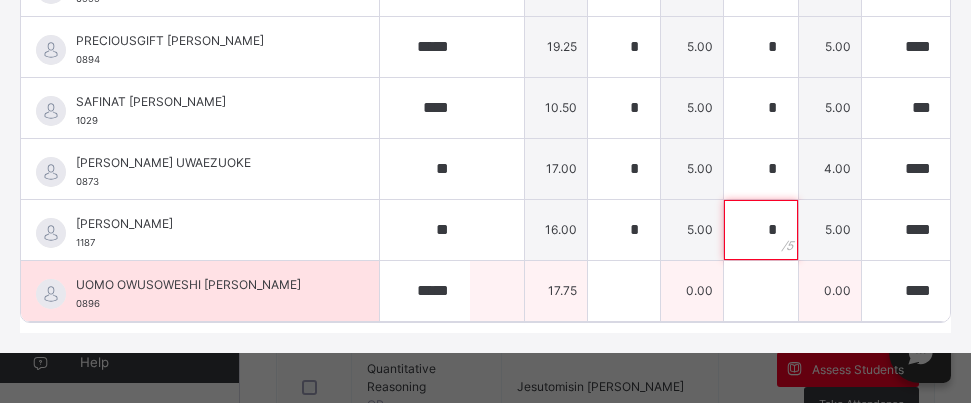 type on "*" 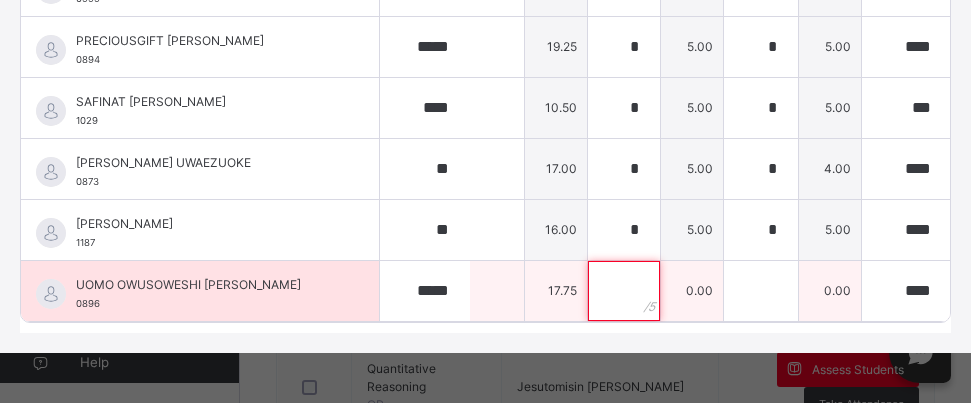 click at bounding box center [624, 291] 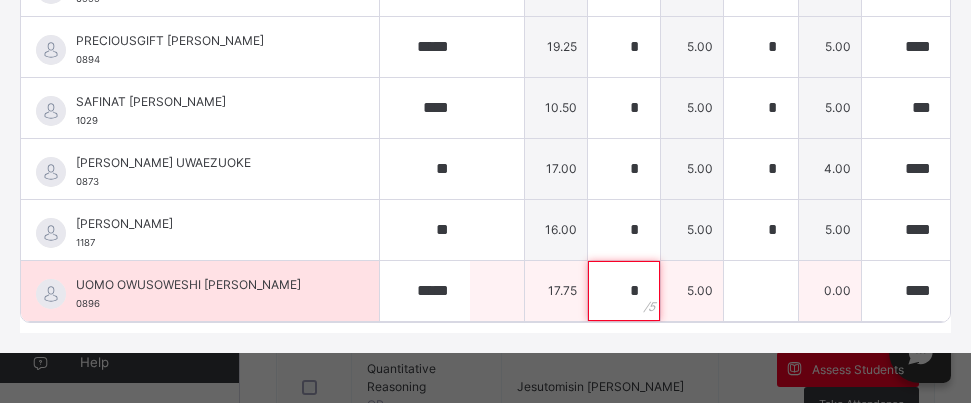 type on "*" 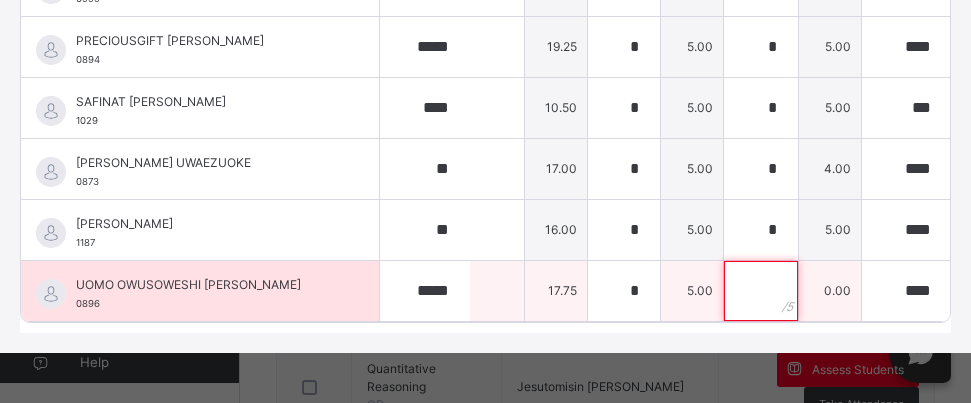 click at bounding box center [761, 291] 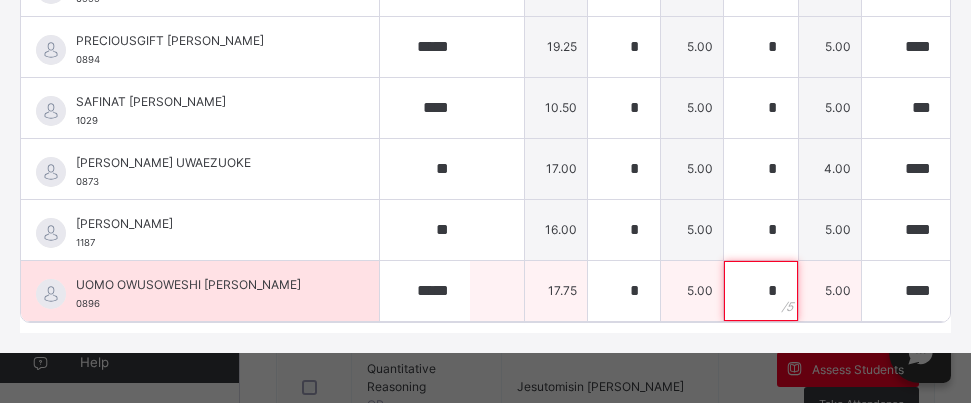 type on "*" 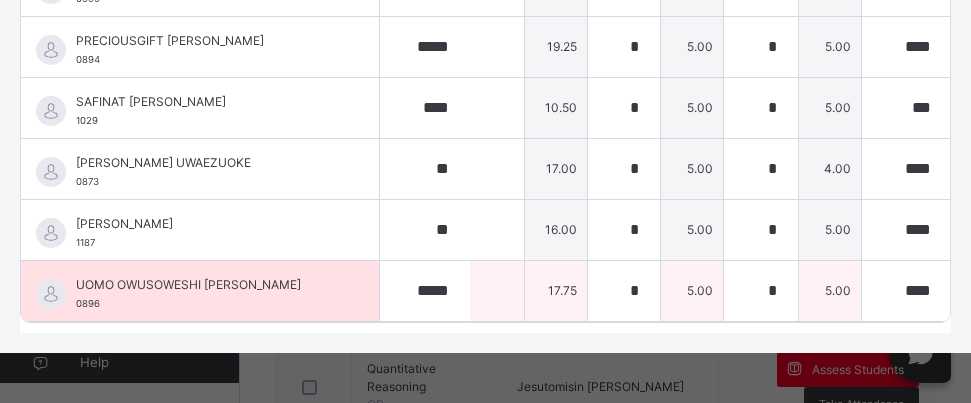 click on "5.00" at bounding box center (830, 290) 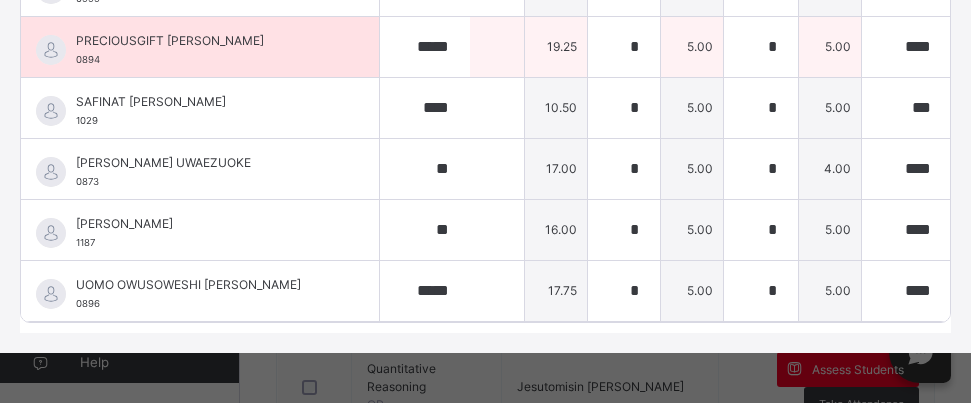 scroll, scrollTop: 305, scrollLeft: 0, axis: vertical 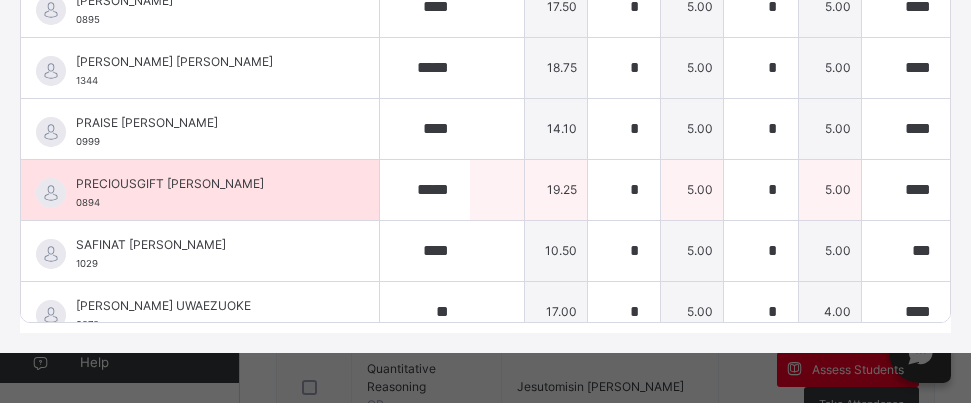 click on "5.00" at bounding box center [830, 189] 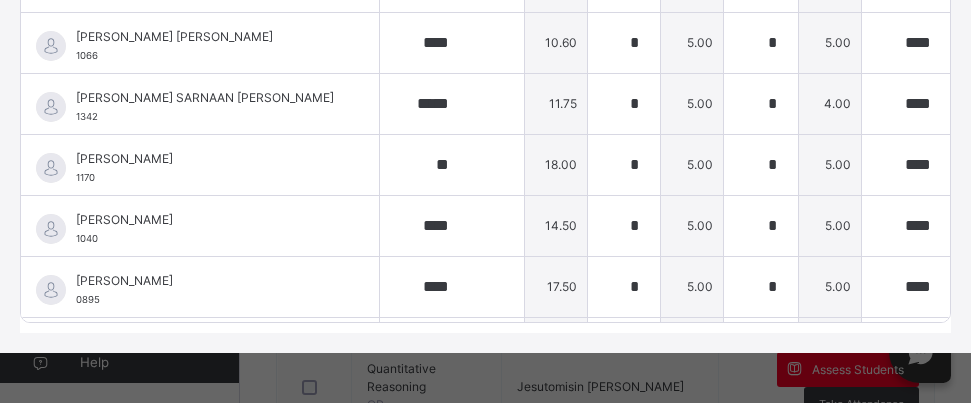 scroll, scrollTop: 0, scrollLeft: 0, axis: both 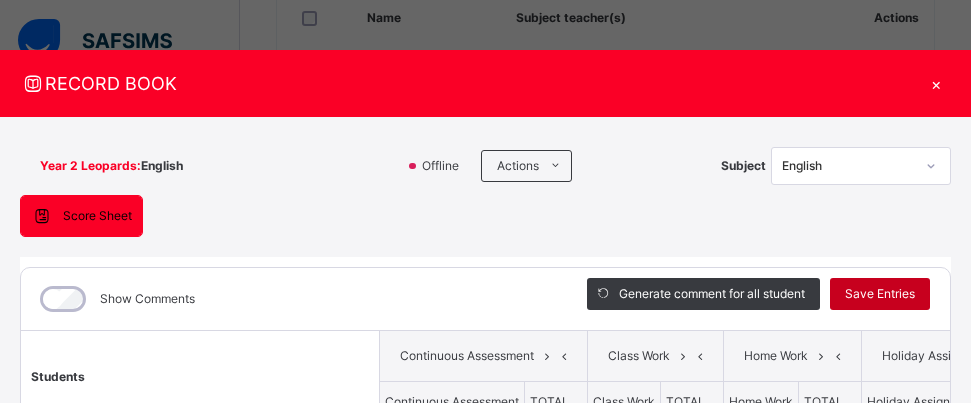 click on "Save Entries" at bounding box center (880, 294) 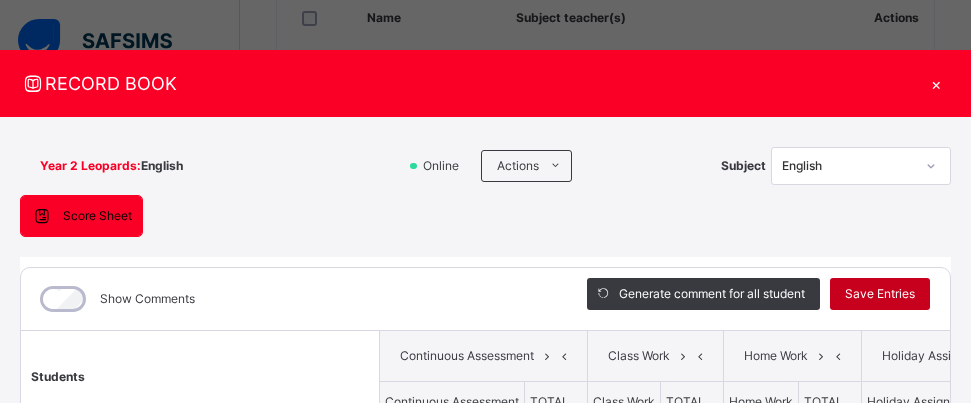 click on "Score Sheet Score Sheet Show Comments   Generate comment for all student   Save Entries Class Level:  Year 2   Leopards Subject:  English Session:  2024/2025 Session Session:  Third Term Students Continuous Assessment Class Work Home Work Holiday Assignment Examination TOTAL /100 Comment Continuous Assessment TOTAL / 20 Class Work TOTAL / 5 Home Work TOTAL / 5 Holiday Assignment TOTAL / 10 Examination TOTAL / 60 [PERSON_NAME] [PERSON_NAME] 1006 [PERSON_NAME] [PERSON_NAME] 1006 ***** 13.25 * 5.00 * 5.00 **** 9.15 0.00 32.40 Generate comment 0 / 250   ×   Subject Teacher’s Comment Generate and see in full the comment developed by the AI with an option to regenerate the comment [PERSON_NAME] [PERSON_NAME]   1006   Total 32.40  / 100.00 [PERSON_NAME] Bot   Regenerate     Use this comment   [PERSON_NAME] 1033 [PERSON_NAME] 1033 ***** 13.25 * 4.00 * 5.00 **** 9.68 0.00 31.93 Generate comment 0 / 250   ×   Subject Teacher’s Comment [PERSON_NAME] [PERSON_NAME]   1033   Total 31.93  / 100.00 [PERSON_NAME] Bot" at bounding box center (485, 518) 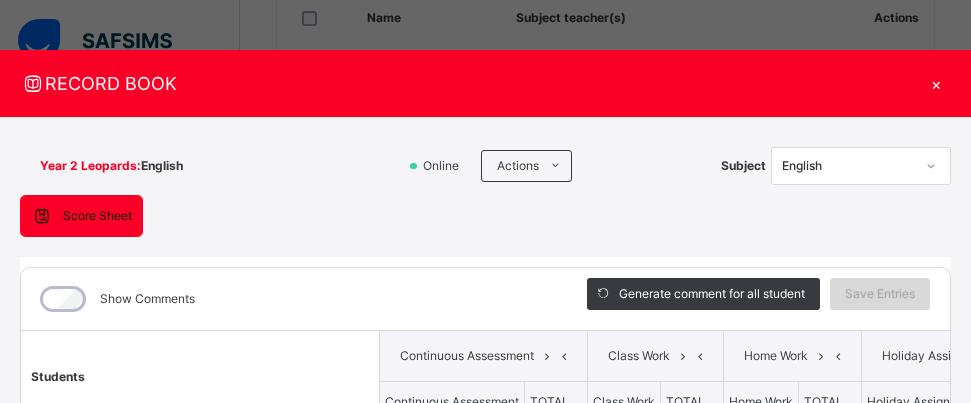 click on "Save Entries" at bounding box center [880, 294] 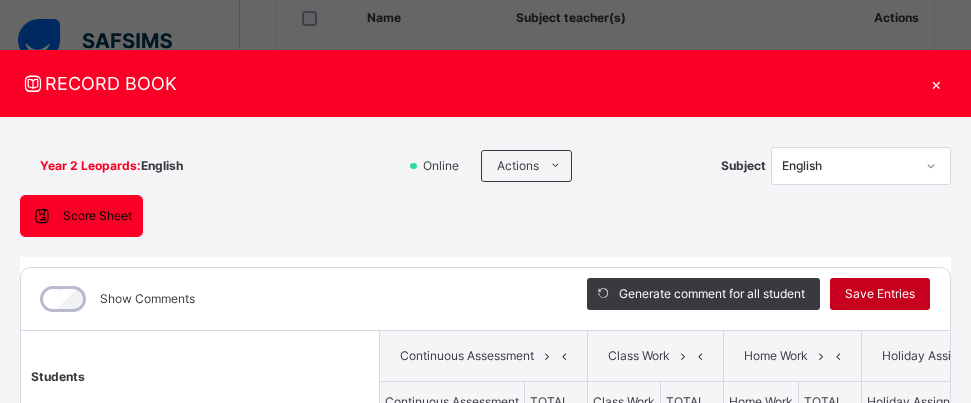 type on "*****" 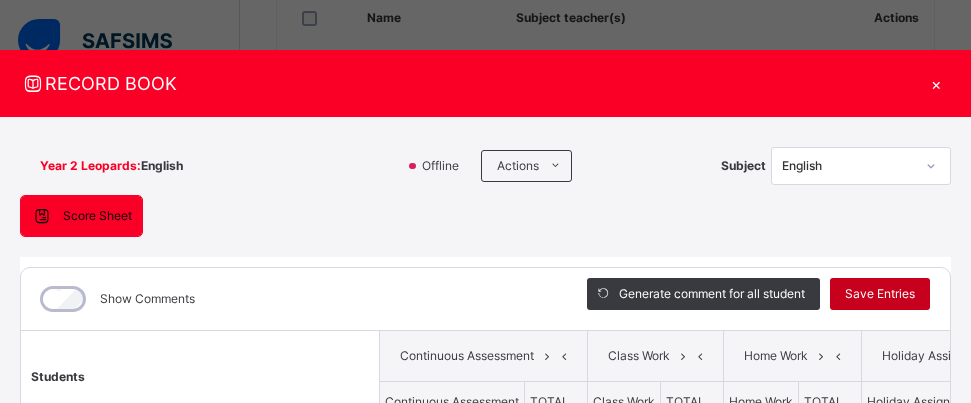 scroll, scrollTop: 40, scrollLeft: 0, axis: vertical 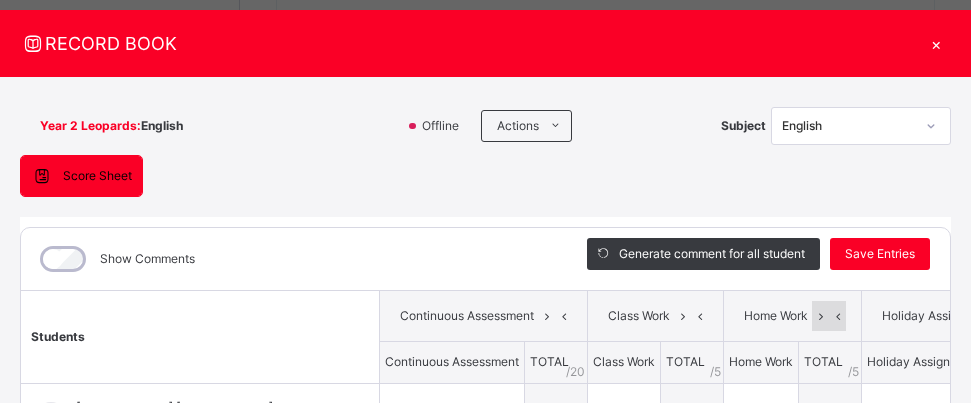 click at bounding box center (837, 316) 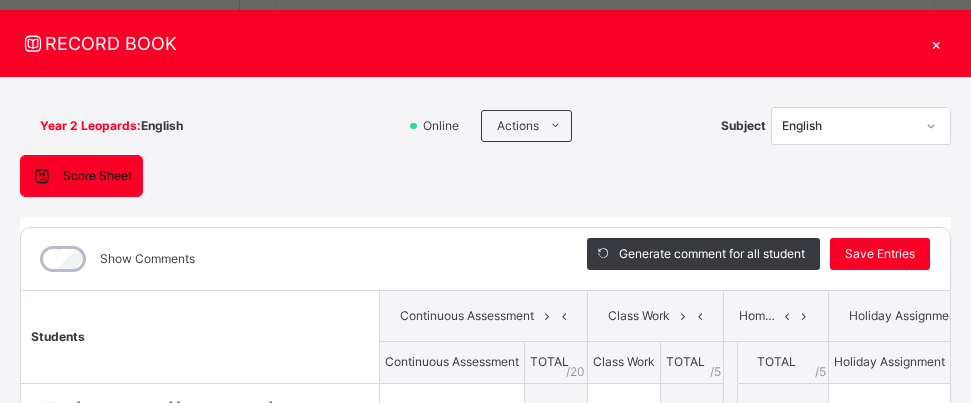 scroll, scrollTop: 120, scrollLeft: 0, axis: vertical 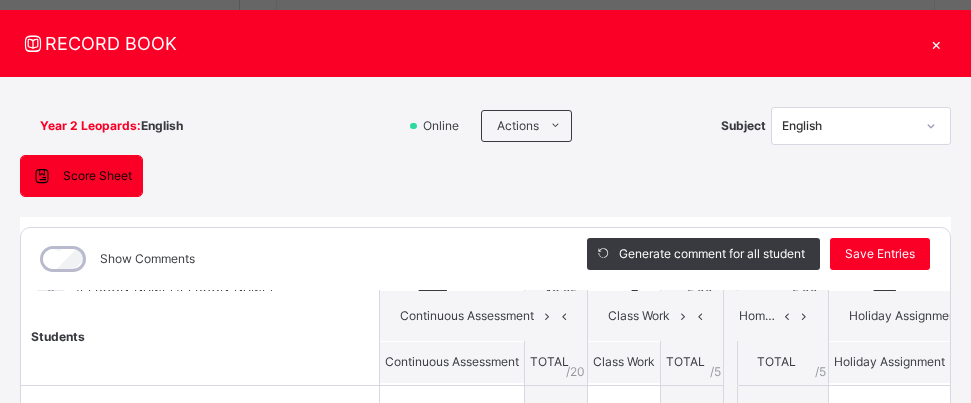 click on "TOTAL" at bounding box center (549, 361) 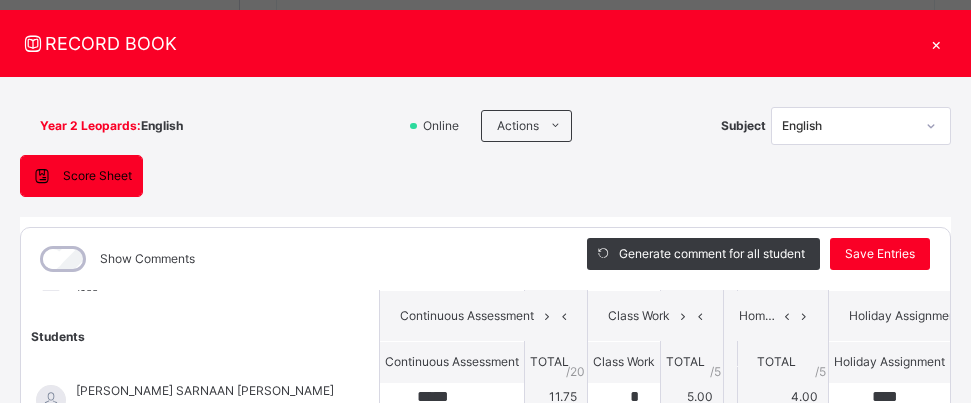 scroll, scrollTop: 240, scrollLeft: 0, axis: vertical 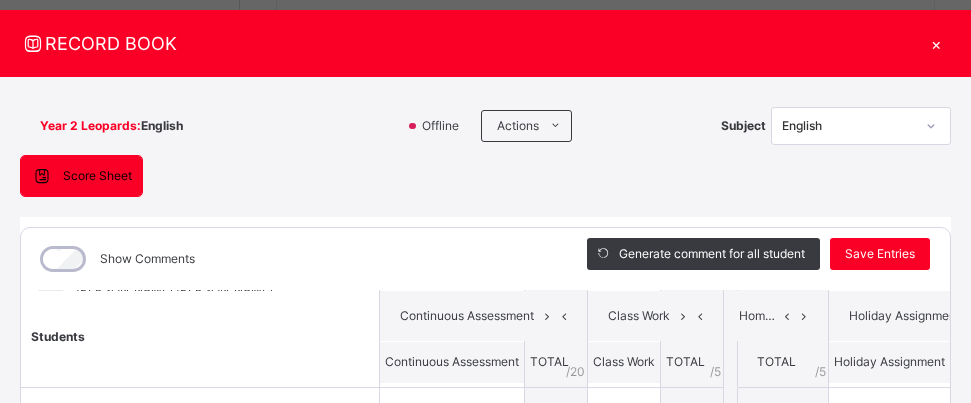 click on "×" at bounding box center (936, 43) 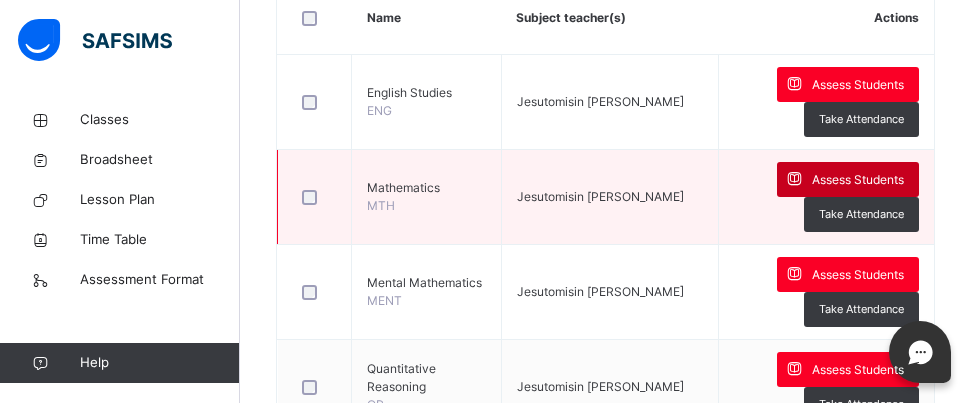 click on "Assess Students" at bounding box center [858, 180] 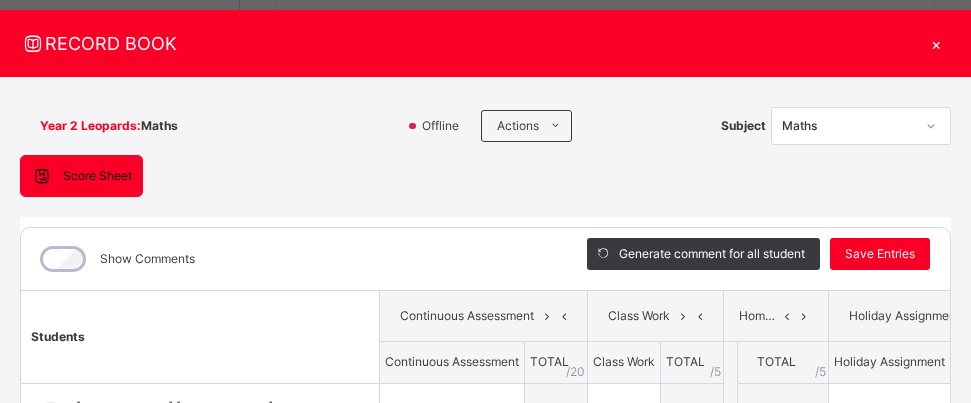 scroll, scrollTop: 378, scrollLeft: 0, axis: vertical 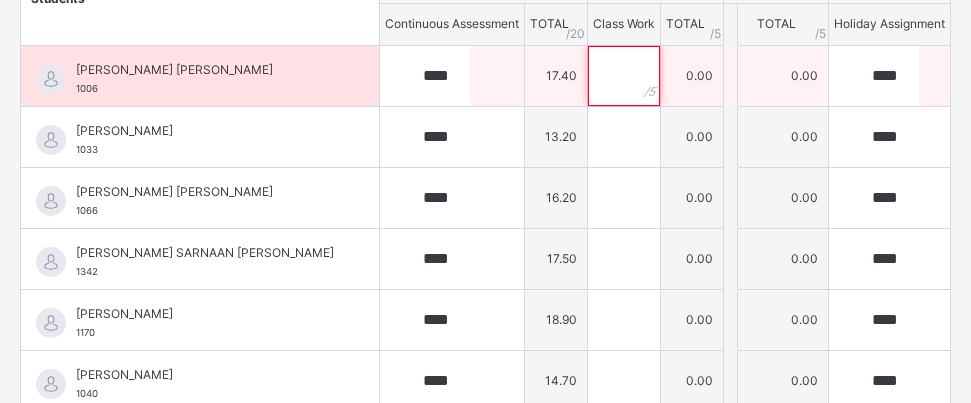 click at bounding box center [624, 76] 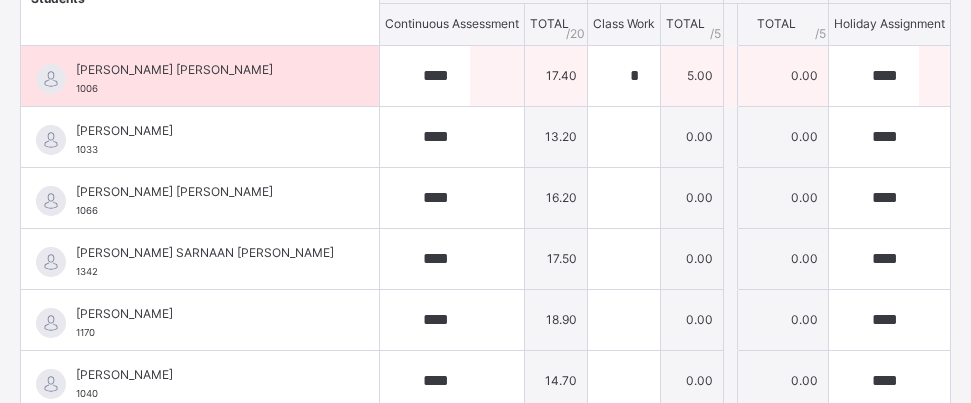 click on "0.00" at bounding box center [783, 75] 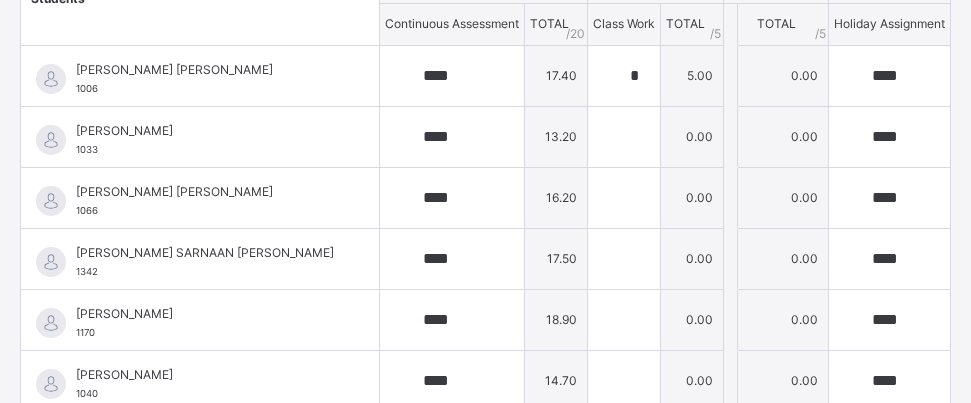 scroll, scrollTop: 0, scrollLeft: 0, axis: both 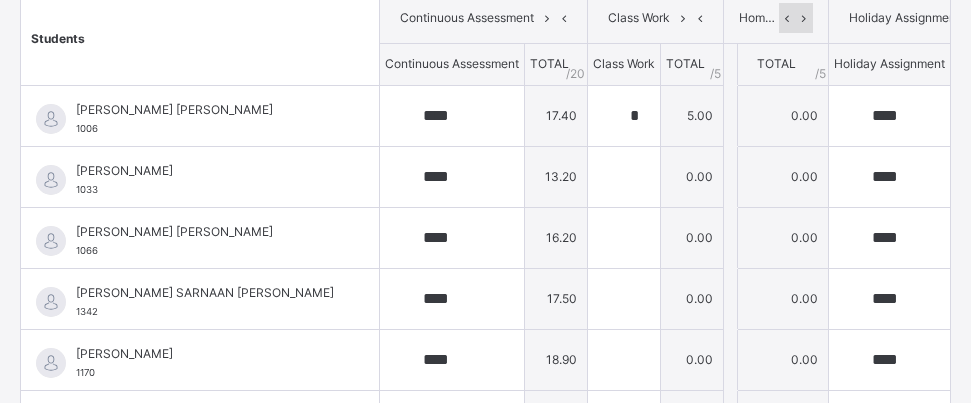 click at bounding box center [804, 18] 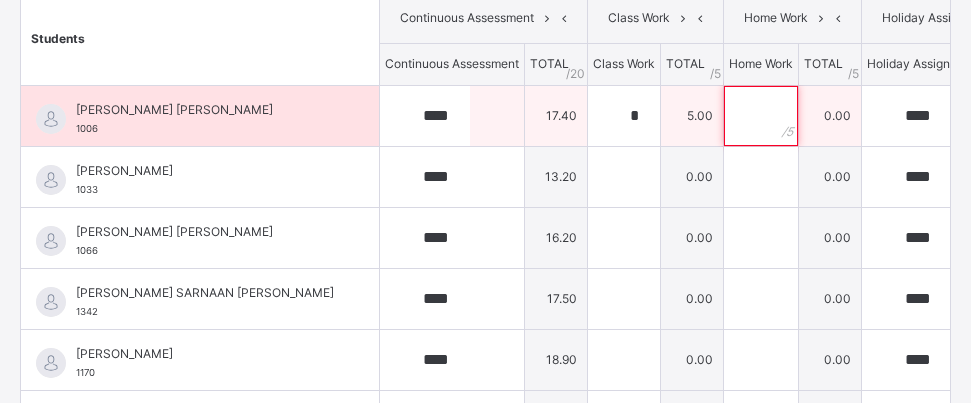 click at bounding box center (761, 116) 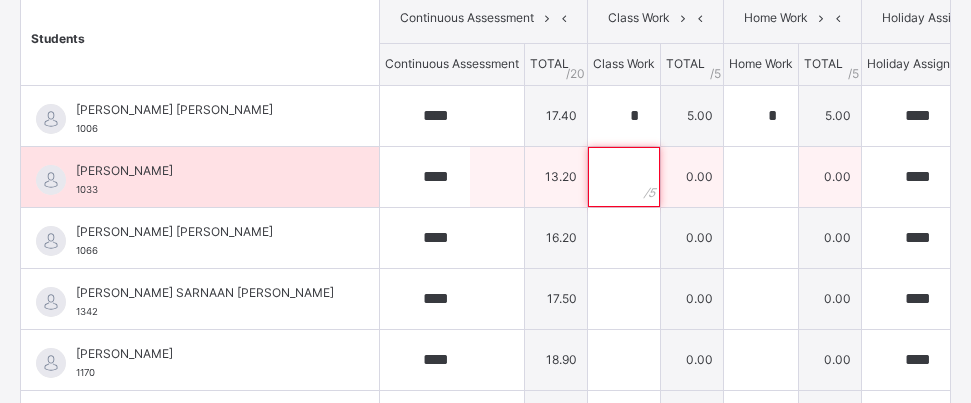 click at bounding box center [624, 177] 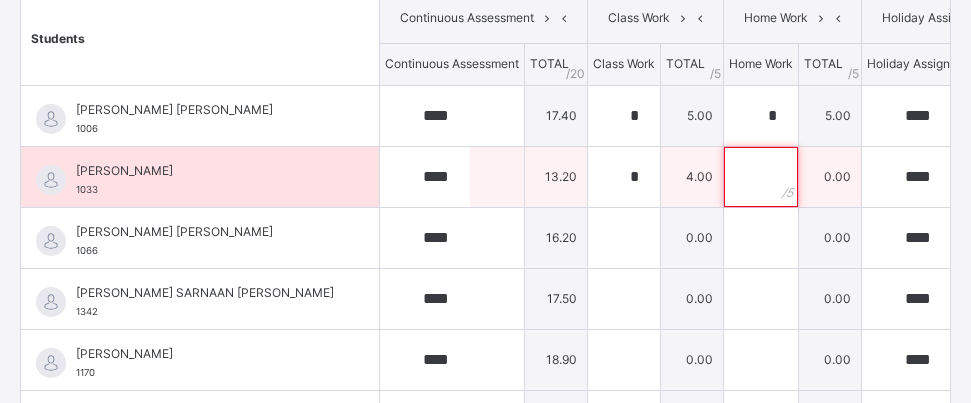 click at bounding box center [761, 177] 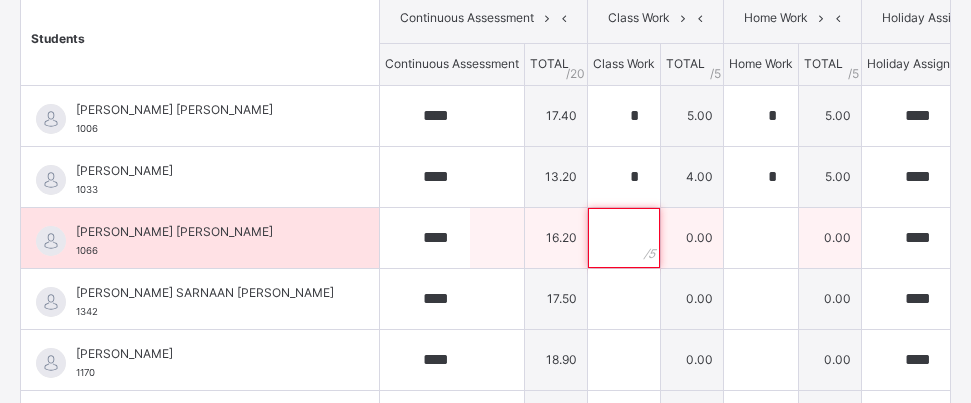 click at bounding box center [624, 238] 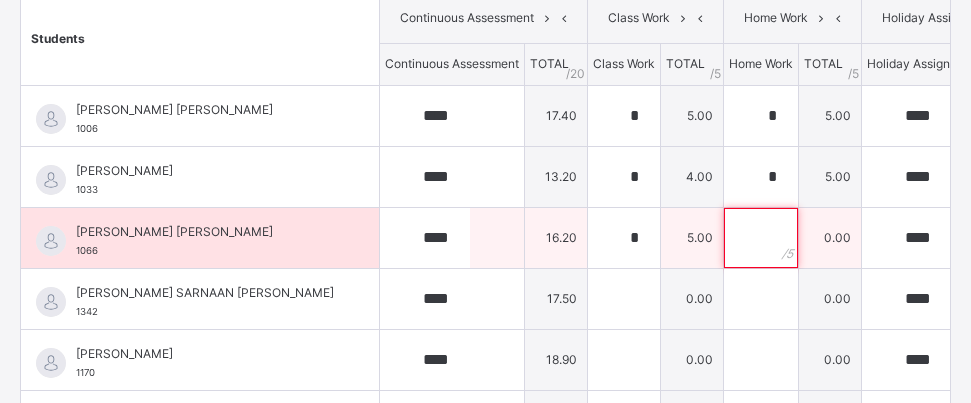 click at bounding box center [761, 238] 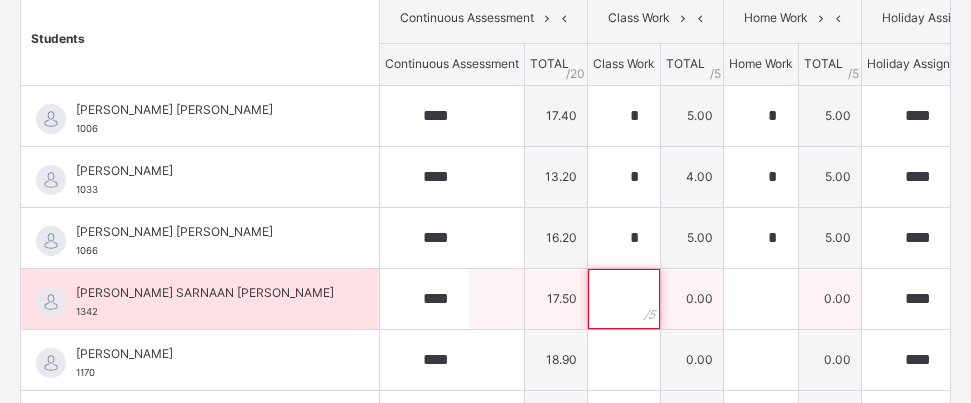 click at bounding box center (624, 299) 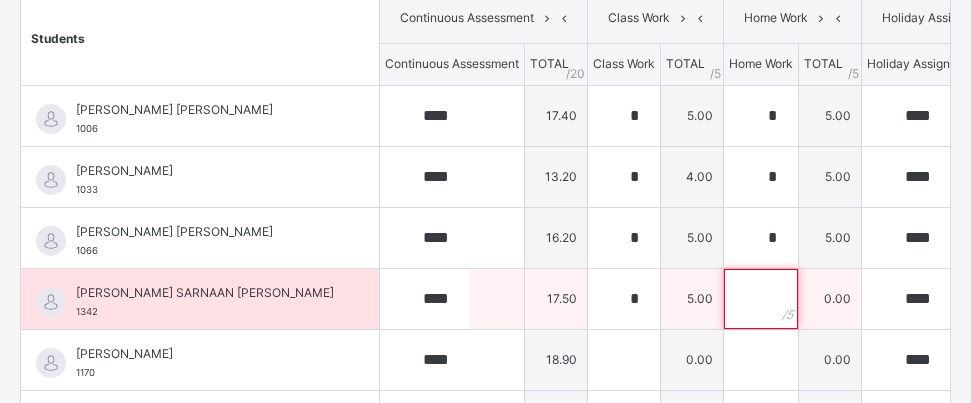click at bounding box center [761, 299] 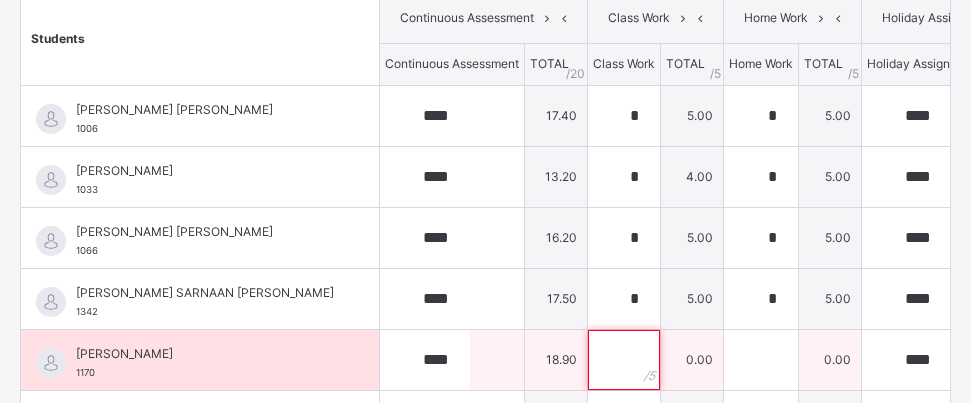 click at bounding box center [624, 360] 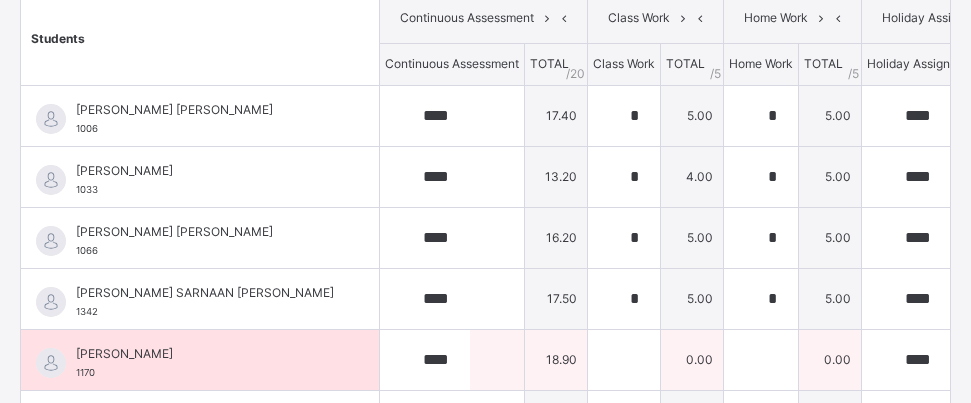 click at bounding box center (624, 360) 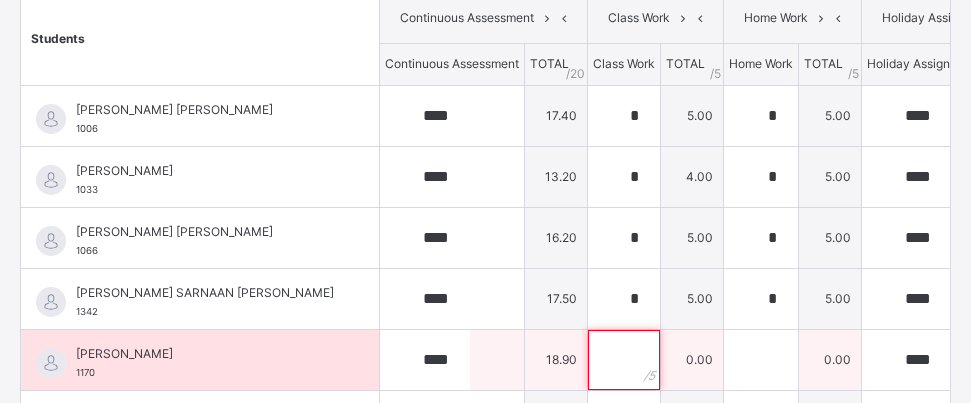 click at bounding box center (624, 360) 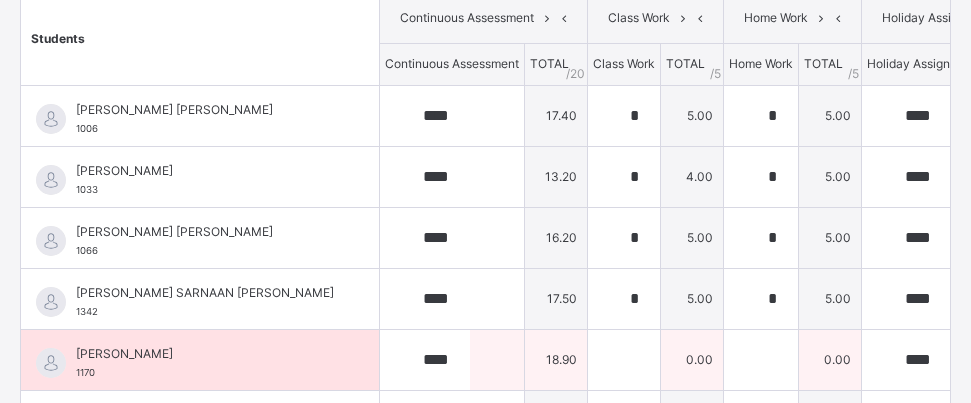 click at bounding box center [624, 360] 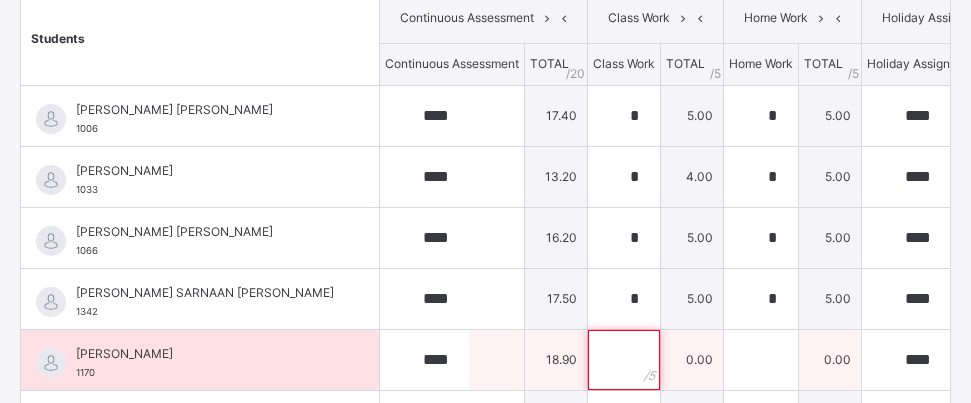 click at bounding box center [624, 360] 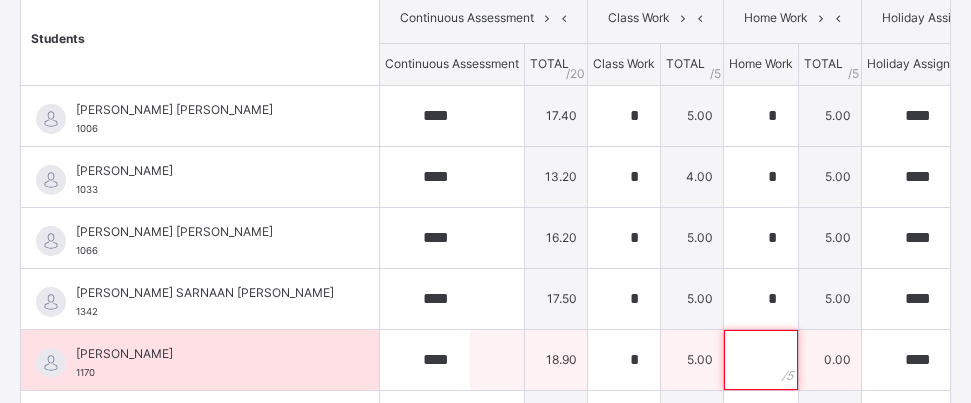 click at bounding box center [761, 360] 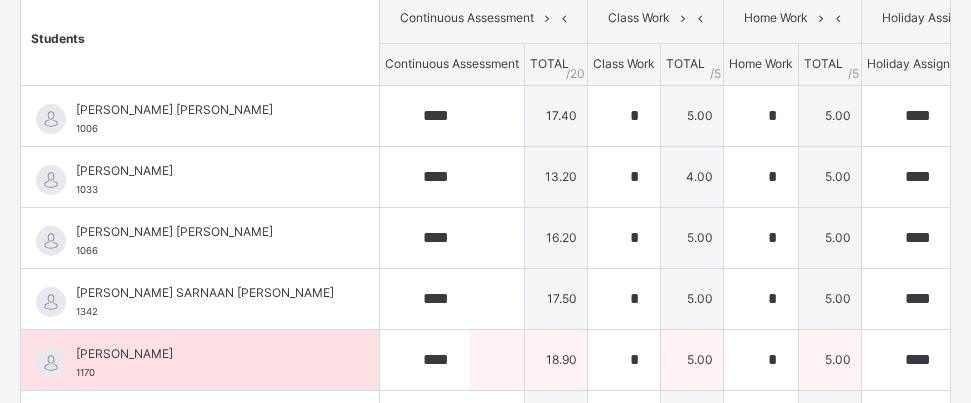 click on "5.00" at bounding box center [830, 359] 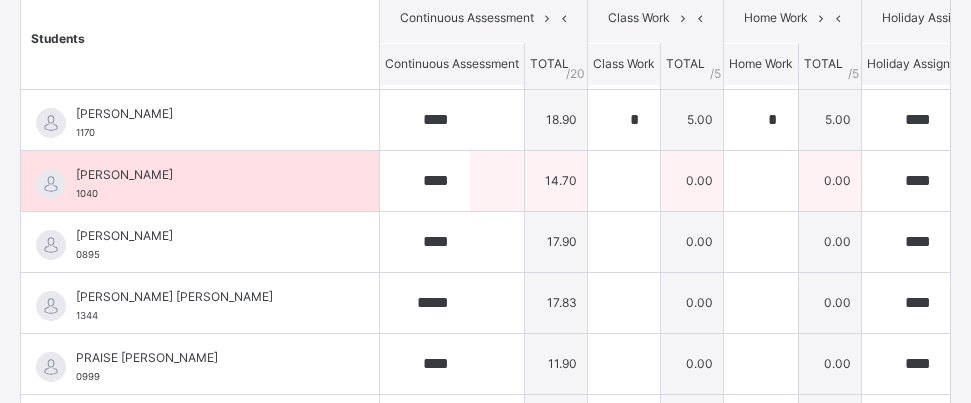 scroll, scrollTop: 280, scrollLeft: 0, axis: vertical 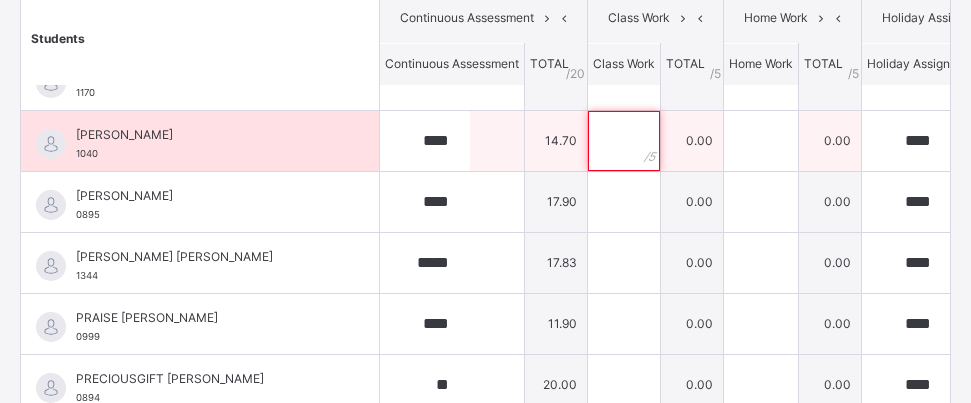click at bounding box center (624, 141) 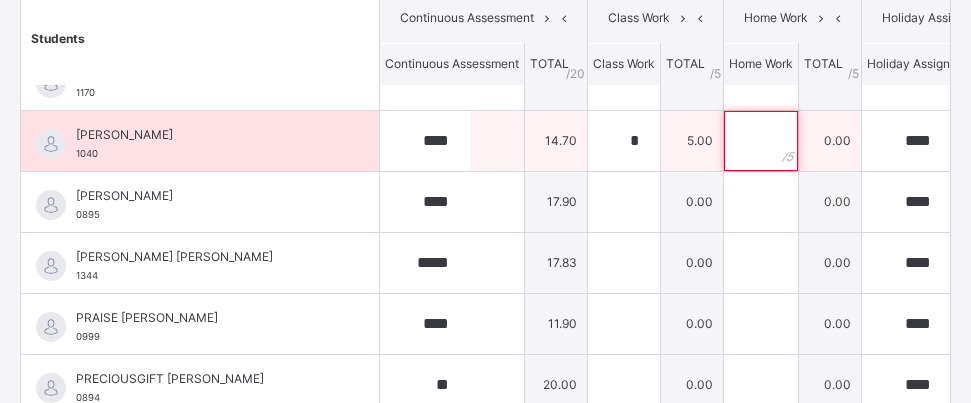 click at bounding box center [761, 141] 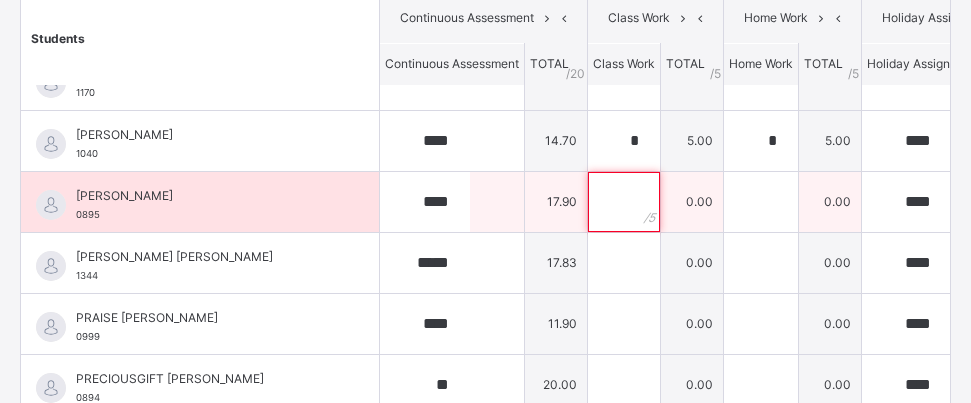 click at bounding box center (624, 202) 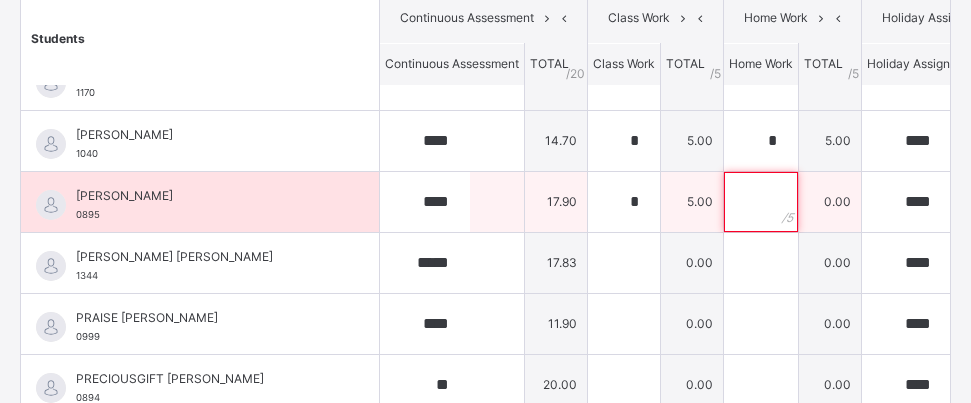 click at bounding box center [761, 202] 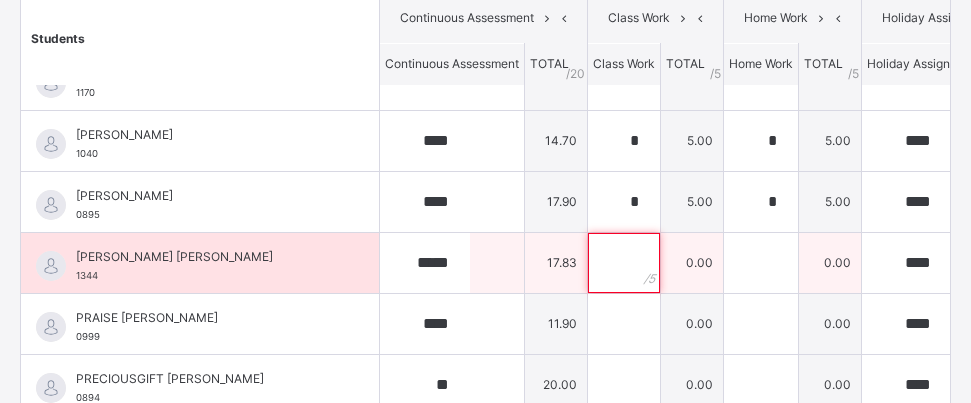 click at bounding box center (624, 263) 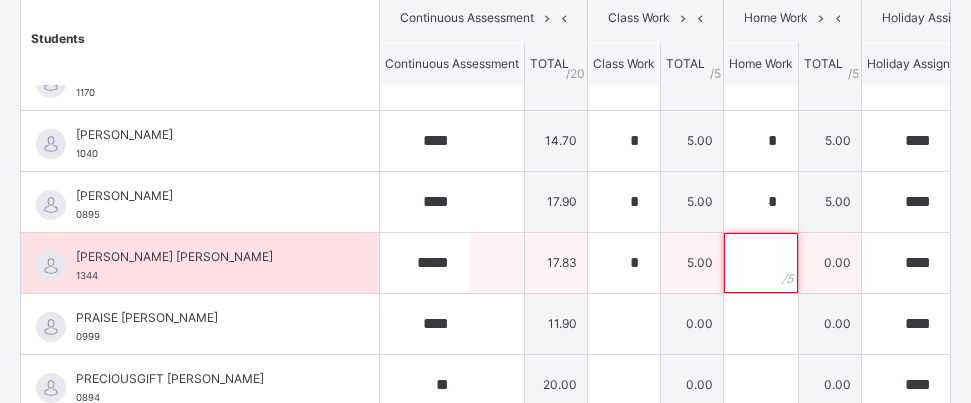 click at bounding box center (761, 263) 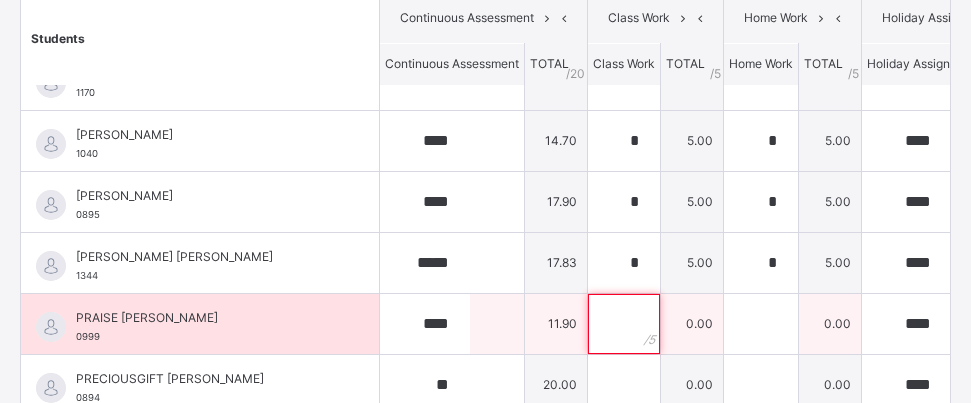click at bounding box center [624, 324] 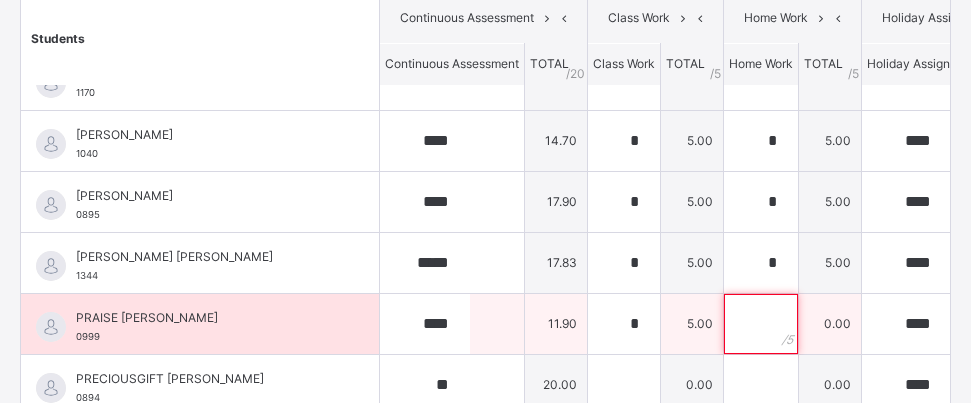 click at bounding box center (761, 324) 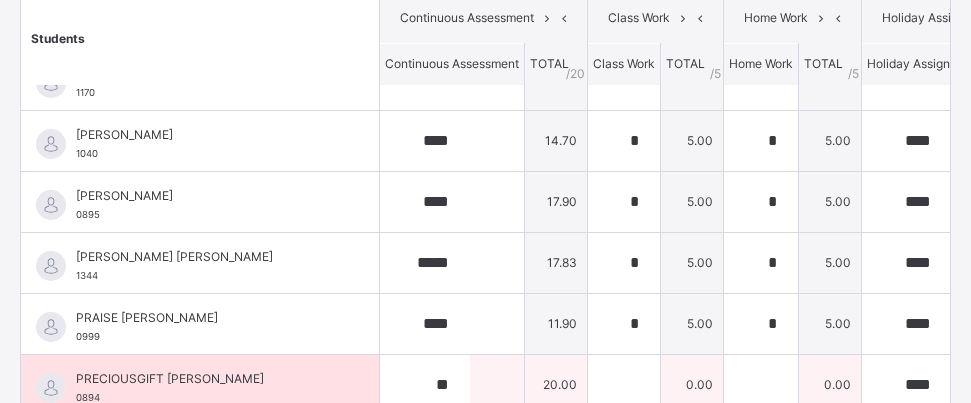 click on "0.00" at bounding box center (692, 384) 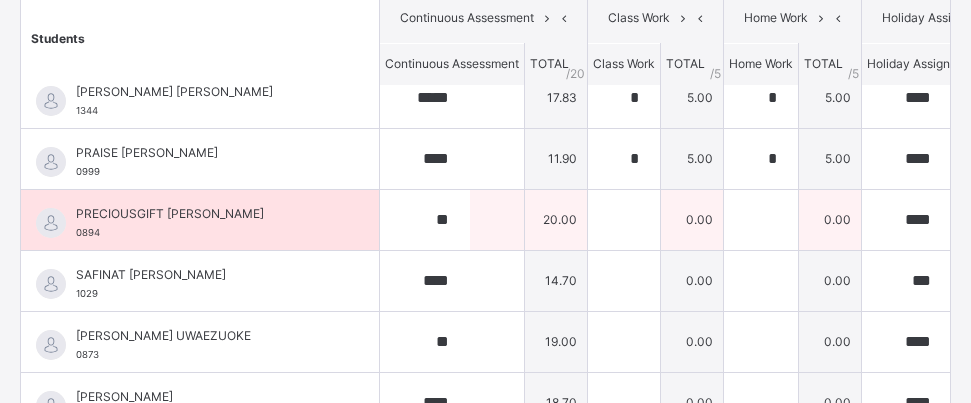 scroll, scrollTop: 465, scrollLeft: 0, axis: vertical 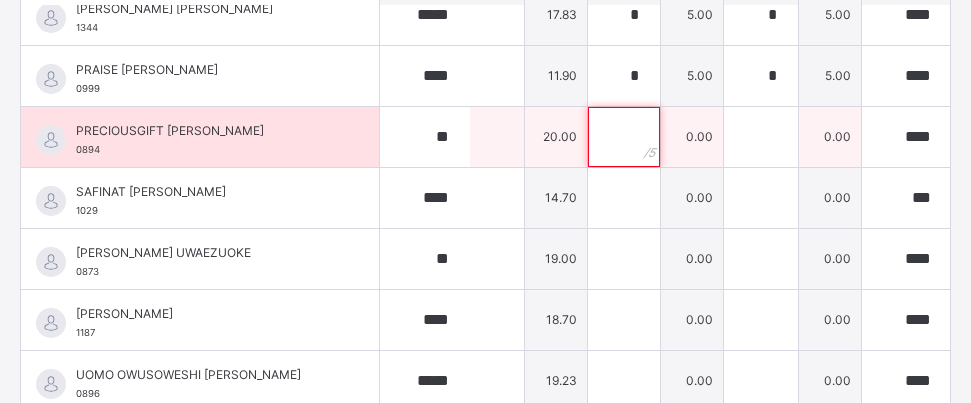 click at bounding box center [624, 137] 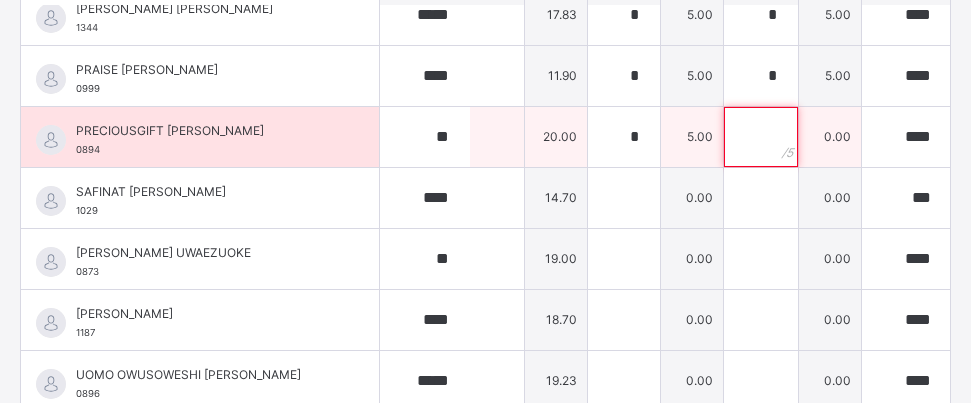click at bounding box center (761, 137) 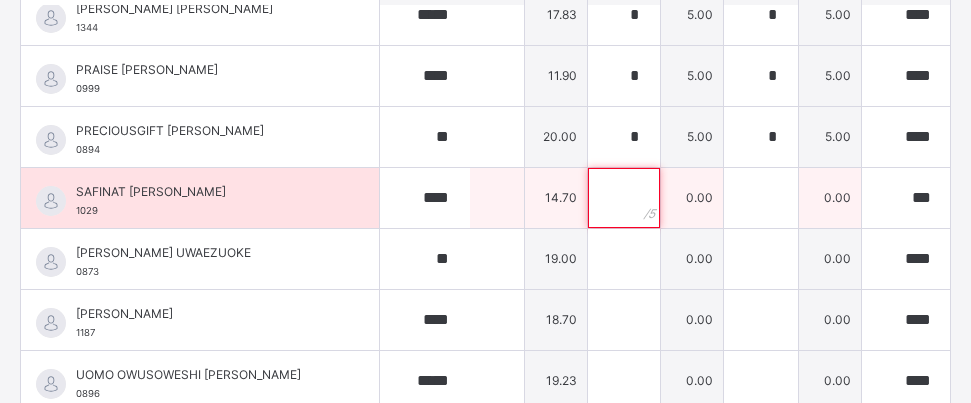 click at bounding box center [624, 198] 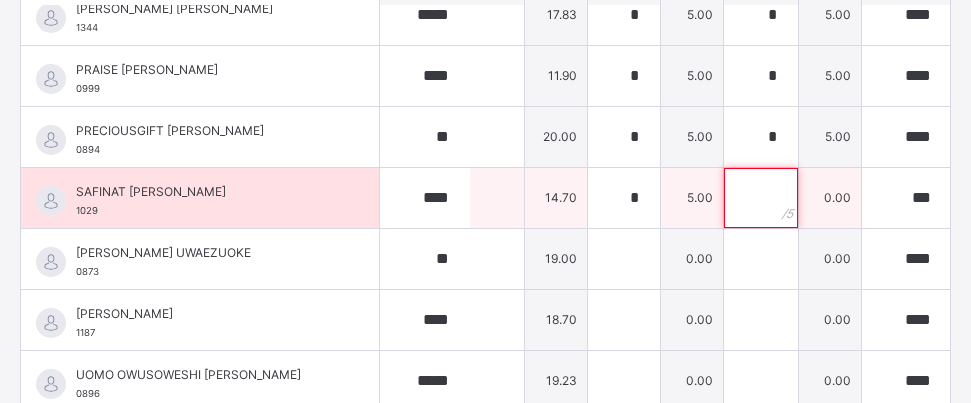 click at bounding box center [761, 198] 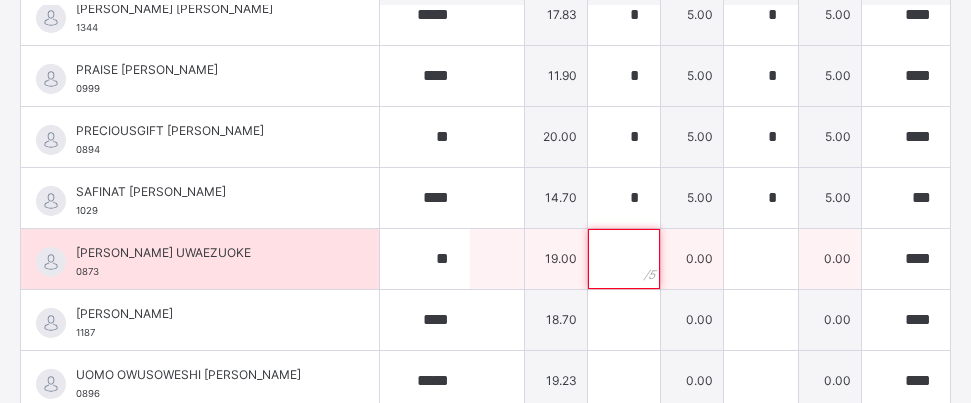 click at bounding box center (624, 259) 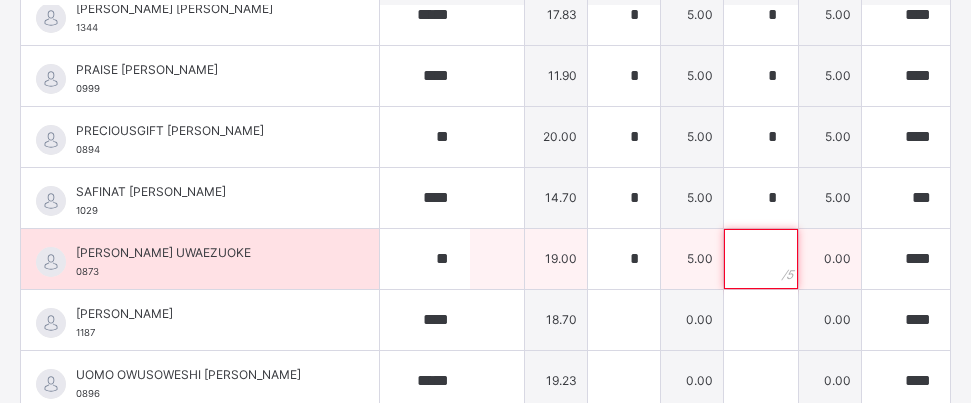 click at bounding box center [761, 259] 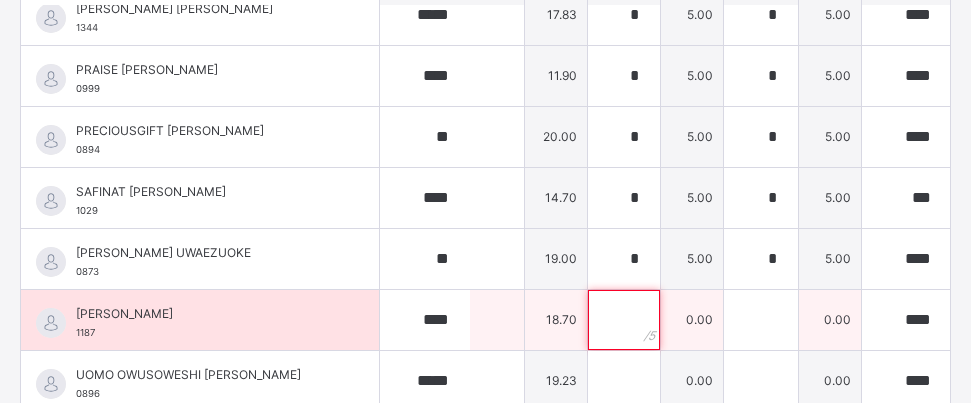 click at bounding box center (624, 320) 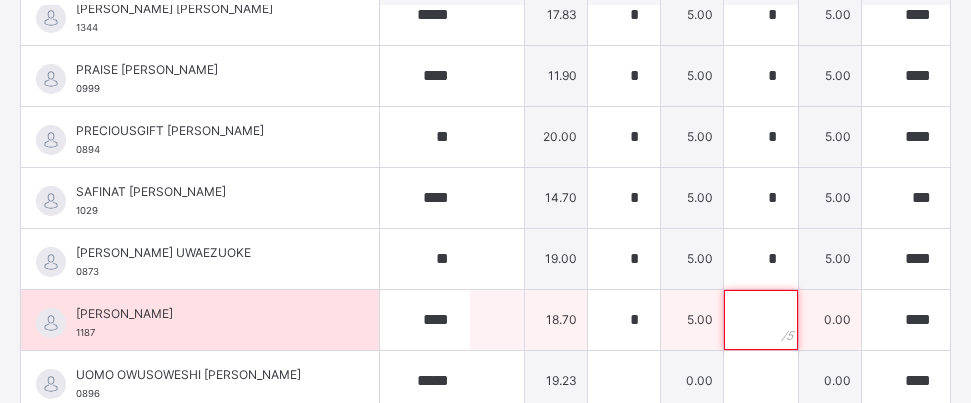click at bounding box center [761, 320] 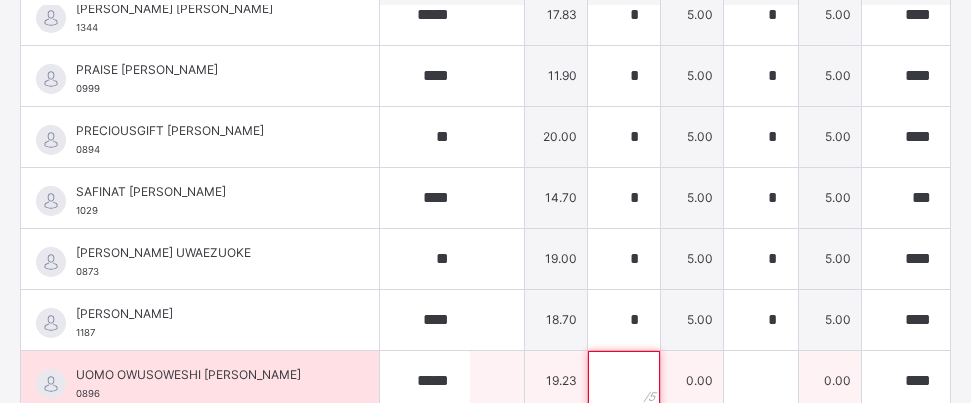 click at bounding box center [624, 381] 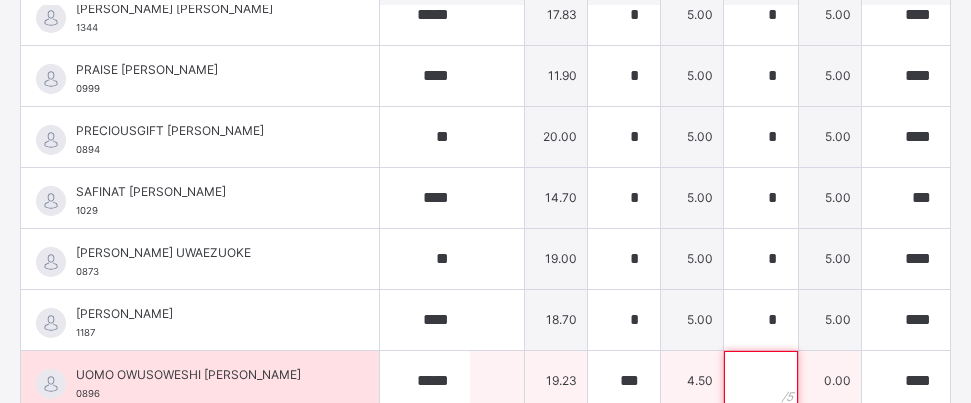 click at bounding box center (761, 381) 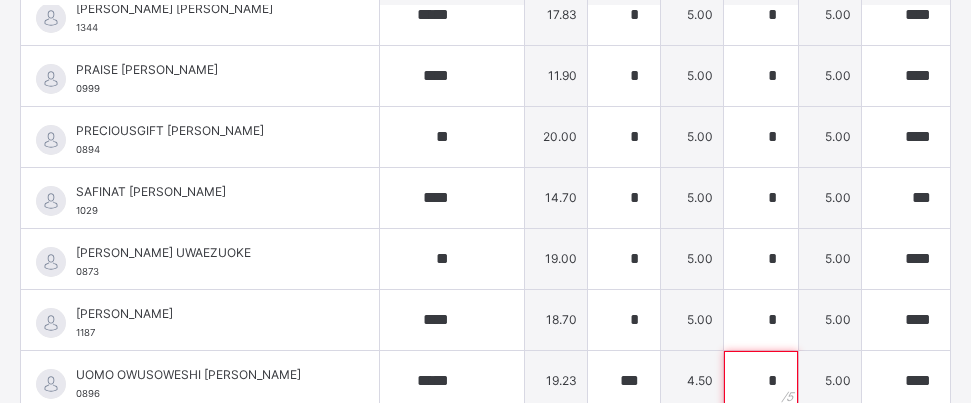 scroll, scrollTop: 112, scrollLeft: 0, axis: vertical 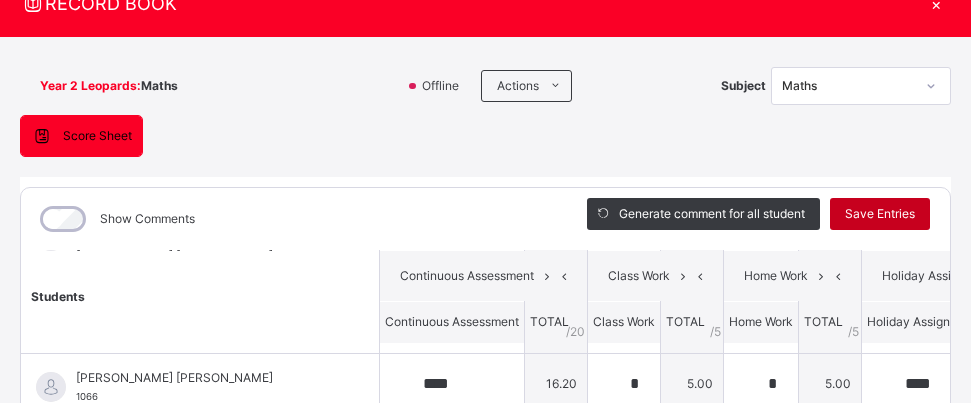 click on "Save Entries" at bounding box center [880, 214] 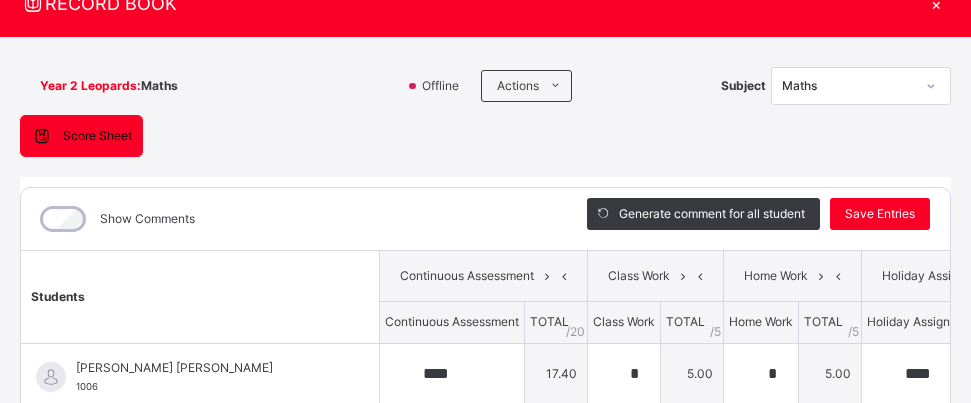 scroll, scrollTop: 222, scrollLeft: 0, axis: vertical 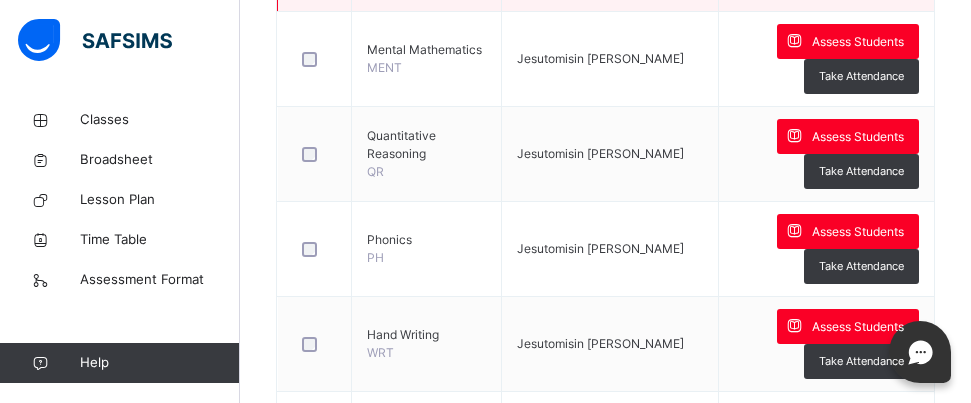 click on "Assess Students Take Attendance" at bounding box center (826, -36) 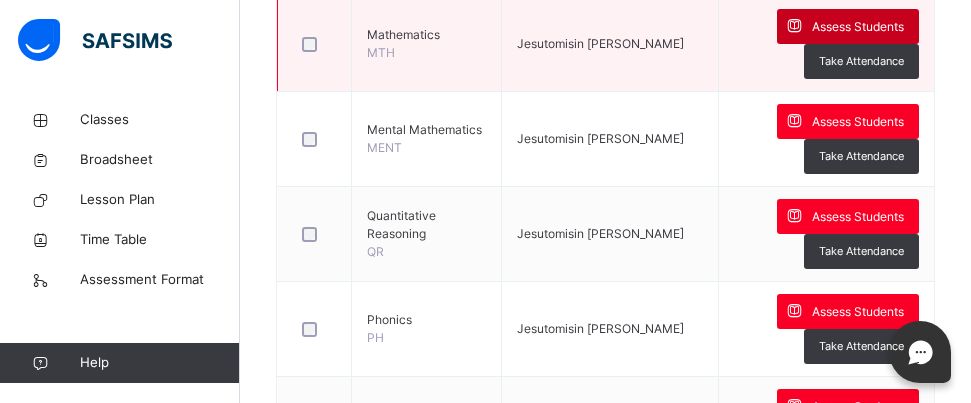 click on "Assess Students" at bounding box center [858, 27] 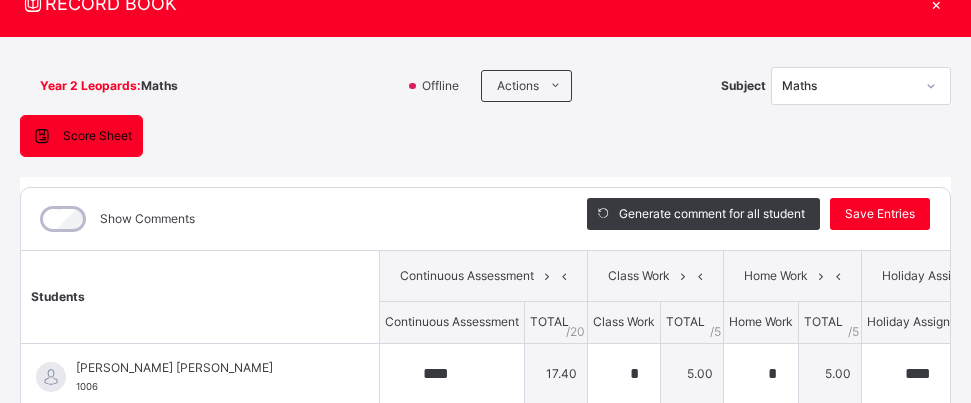 click on "×" at bounding box center (936, 3) 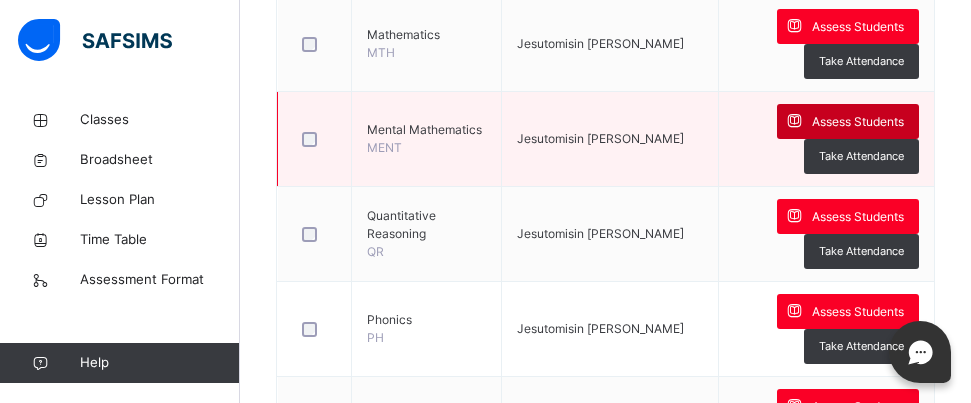 click on "Assess Students" at bounding box center [858, 122] 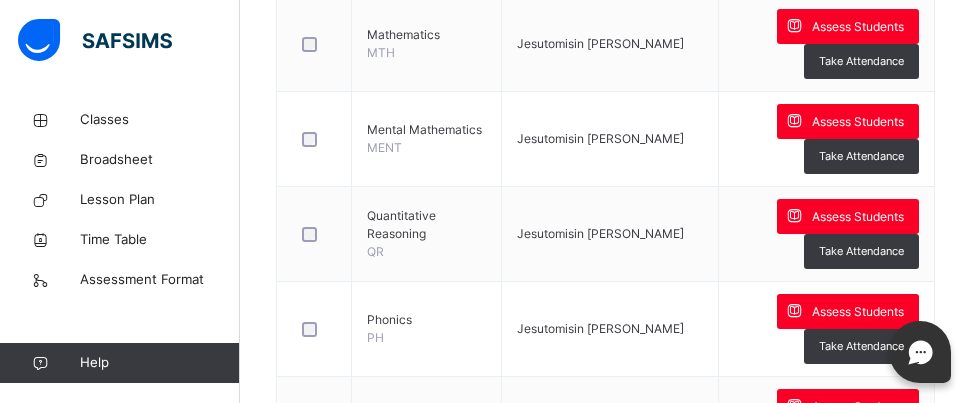 click on "Score Sheet Score Sheet Show Comments   Generate comment for all student   Save Entries Class Level:  Year 2   Leopards Subject:  Maths Session:  2024/2025 Session Session:  Third Term Students Continuous Assessment Class Work Home Work Holiday Assignment Examination TOTAL /100 Comment Continuous Assessment TOTAL / 20 Class Work TOTAL / 5 Home Work TOTAL / 5 Holiday Assignment TOTAL / 10 Examination TOTAL / 60 [PERSON_NAME] [PERSON_NAME] 1006 [PERSON_NAME] [PERSON_NAME] 1006 **** 17.40 * 5.00 * 5.00 **** 9.15 0.00 36.55 Generate comment 0 / 250   ×   Subject Teacher’s Comment Generate and see in full the comment developed by the AI with an option to regenerate the comment [PERSON_NAME] [PERSON_NAME]   1006   Total 36.55  / 100.00 [PERSON_NAME] Bot   Regenerate     Use this comment   [PERSON_NAME] 1033 [PERSON_NAME] 1033 **** 13.20 * 4.00 * 5.00 **** 9.68 0.00 31.88 Generate comment 0 / 250   ×   Subject Teacher’s Comment [PERSON_NAME] [PERSON_NAME]   1033   Total 31.88  / 100.00 [PERSON_NAME] Bot" at bounding box center (0, 0) 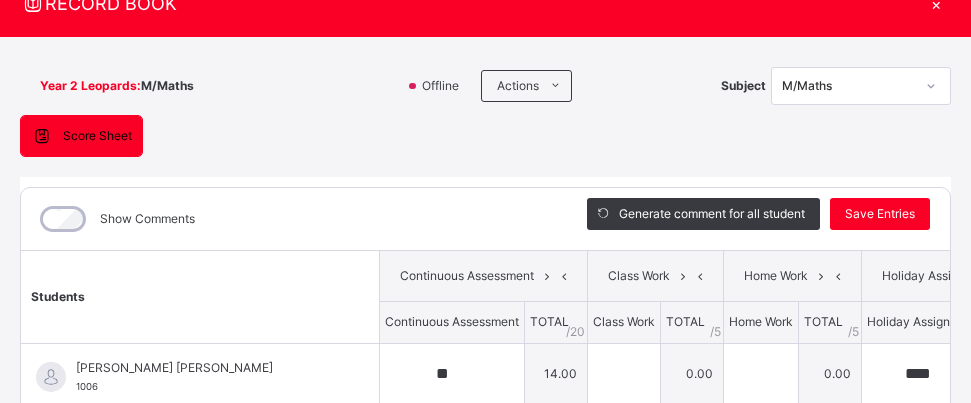 scroll, scrollTop: 768, scrollLeft: 0, axis: vertical 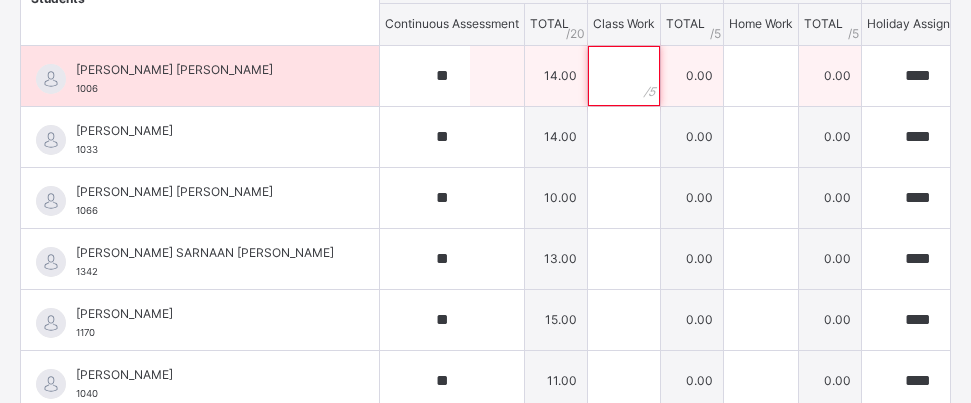 click at bounding box center (624, 76) 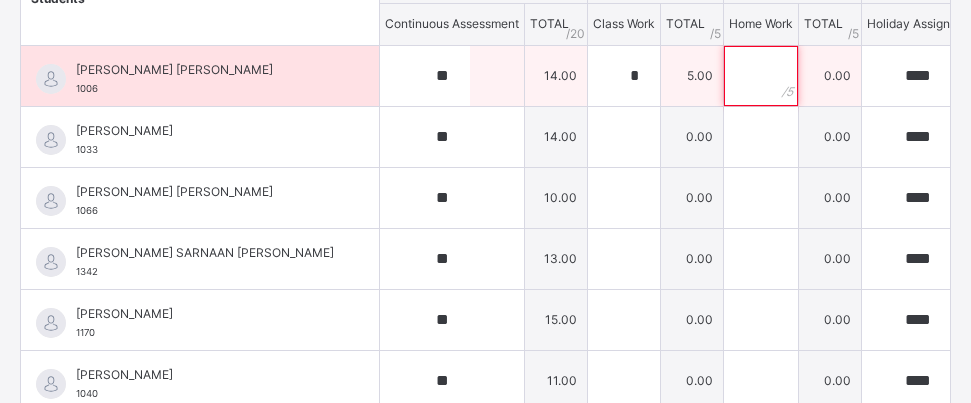 click at bounding box center (761, 76) 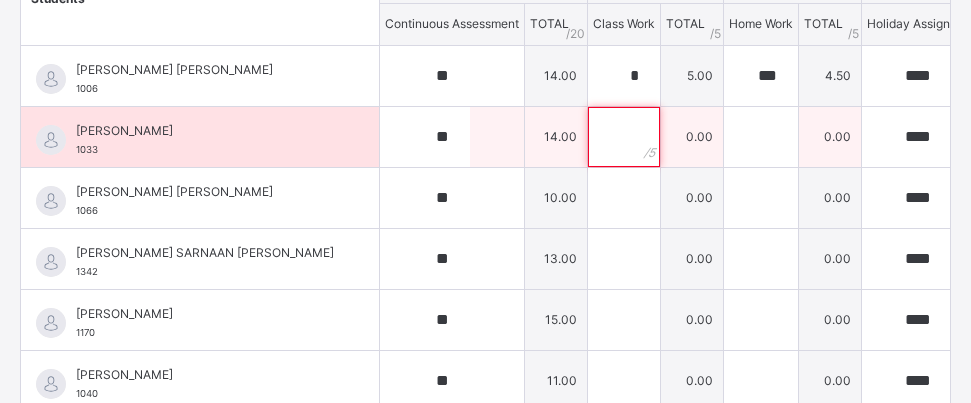click at bounding box center (624, 137) 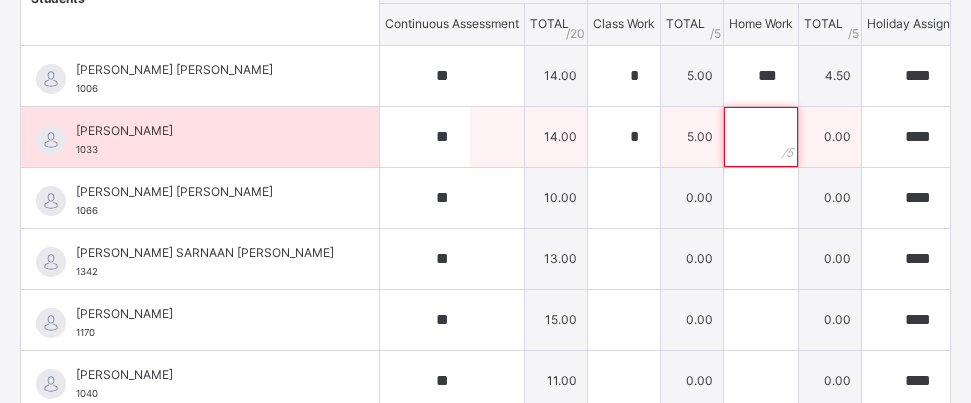 click at bounding box center [761, 137] 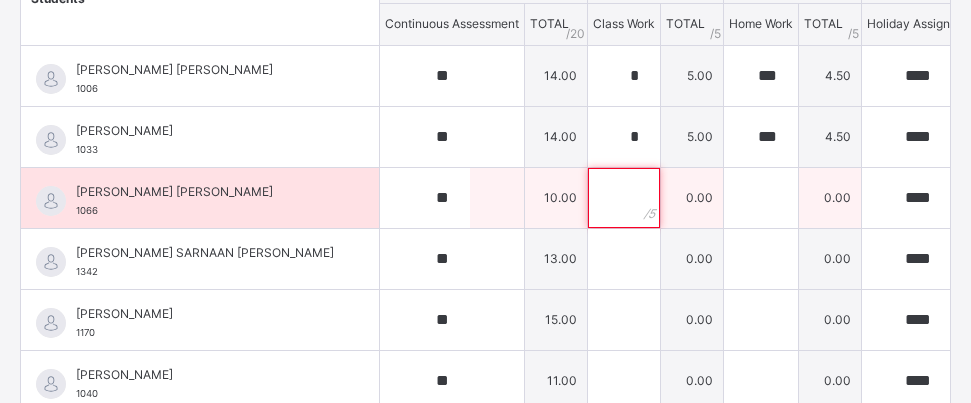 click at bounding box center [624, 198] 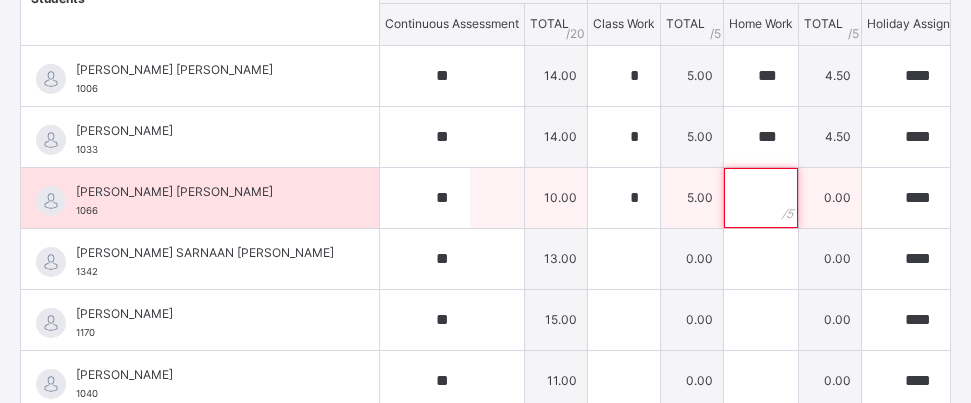 click at bounding box center (761, 198) 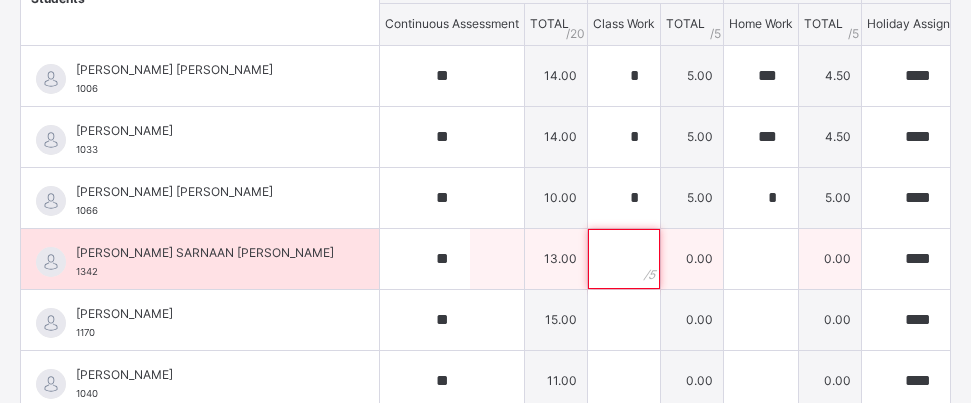 click at bounding box center [624, 259] 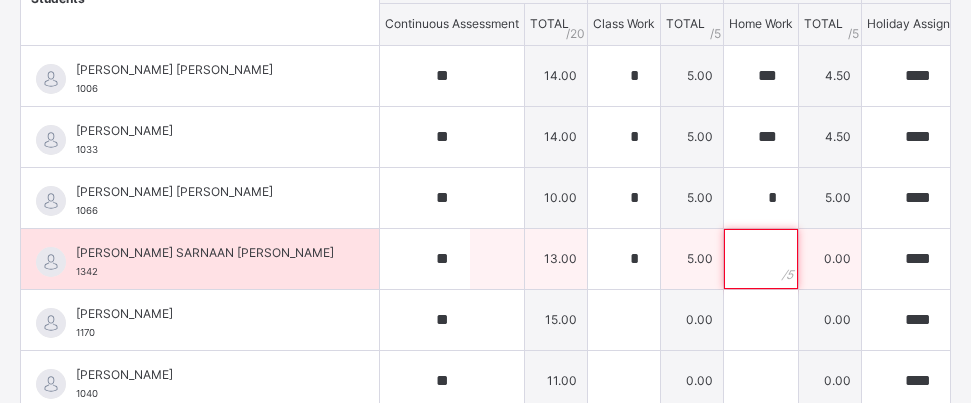 click at bounding box center (761, 259) 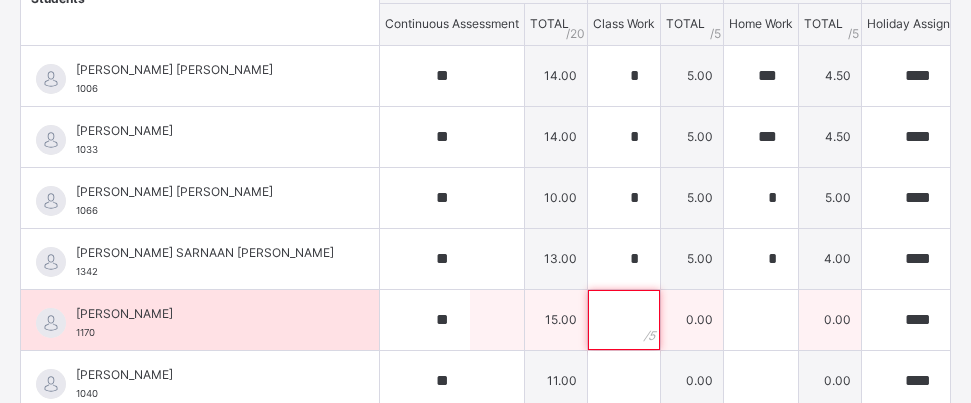 click at bounding box center (624, 320) 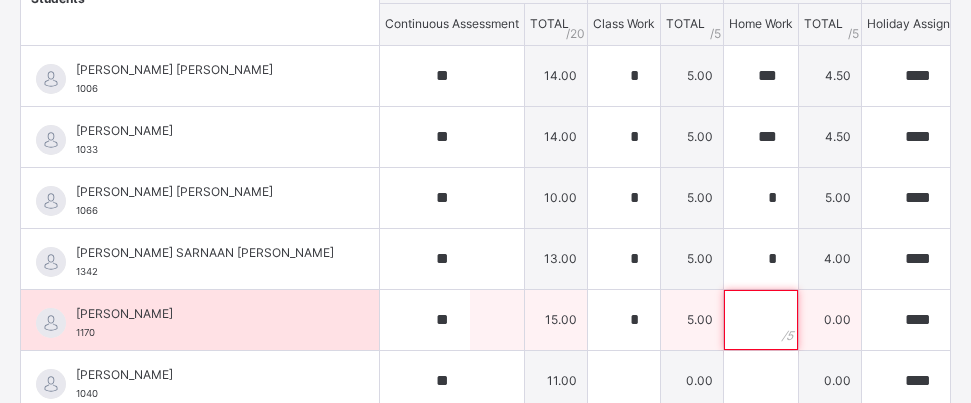 click at bounding box center [761, 320] 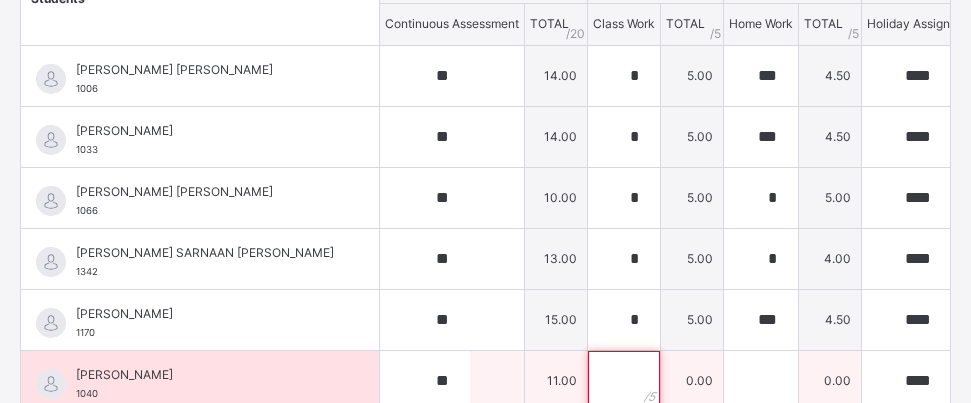 click at bounding box center (624, 381) 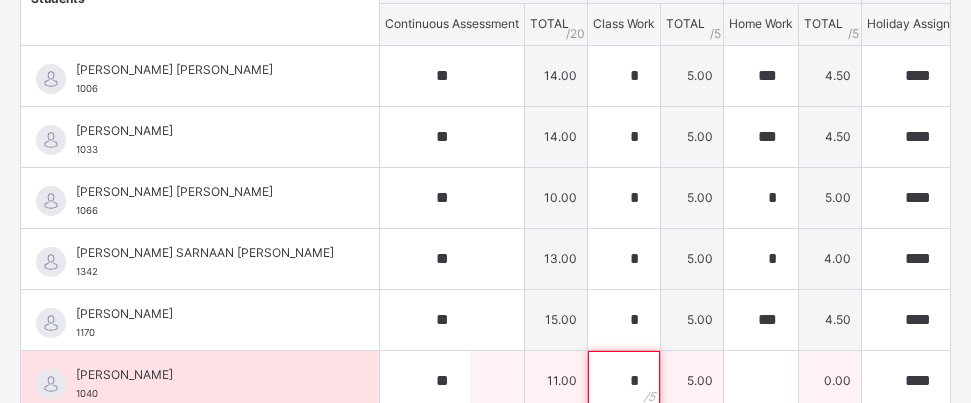 scroll, scrollTop: 383, scrollLeft: 0, axis: vertical 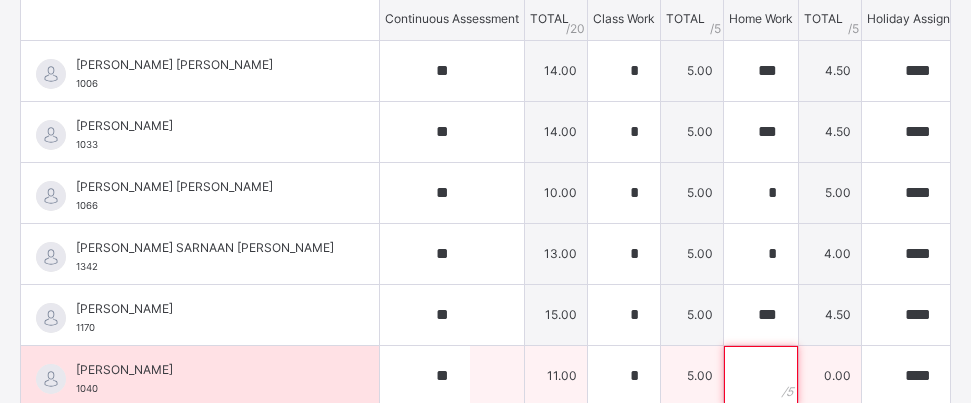 click at bounding box center [761, 376] 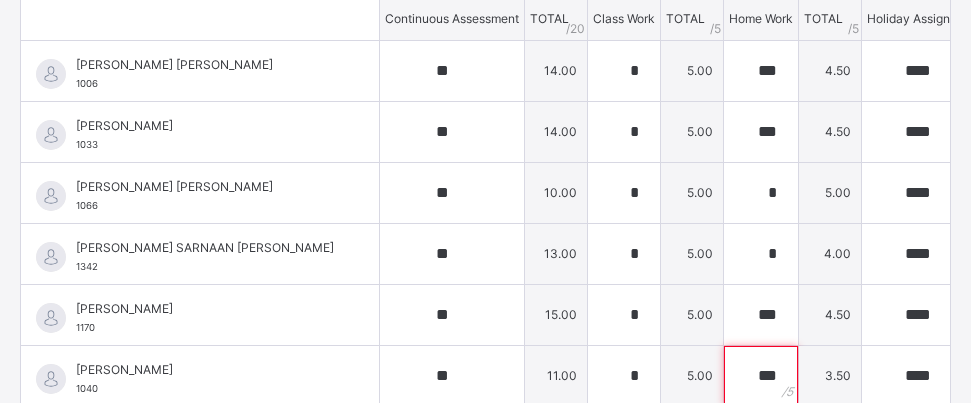 scroll, scrollTop: 525, scrollLeft: 0, axis: vertical 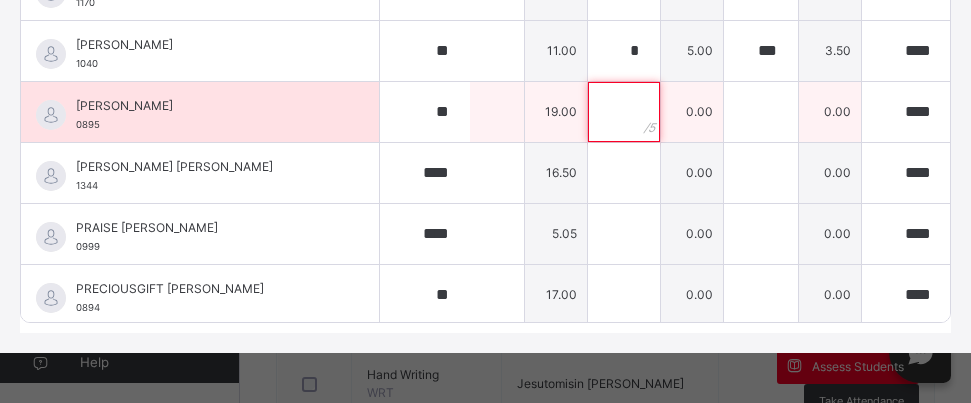 click at bounding box center [624, 112] 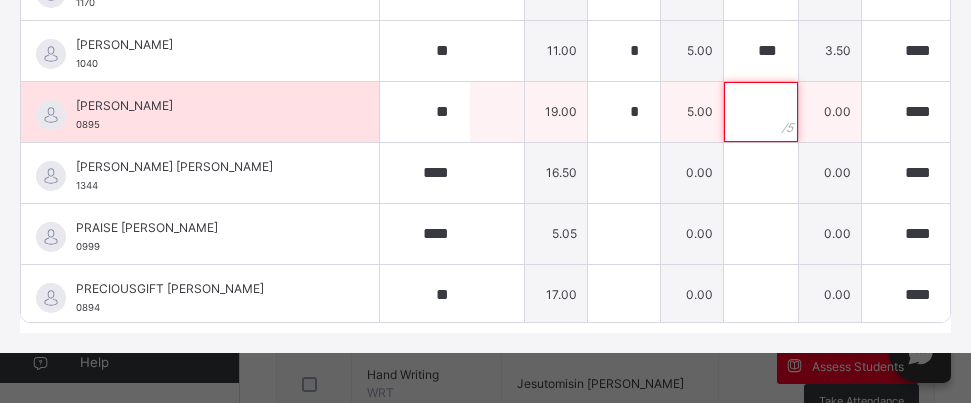 click at bounding box center [761, 112] 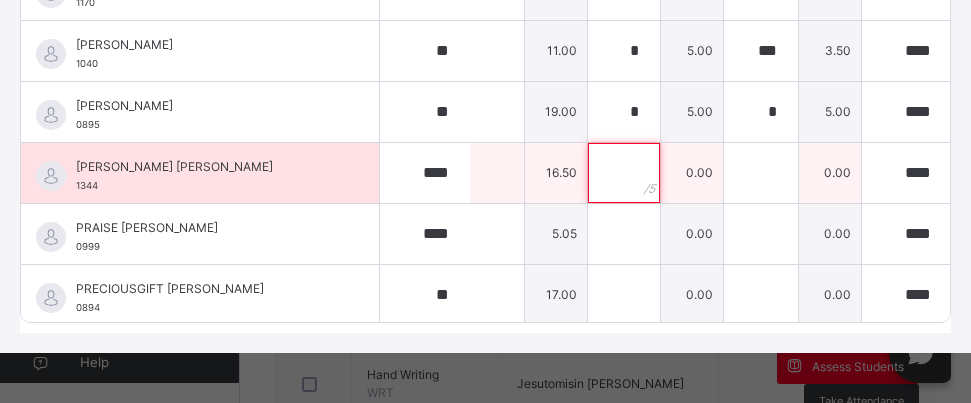 click at bounding box center [624, 173] 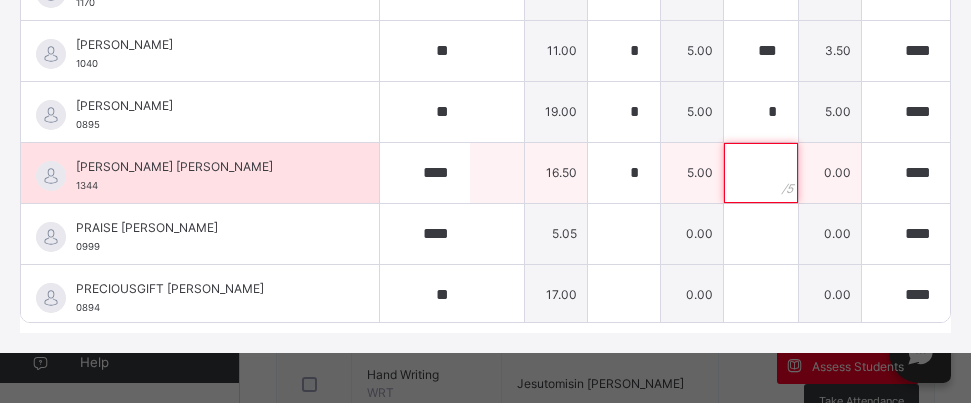 click at bounding box center [761, 173] 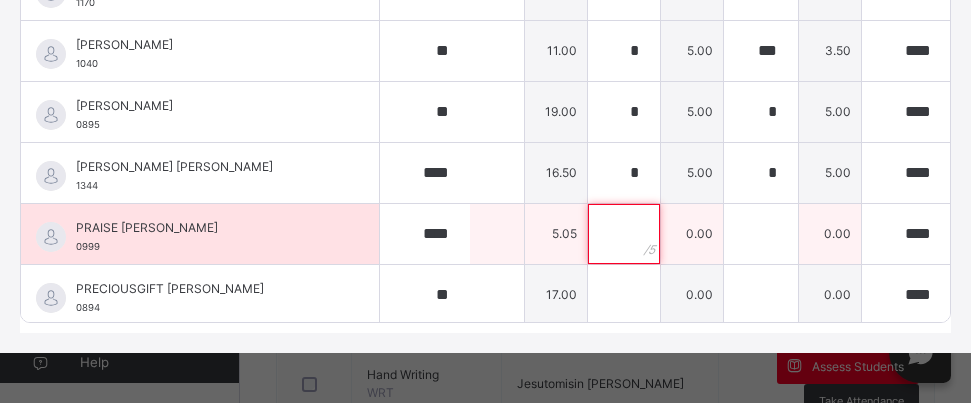 click at bounding box center (624, 234) 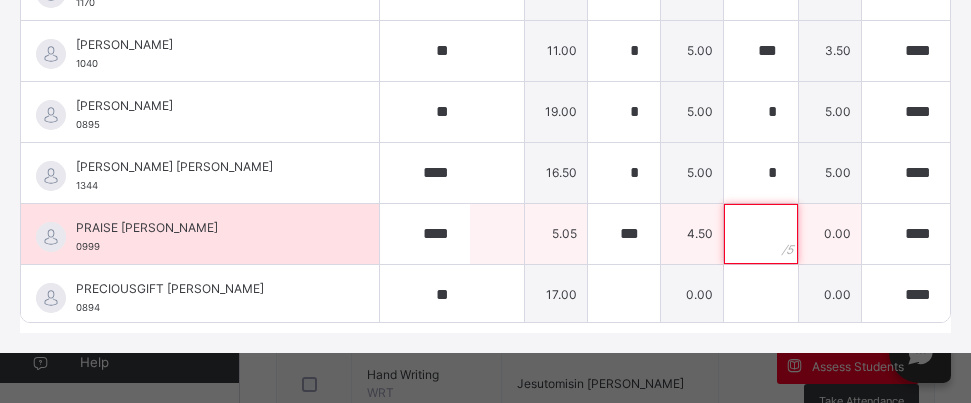 click at bounding box center [761, 234] 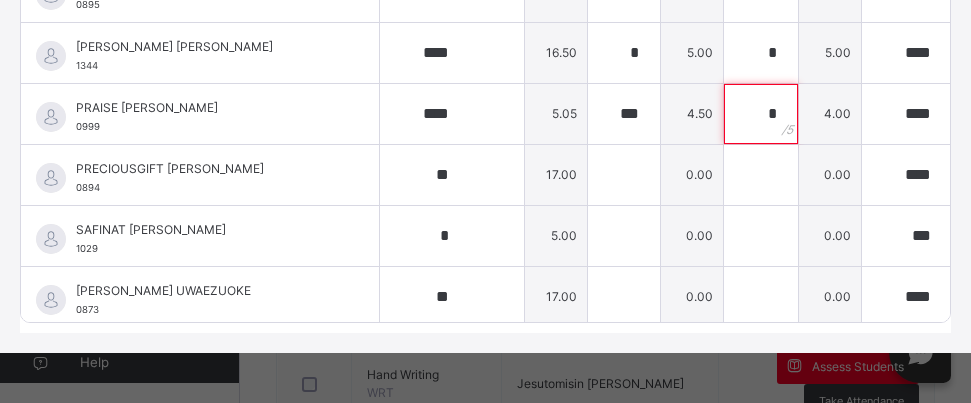 scroll, scrollTop: 400, scrollLeft: 0, axis: vertical 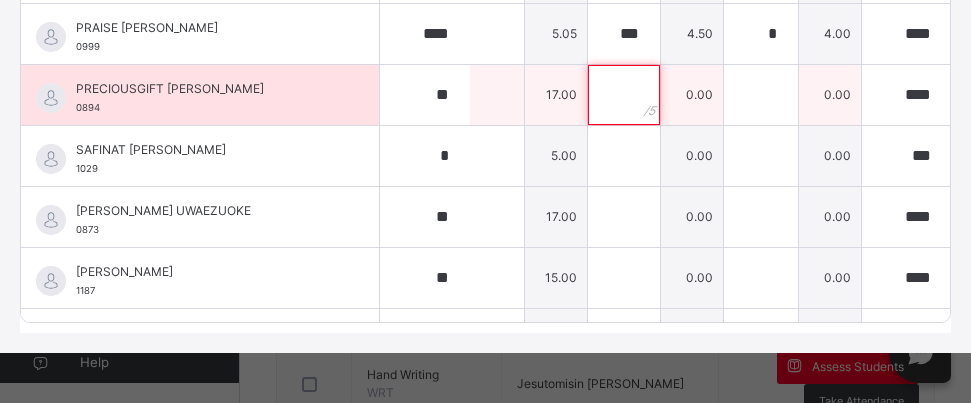 click at bounding box center (624, 95) 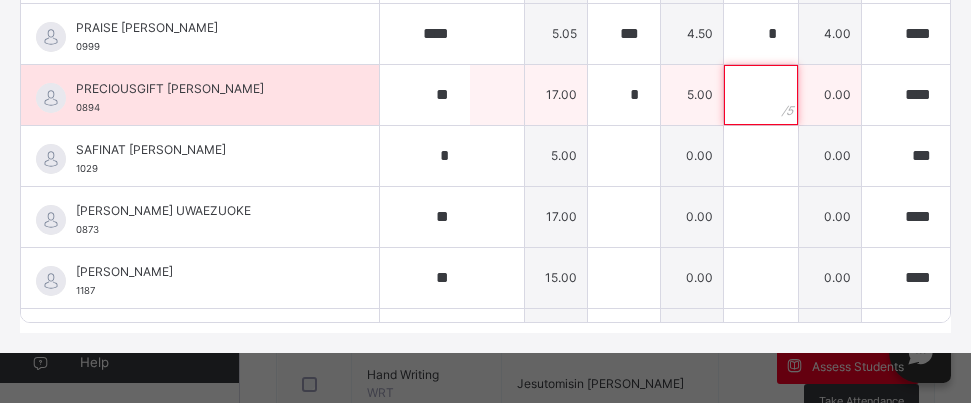 click at bounding box center [761, 95] 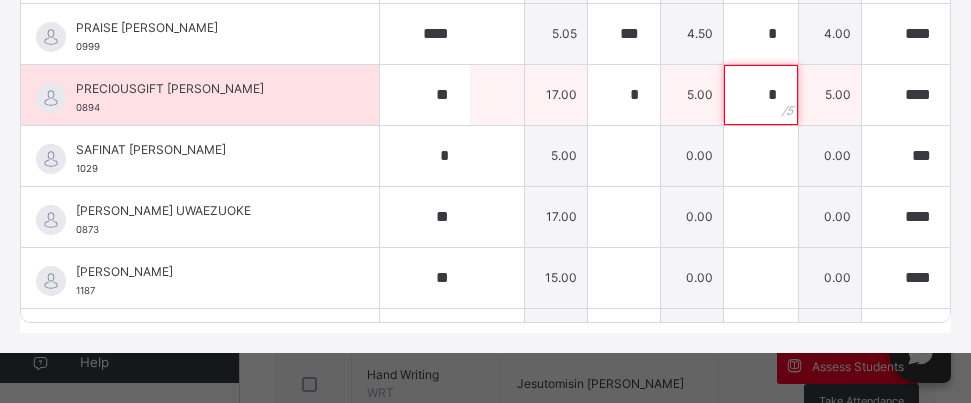 click on "*" at bounding box center (761, 95) 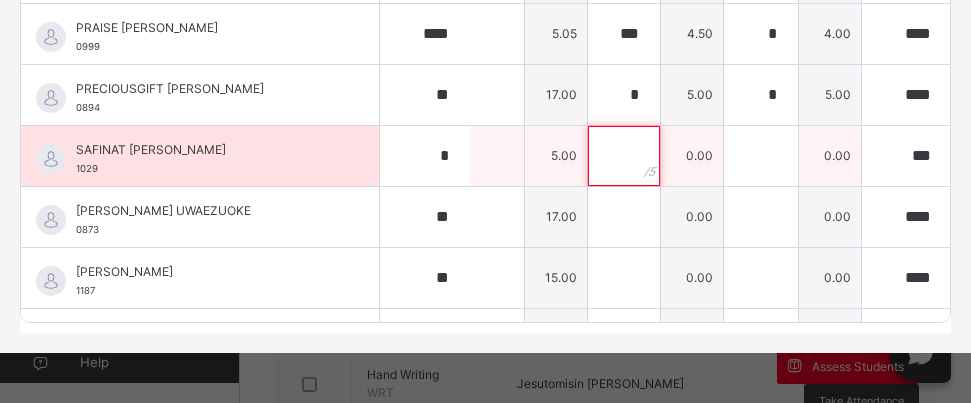 click at bounding box center (624, 156) 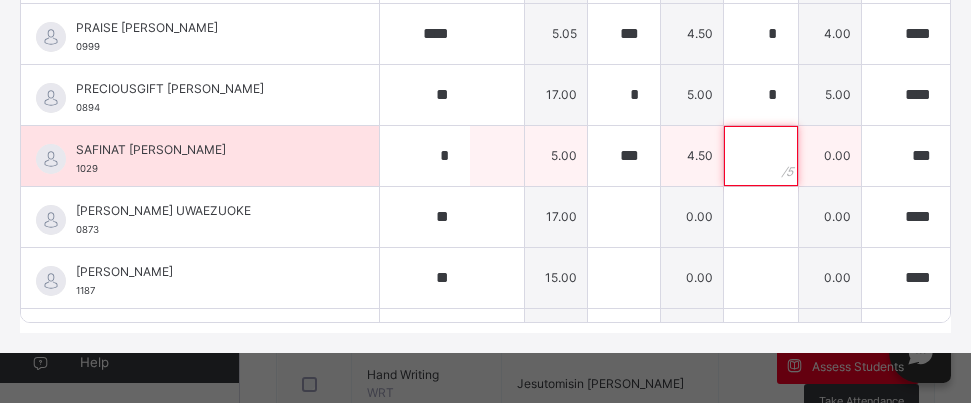 click at bounding box center (761, 156) 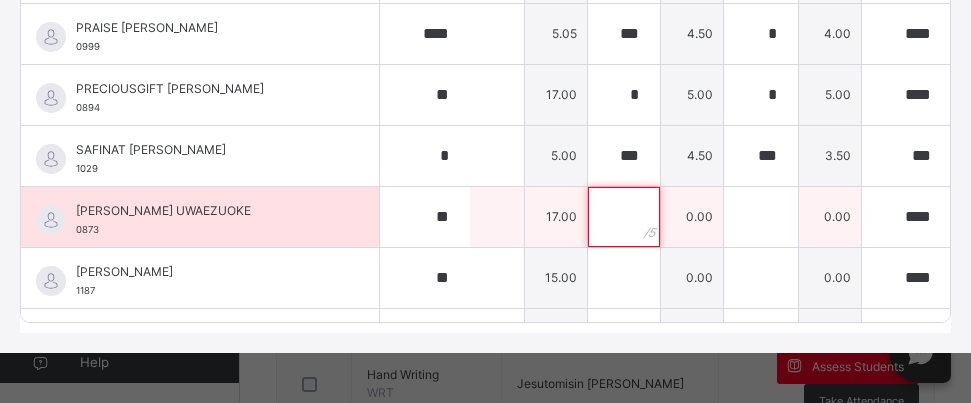 click at bounding box center (624, 217) 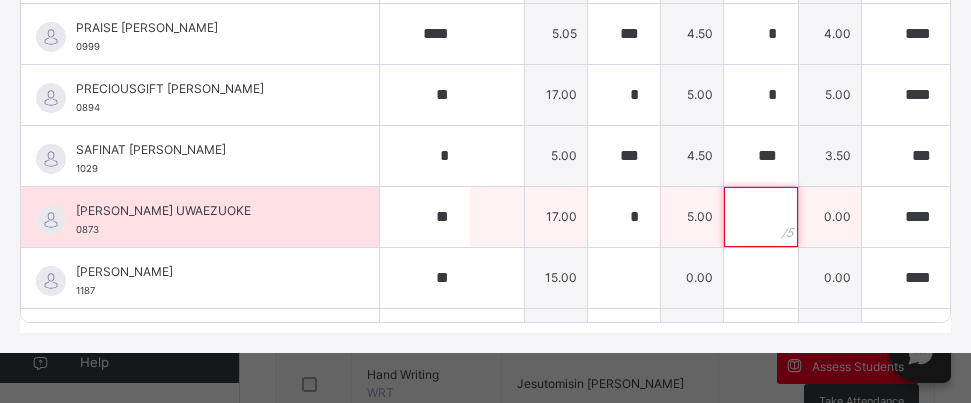 click at bounding box center [761, 217] 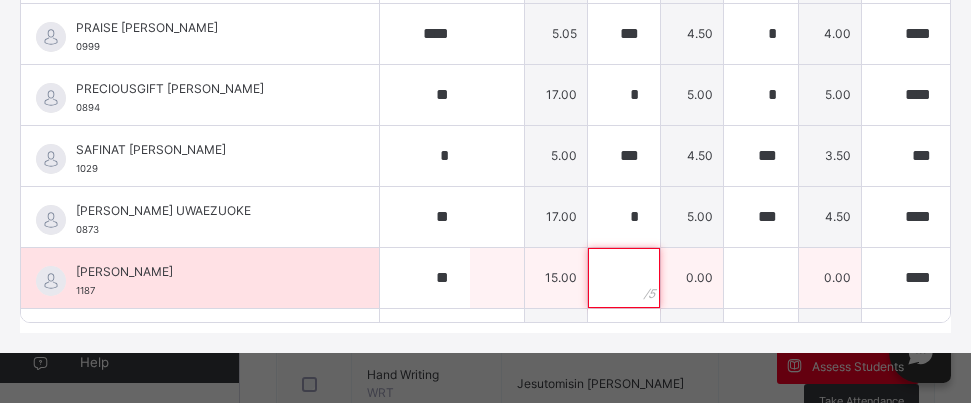 click at bounding box center (624, 278) 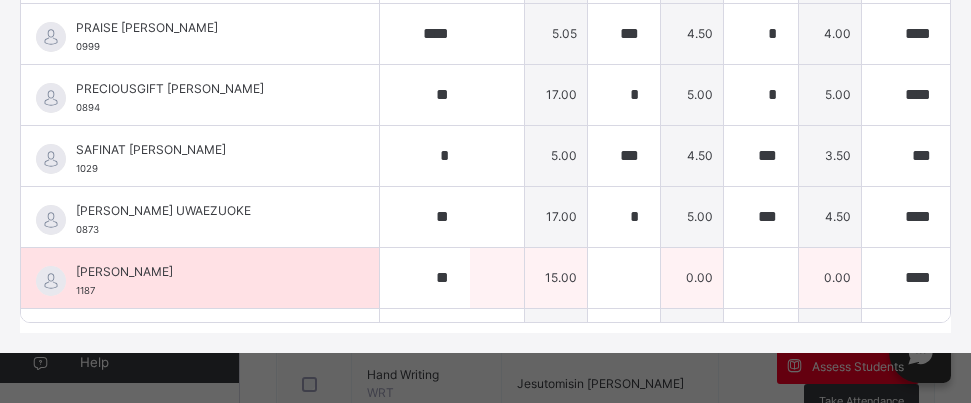 click at bounding box center [624, 278] 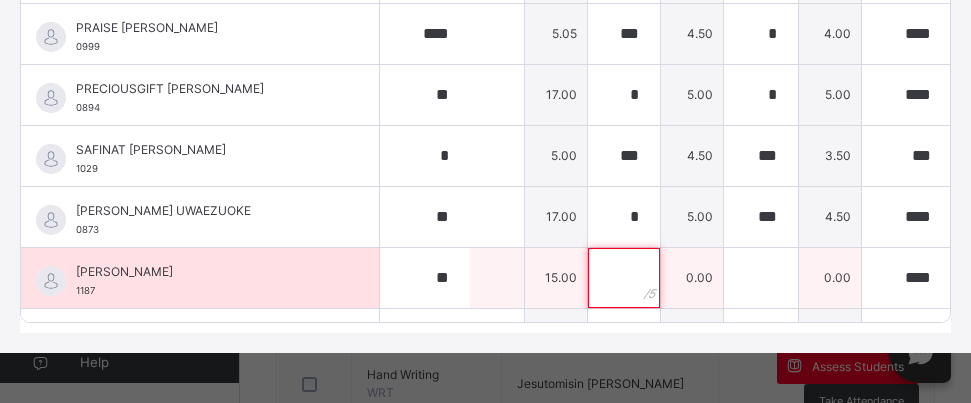 click at bounding box center (624, 278) 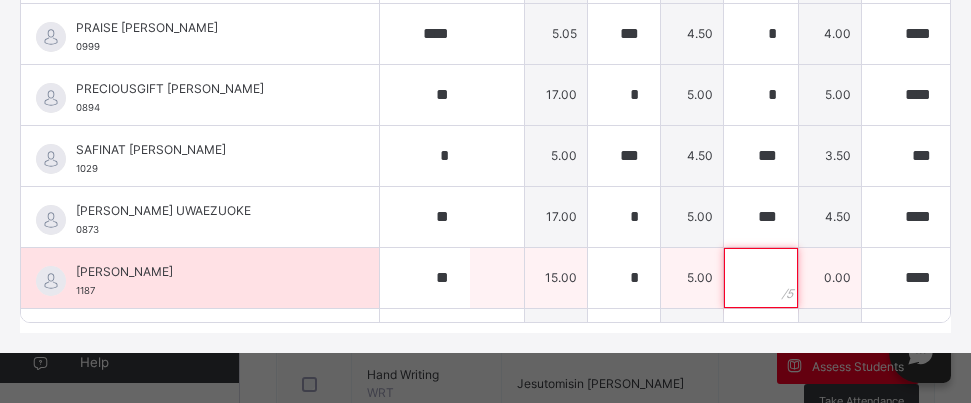 click at bounding box center [761, 278] 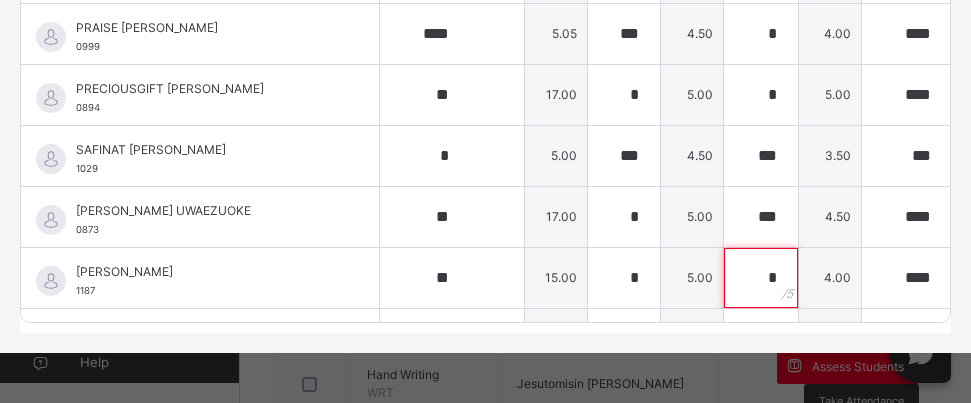 scroll, scrollTop: 465, scrollLeft: 0, axis: vertical 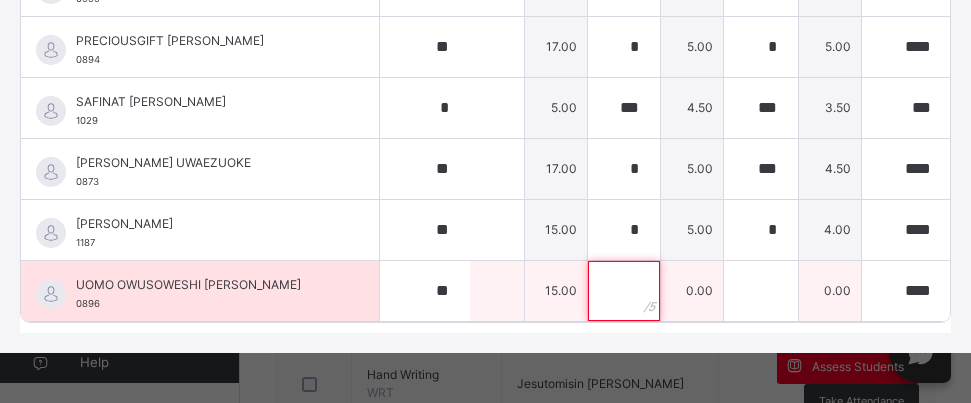 click at bounding box center (624, 291) 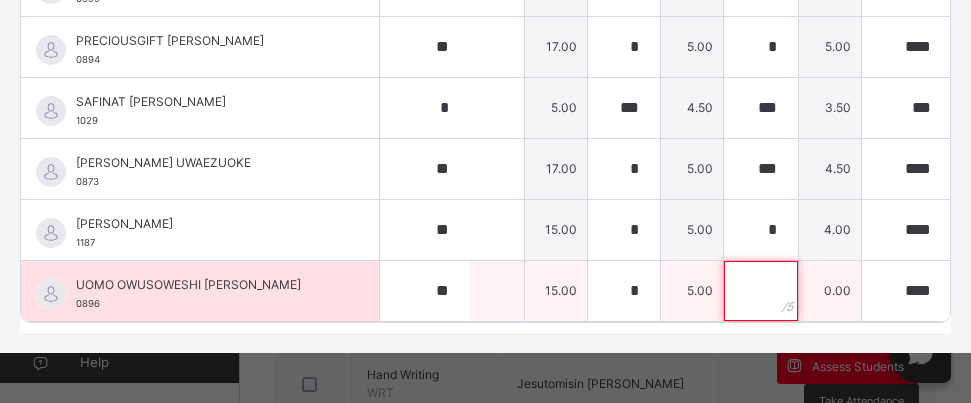 click at bounding box center [761, 291] 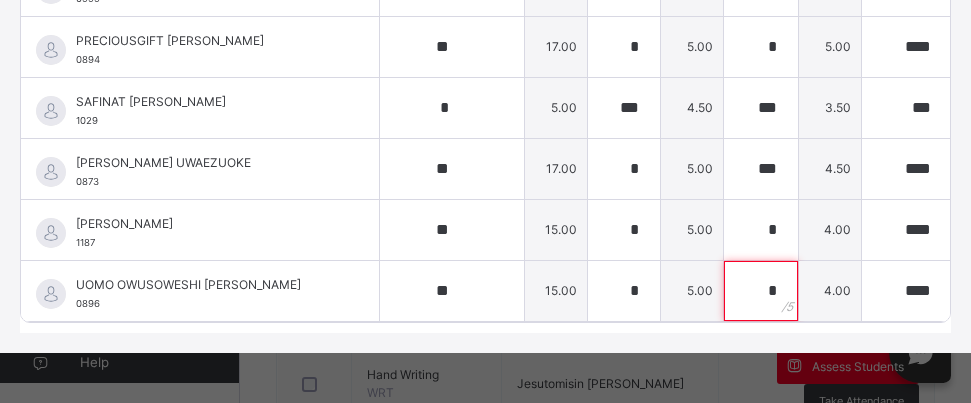 scroll, scrollTop: 187, scrollLeft: 0, axis: vertical 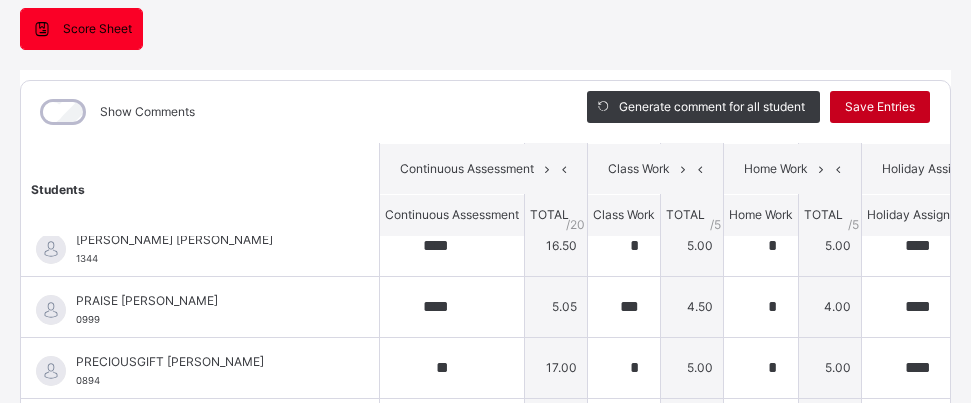 click on "Save Entries" at bounding box center [880, 107] 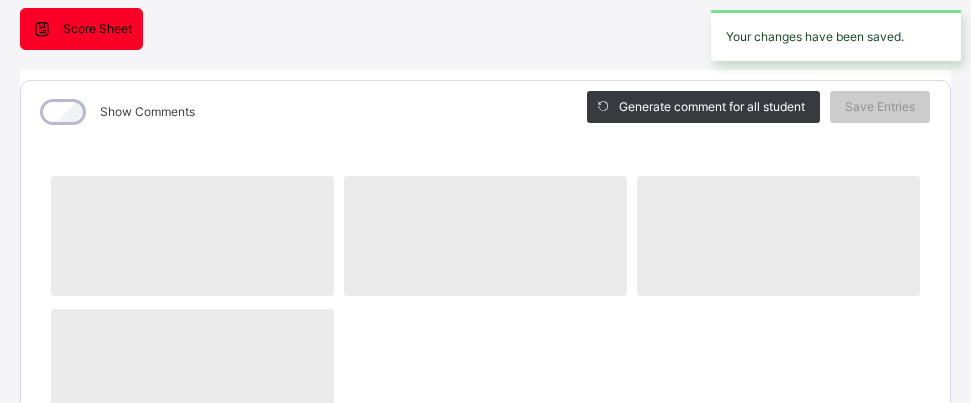scroll, scrollTop: 0, scrollLeft: 0, axis: both 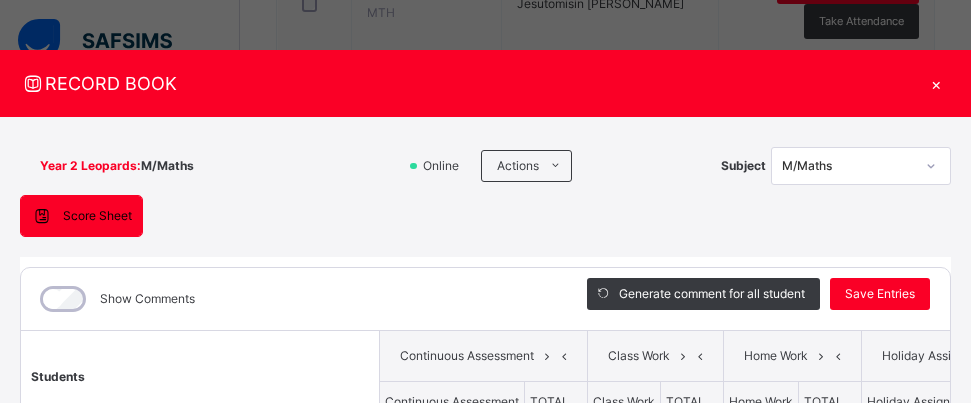 click on "×" at bounding box center (936, 83) 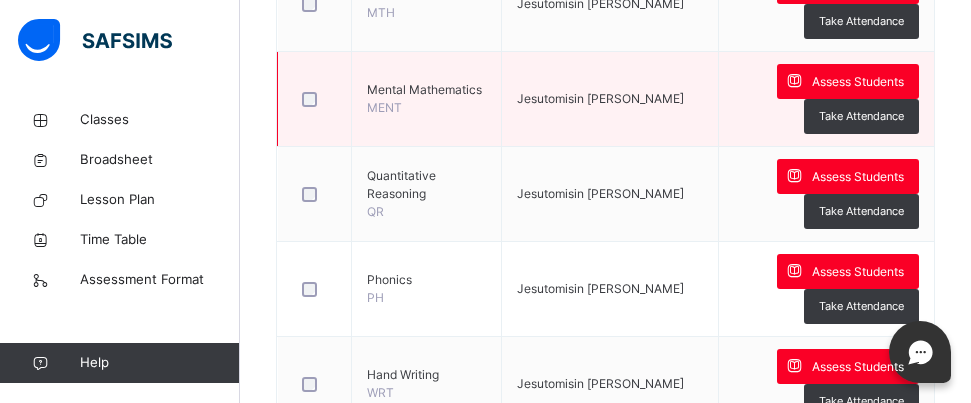 click on "Assess Students Take Attendance" at bounding box center (826, 99) 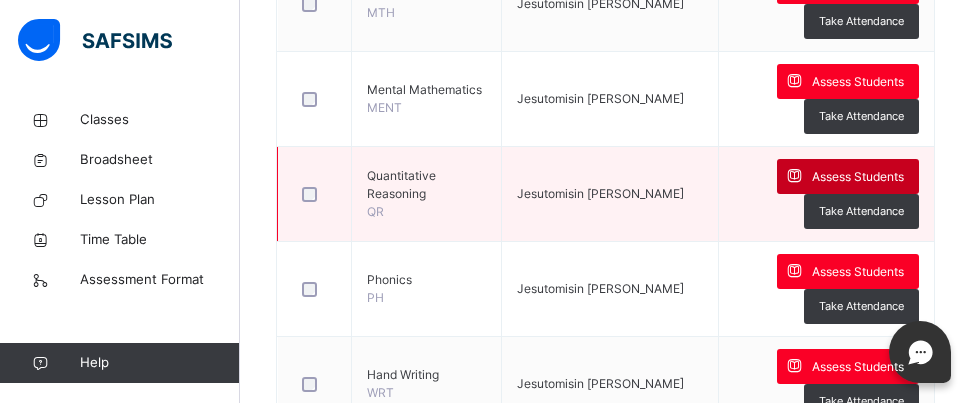 click on "Assess Students" at bounding box center (858, 177) 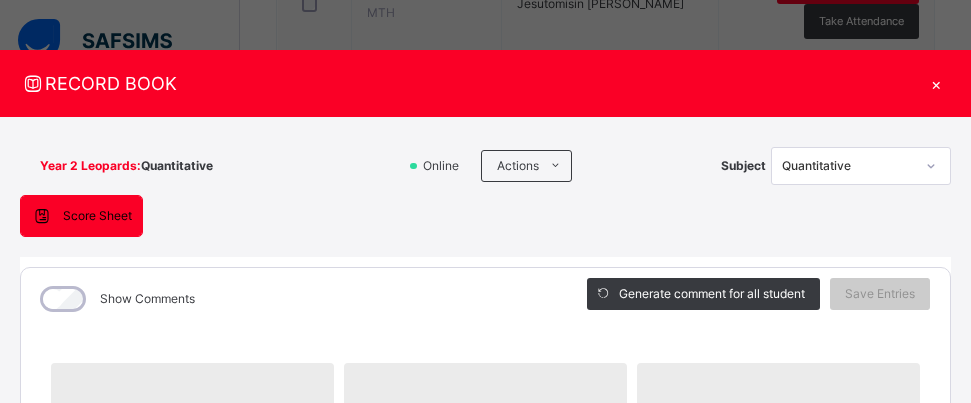 scroll, scrollTop: 353, scrollLeft: 0, axis: vertical 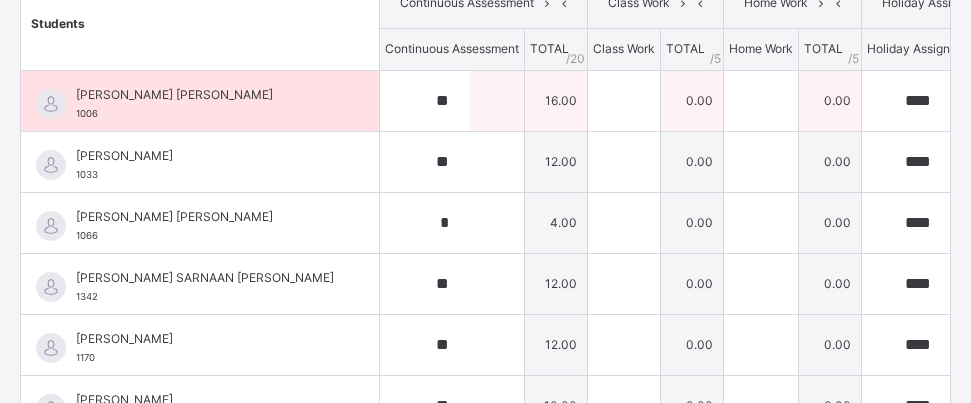 click on "****" at bounding box center [922, 223] 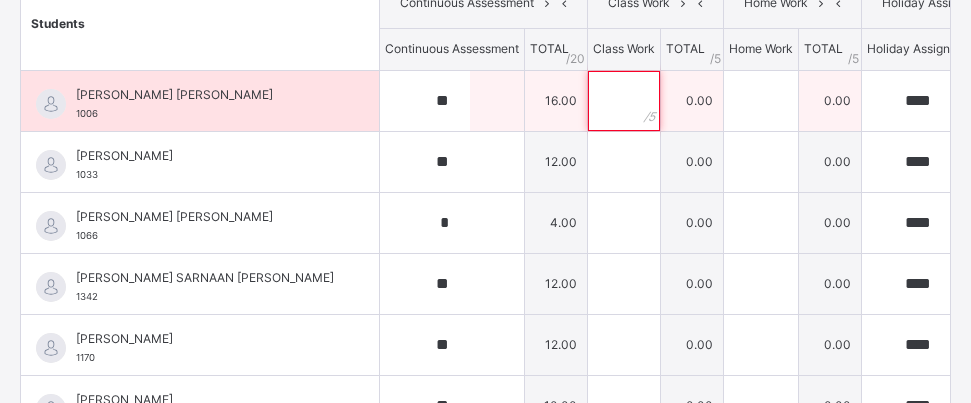 click at bounding box center [624, 101] 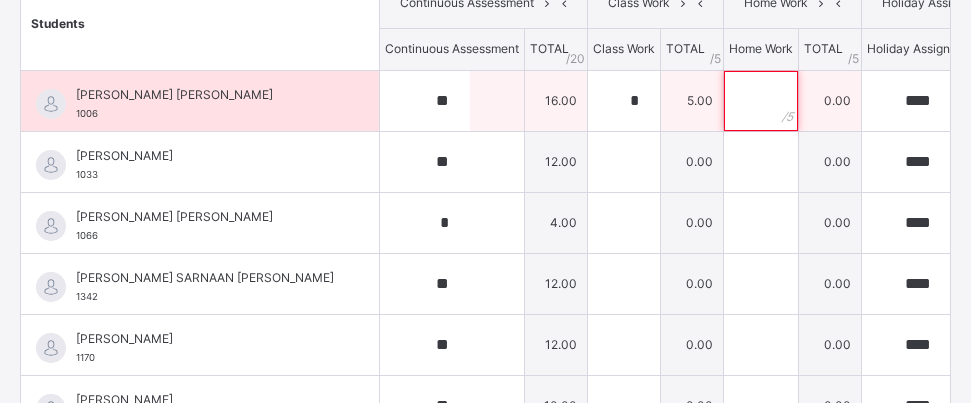 click at bounding box center [761, 101] 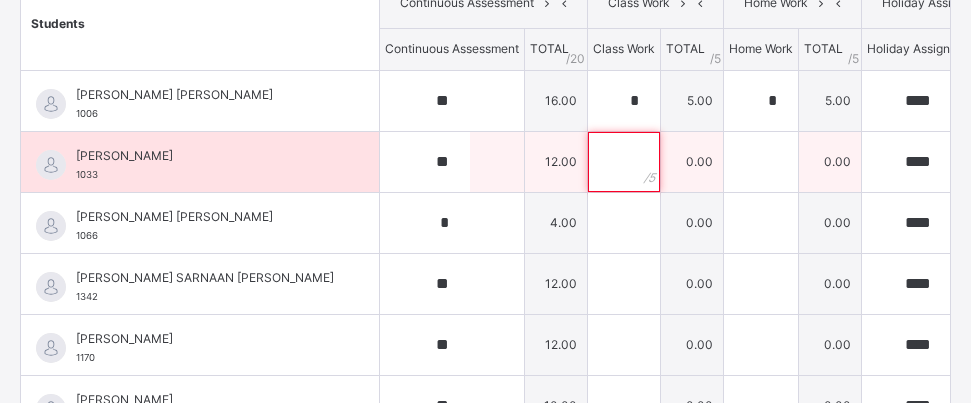 click at bounding box center [624, 162] 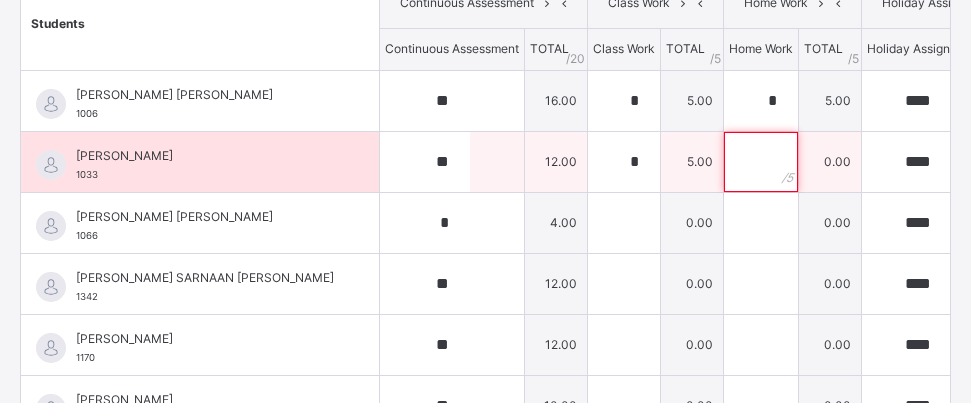 click at bounding box center [761, 162] 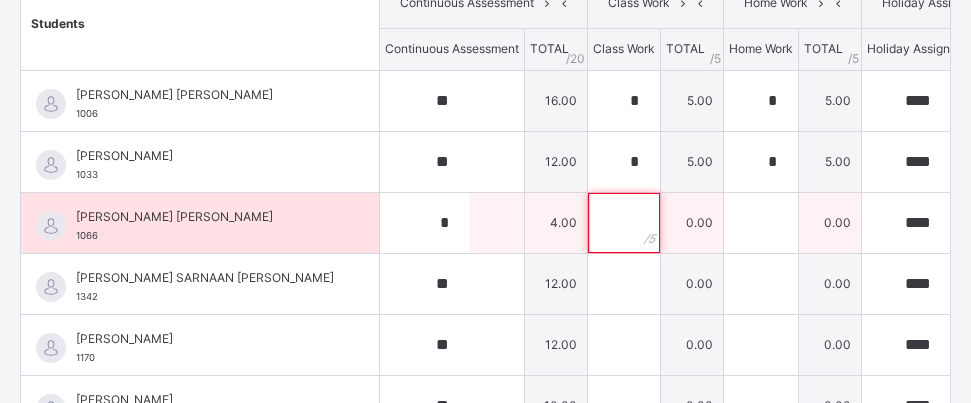 click at bounding box center [624, 223] 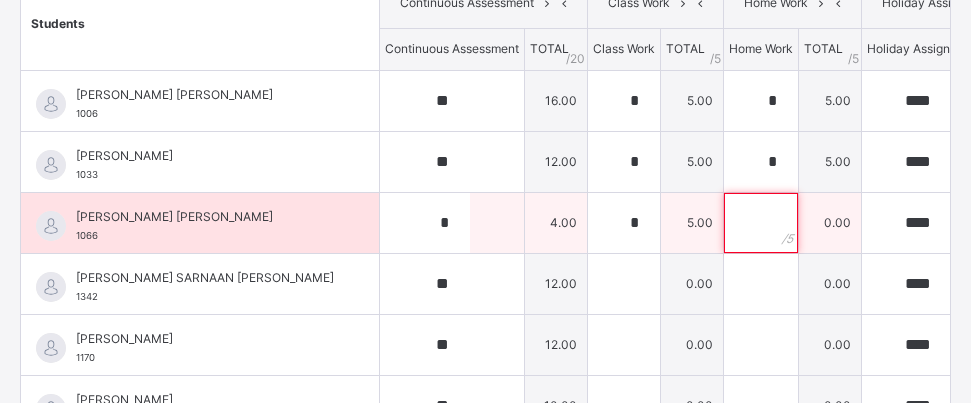 click at bounding box center [761, 223] 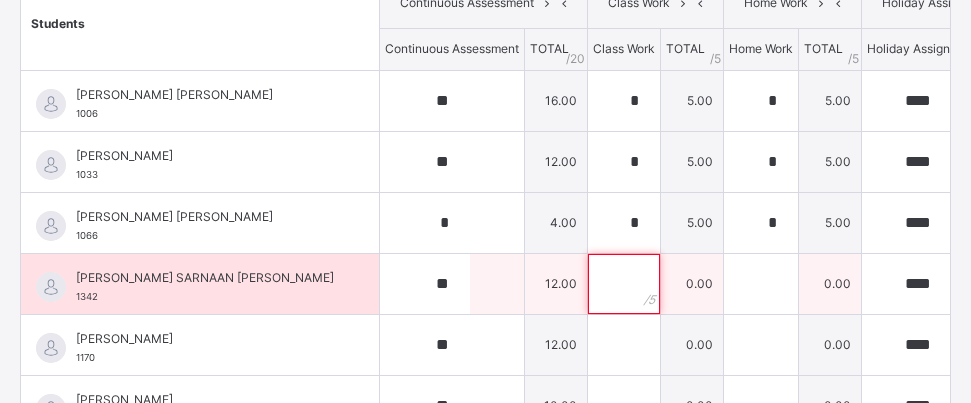 click at bounding box center [624, 284] 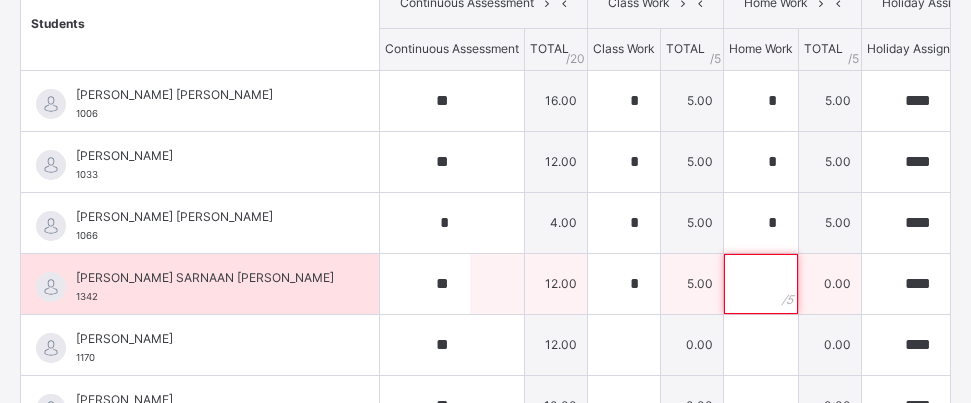 click at bounding box center [761, 284] 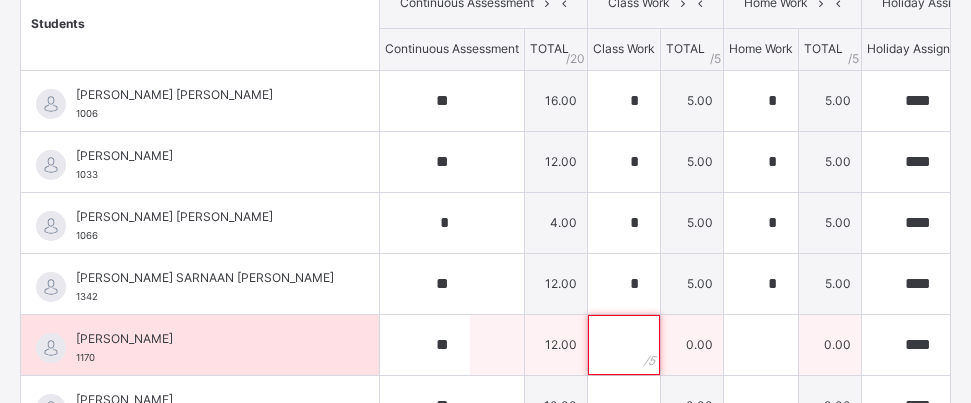 click at bounding box center [624, 345] 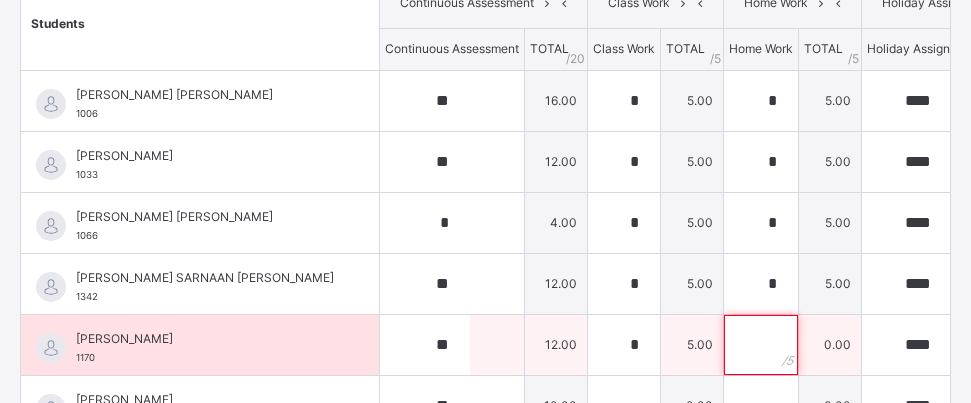 click at bounding box center [761, 345] 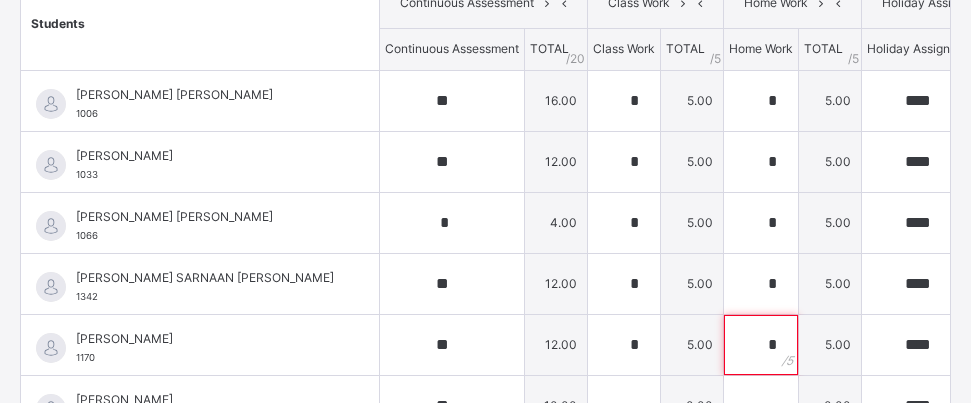 scroll, scrollTop: 525, scrollLeft: 0, axis: vertical 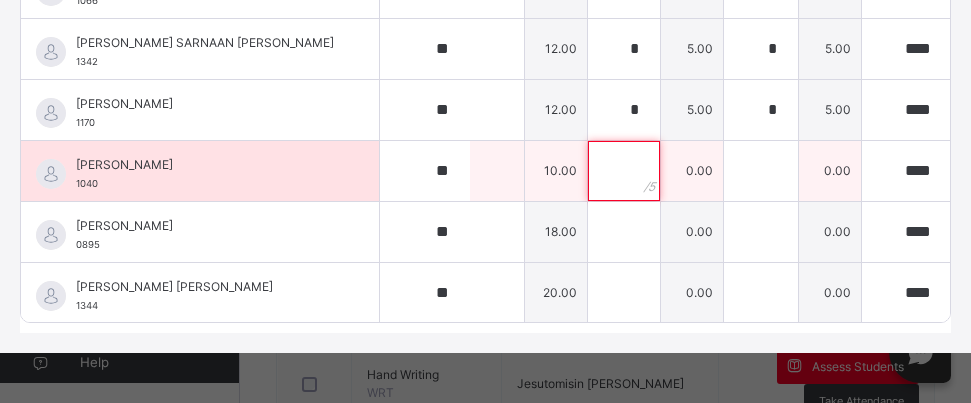 click at bounding box center [624, 171] 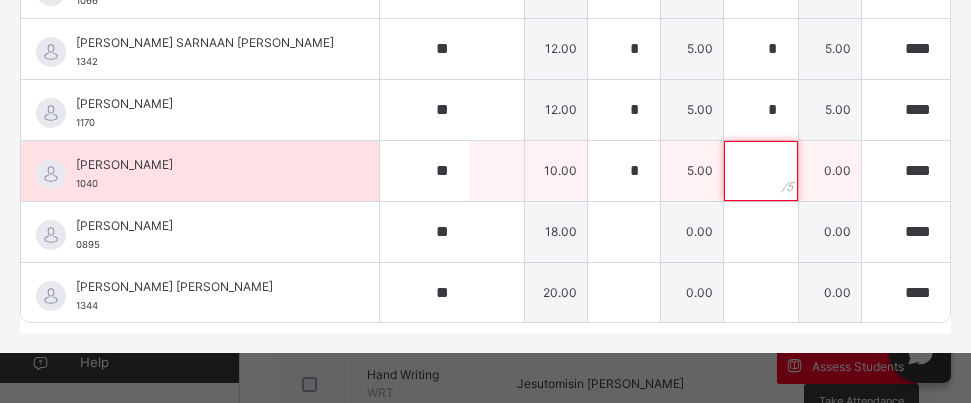 click at bounding box center (761, 171) 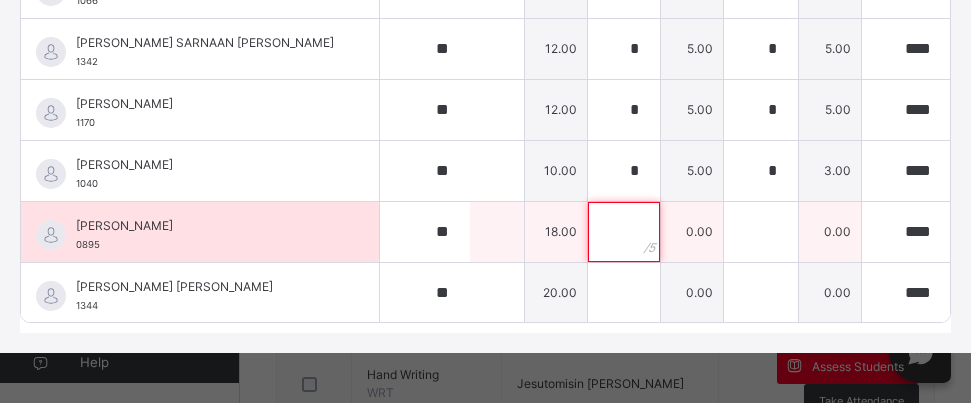click at bounding box center (624, 232) 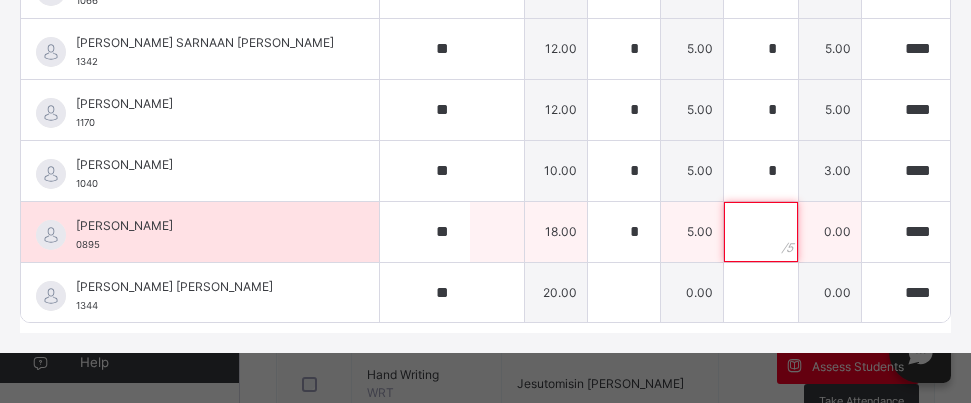 click at bounding box center [761, 232] 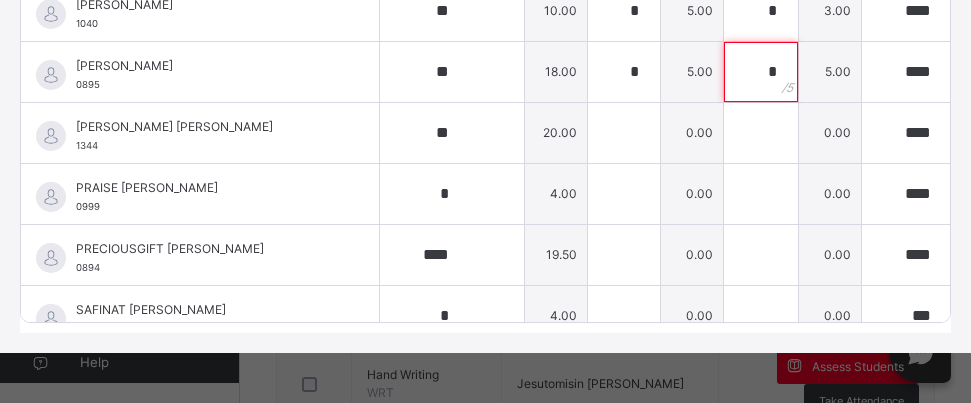 scroll, scrollTop: 280, scrollLeft: 0, axis: vertical 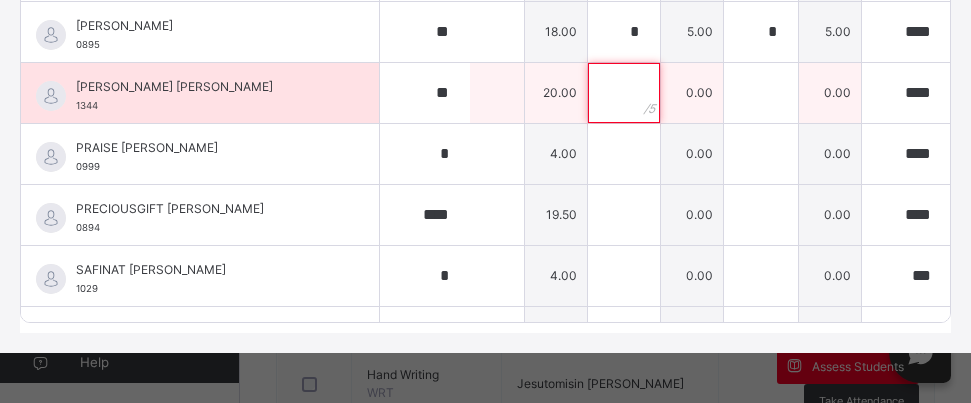 click at bounding box center (624, 93) 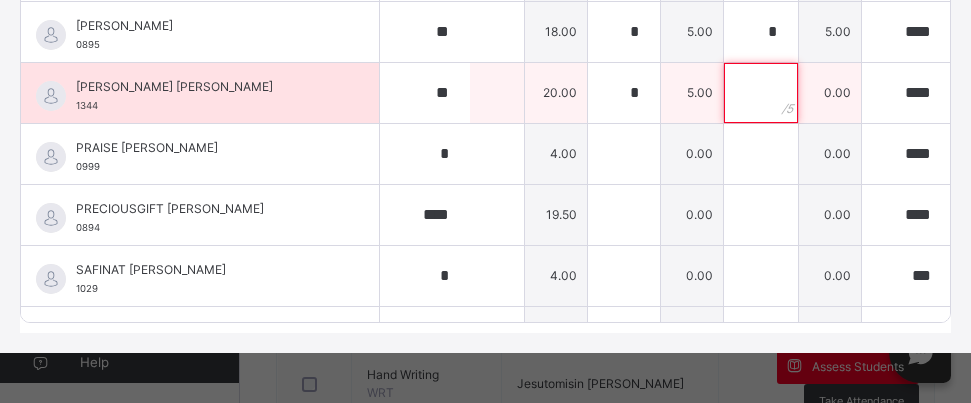 click at bounding box center (761, 93) 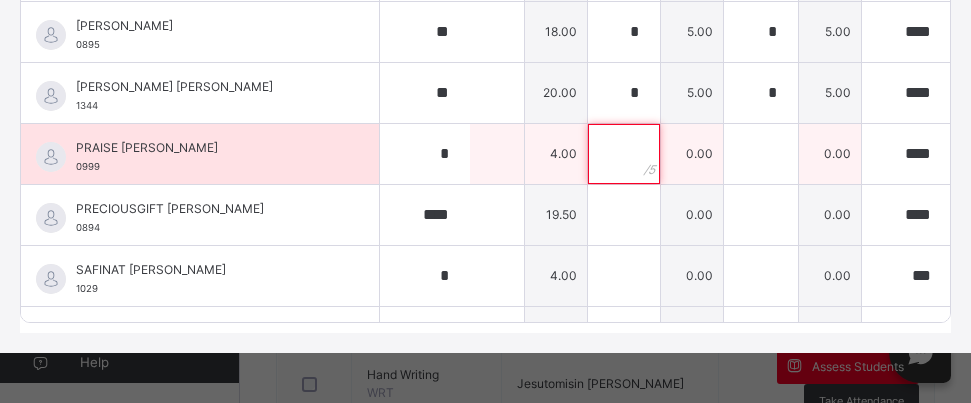 click at bounding box center [624, 154] 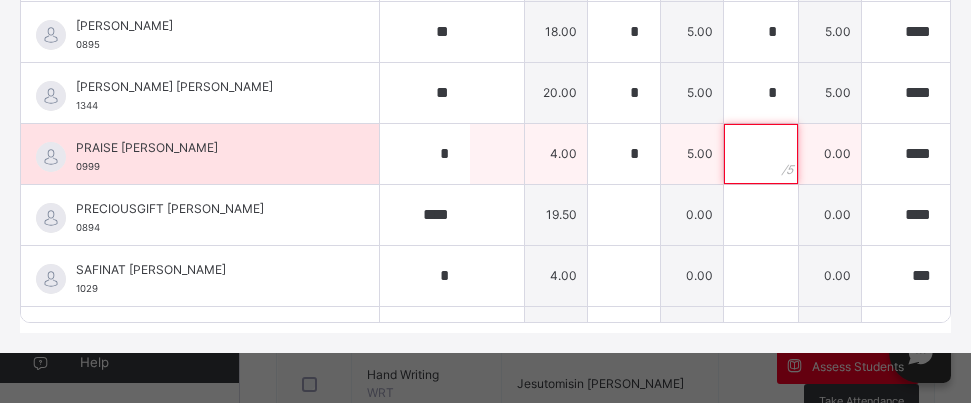click at bounding box center [761, 154] 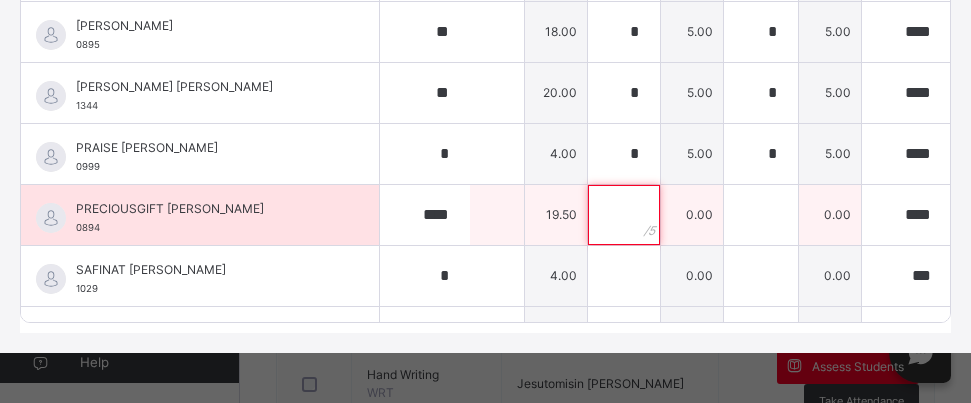 click at bounding box center (624, 215) 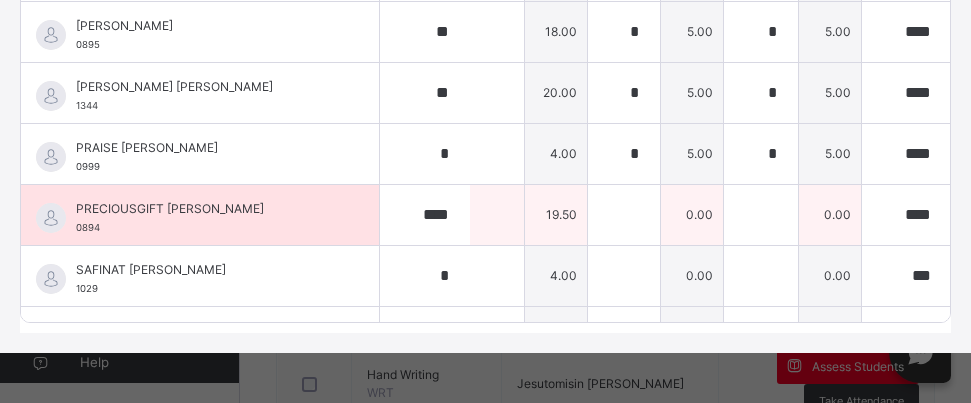 click at bounding box center (624, 215) 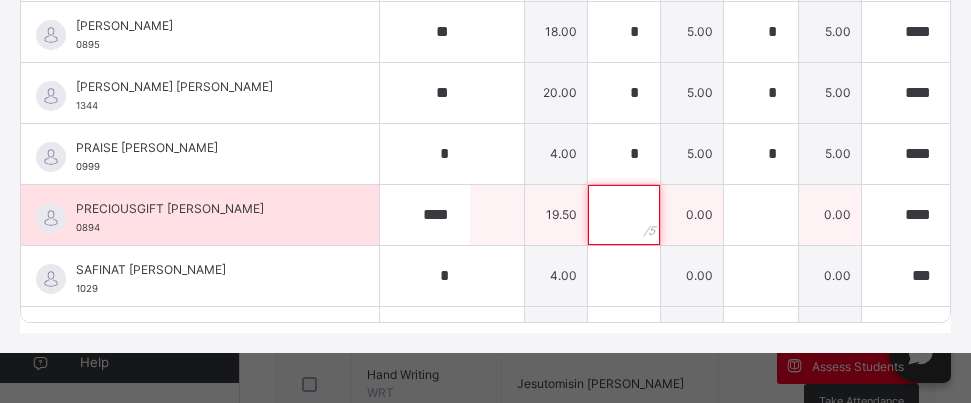 click at bounding box center (624, 215) 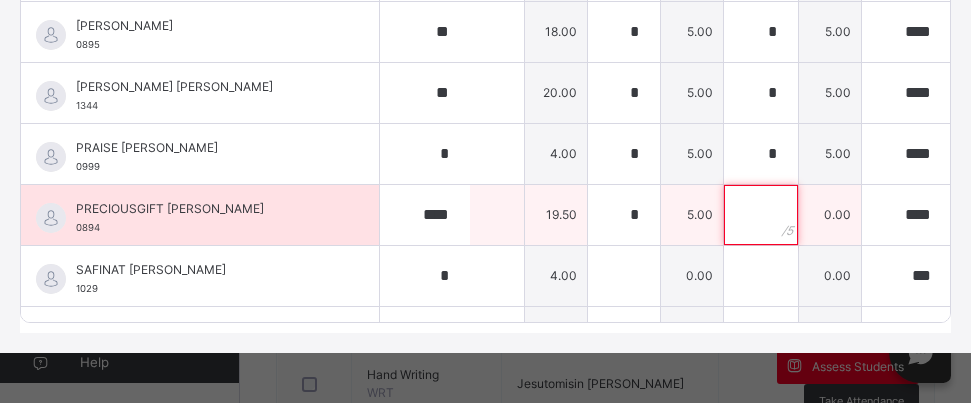 click at bounding box center (761, 215) 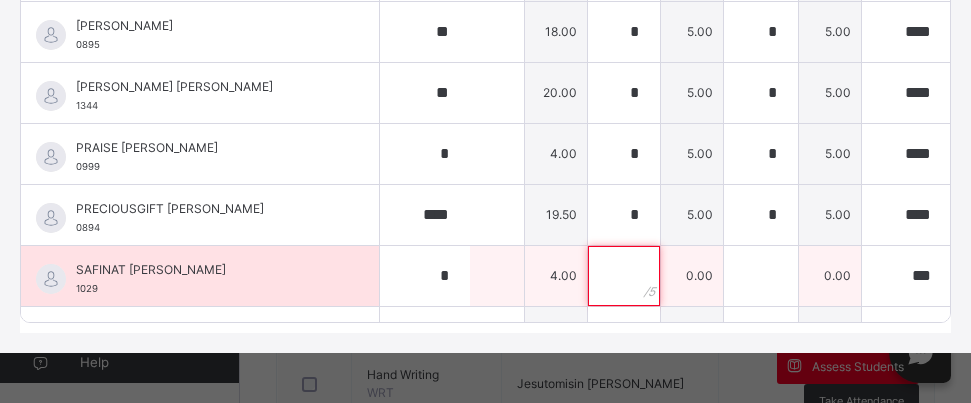 click at bounding box center [624, 276] 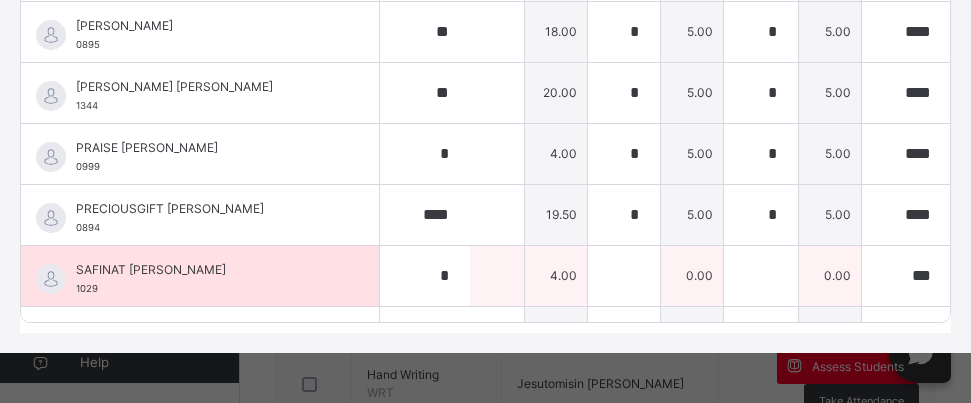 click at bounding box center (624, 276) 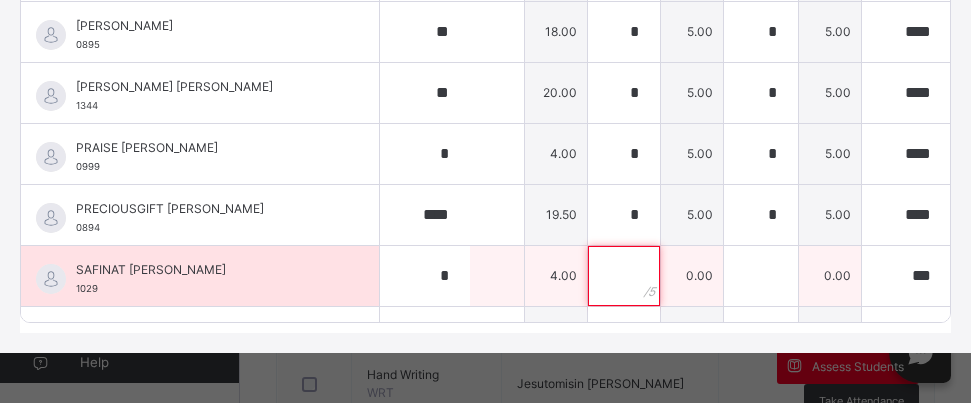 click at bounding box center [624, 276] 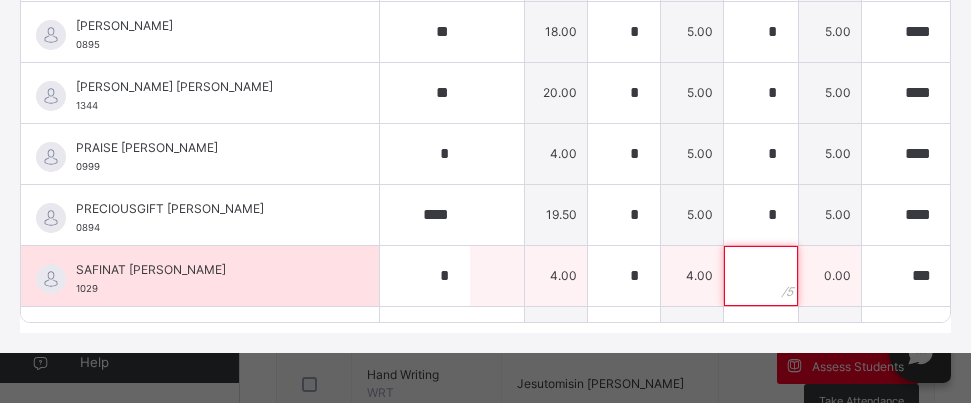 click at bounding box center (761, 276) 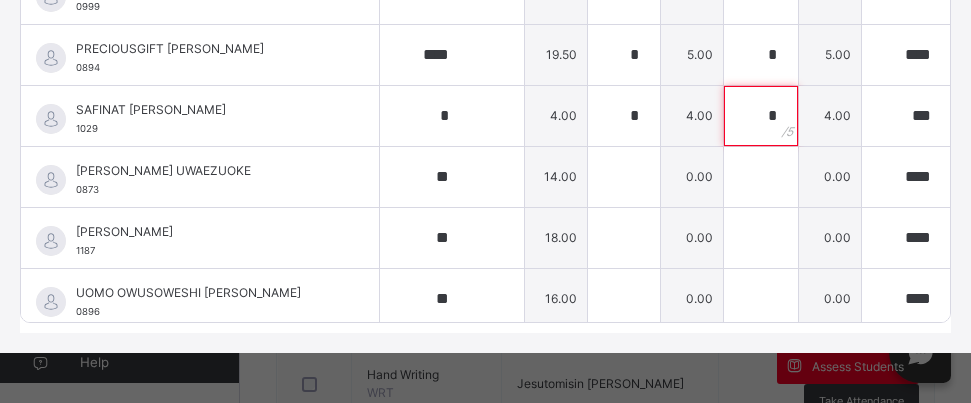 scroll, scrollTop: 465, scrollLeft: 0, axis: vertical 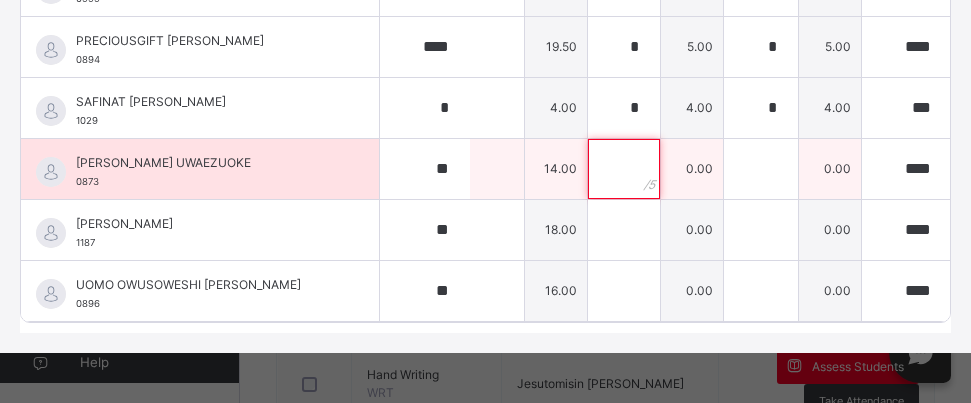 click at bounding box center [624, 169] 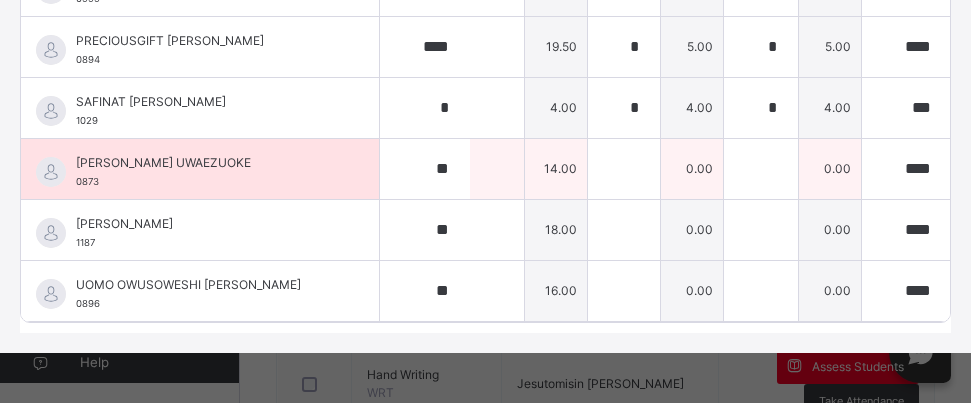 click at bounding box center (624, 169) 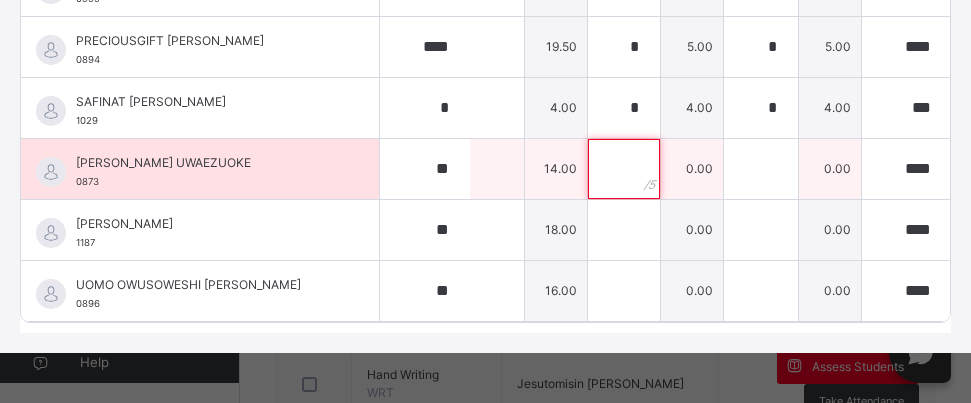 click at bounding box center (624, 169) 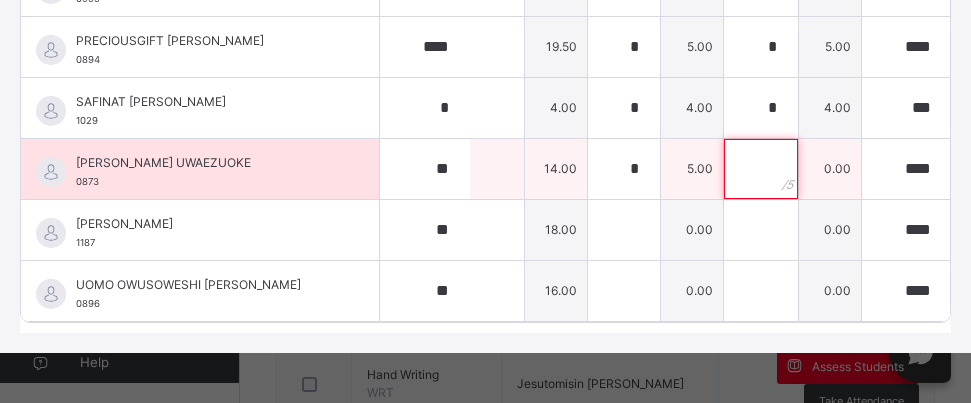 click at bounding box center (761, 169) 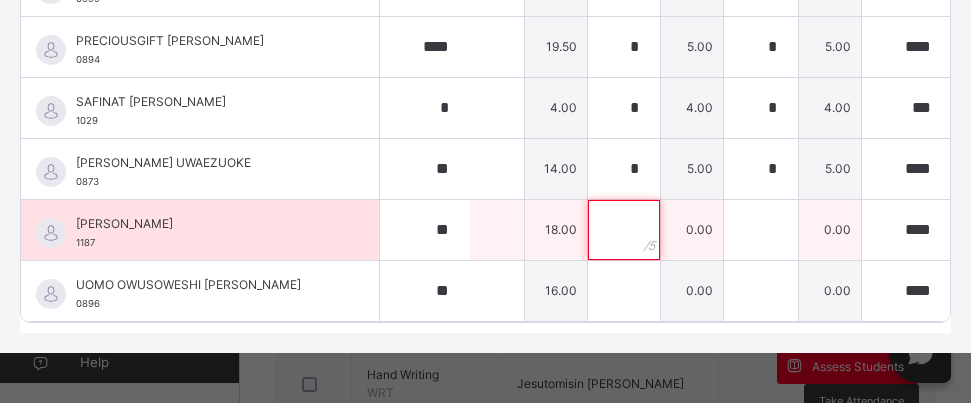 click at bounding box center [624, 230] 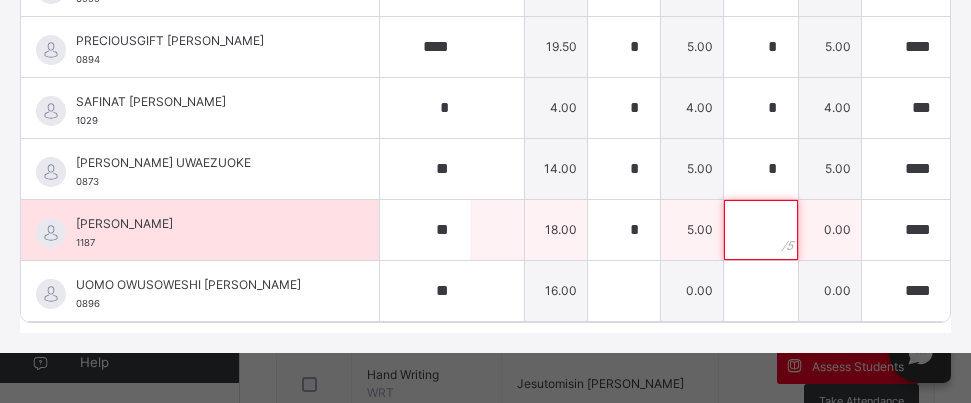 click at bounding box center [761, 230] 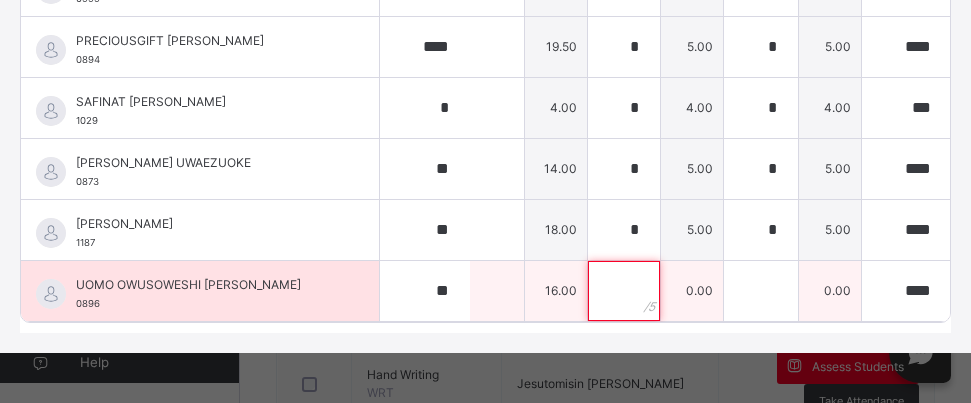 click at bounding box center [624, 291] 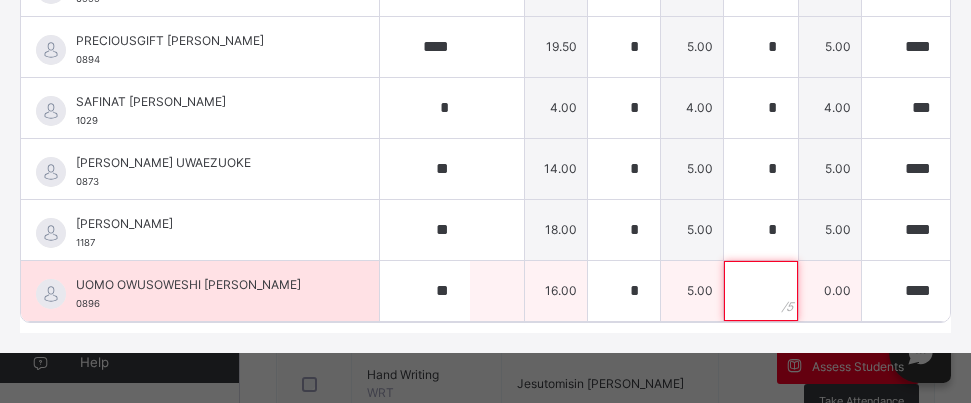 click at bounding box center (761, 291) 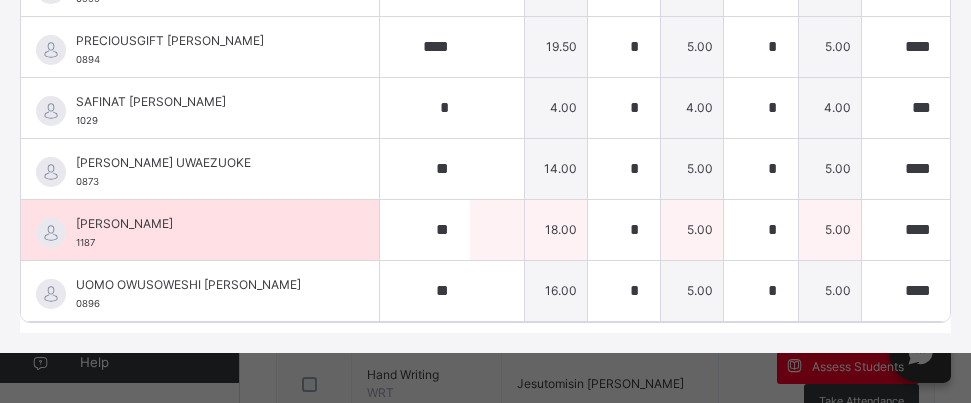 click on "5.00" at bounding box center (830, 229) 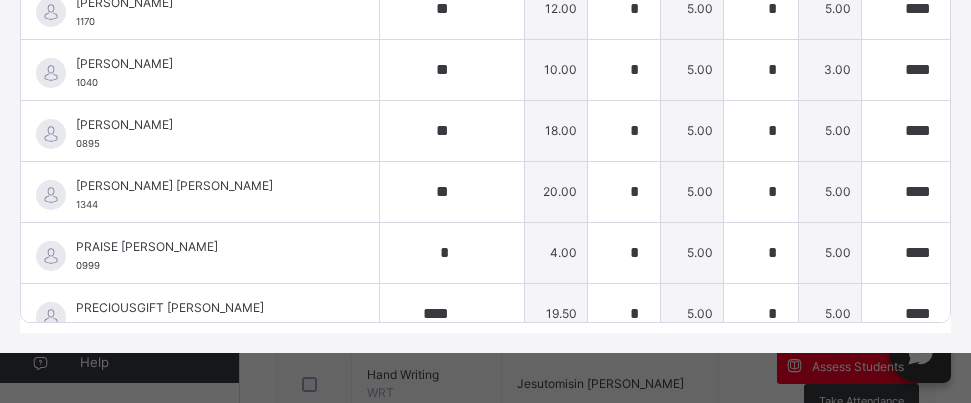 scroll, scrollTop: 0, scrollLeft: 0, axis: both 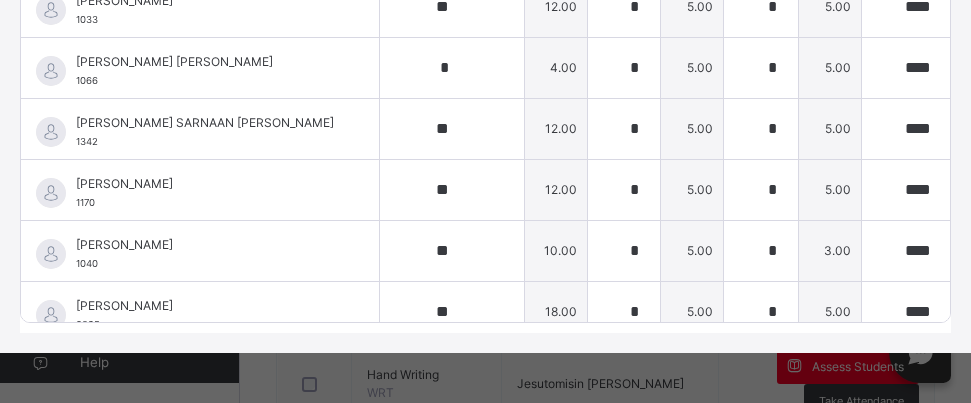 click on "5.00" at bounding box center (830, 189) 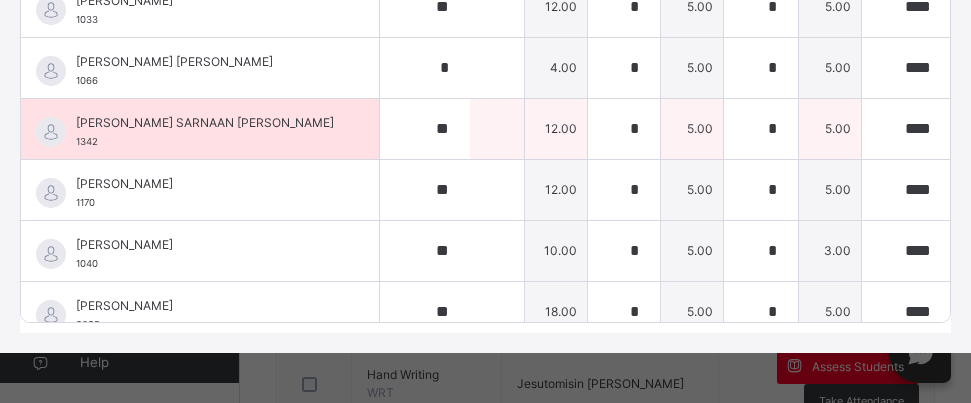 click on "5.00" at bounding box center [830, 128] 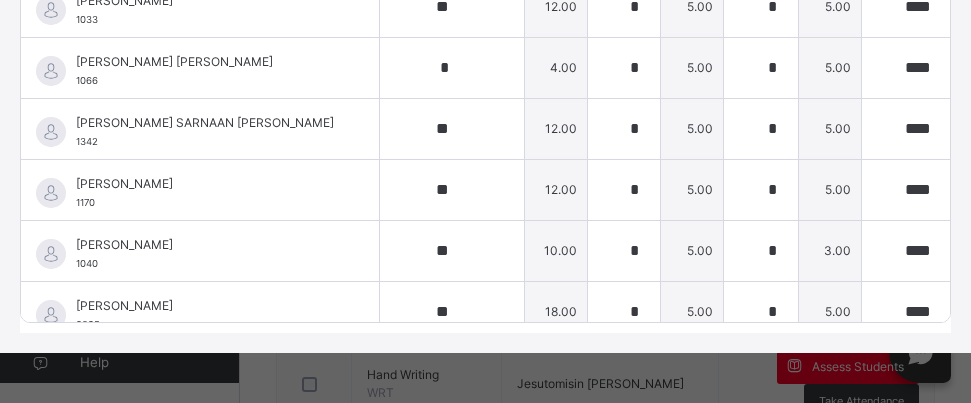 scroll, scrollTop: 0, scrollLeft: 0, axis: both 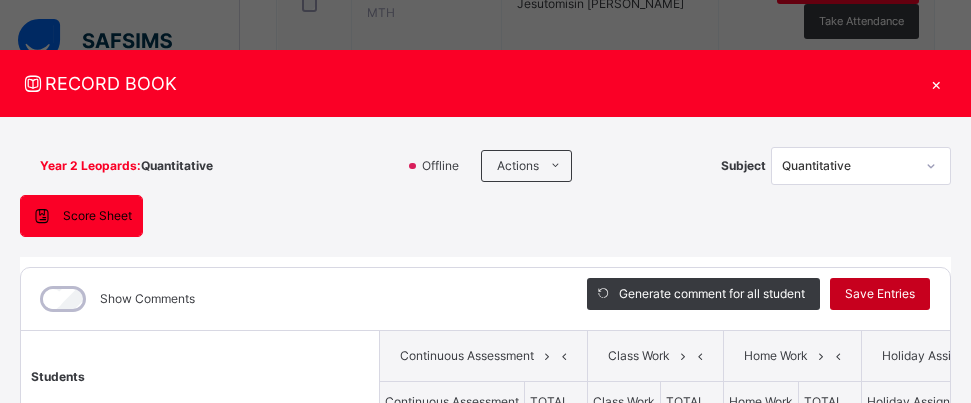 click on "Save Entries" at bounding box center (880, 294) 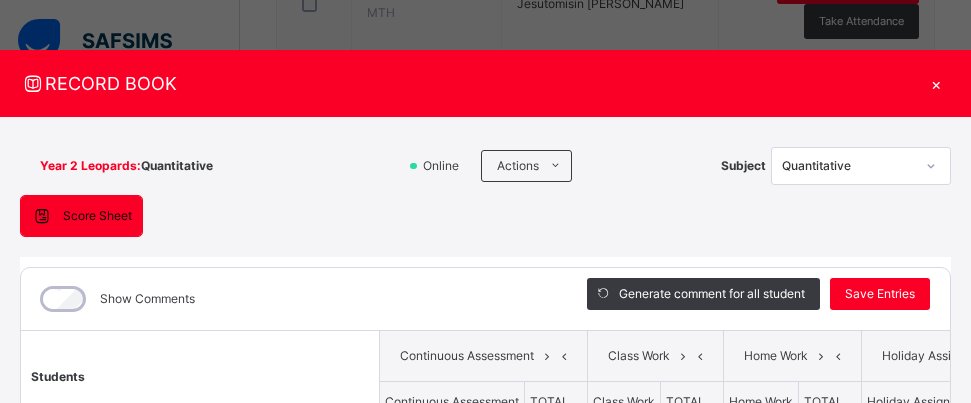 scroll, scrollTop: 338, scrollLeft: 0, axis: vertical 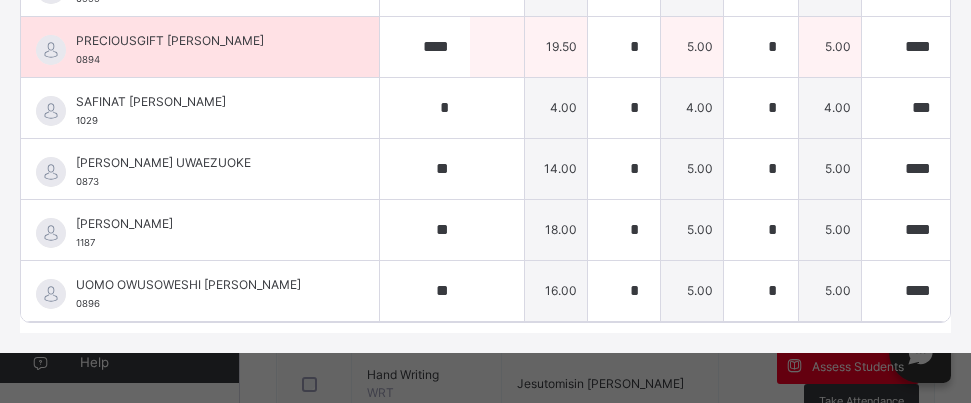 click on "9.95" at bounding box center [1015, 46] 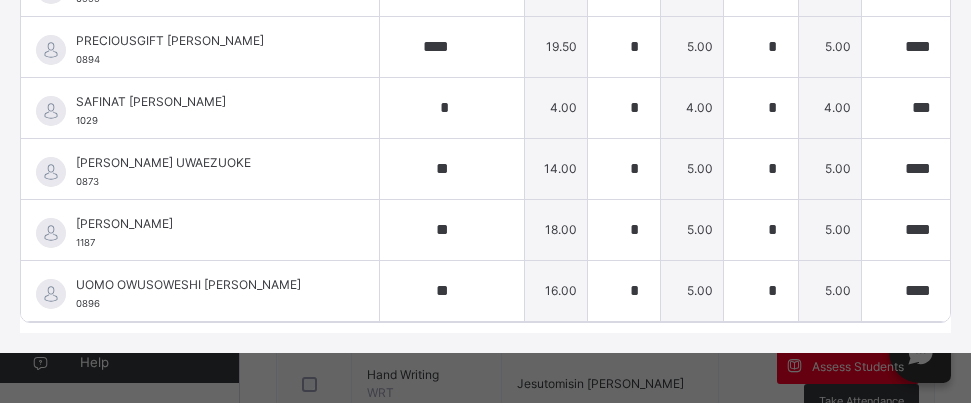 scroll, scrollTop: 568, scrollLeft: 0, axis: vertical 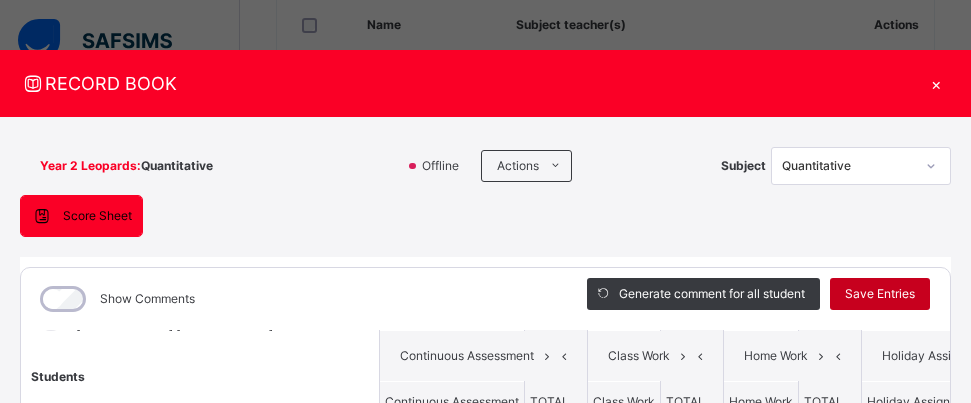 click on "Save Entries" at bounding box center [880, 294] 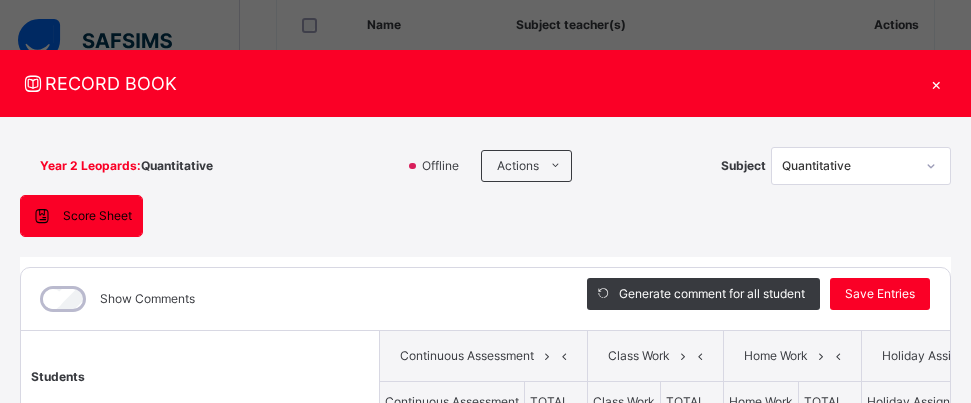 scroll, scrollTop: 215, scrollLeft: 0, axis: vertical 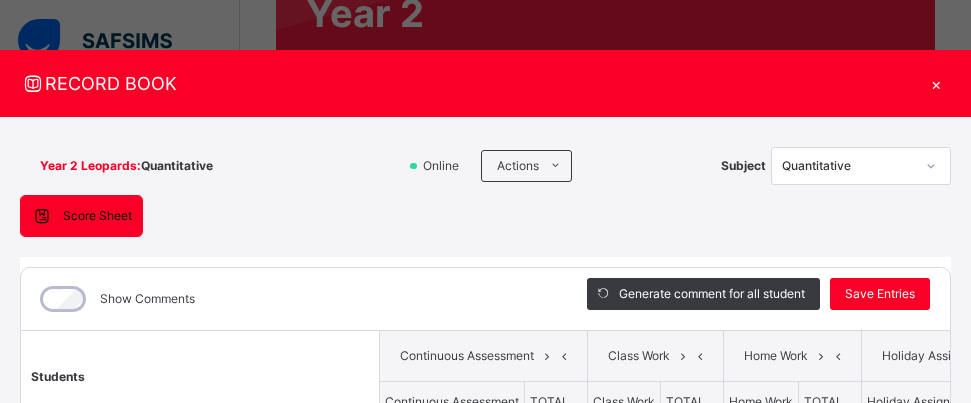 click on "×" at bounding box center [936, 83] 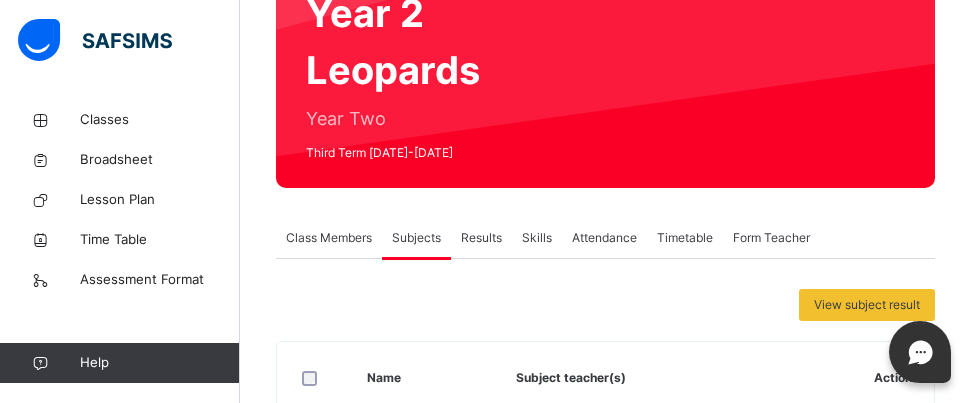 scroll, scrollTop: 788, scrollLeft: 0, axis: vertical 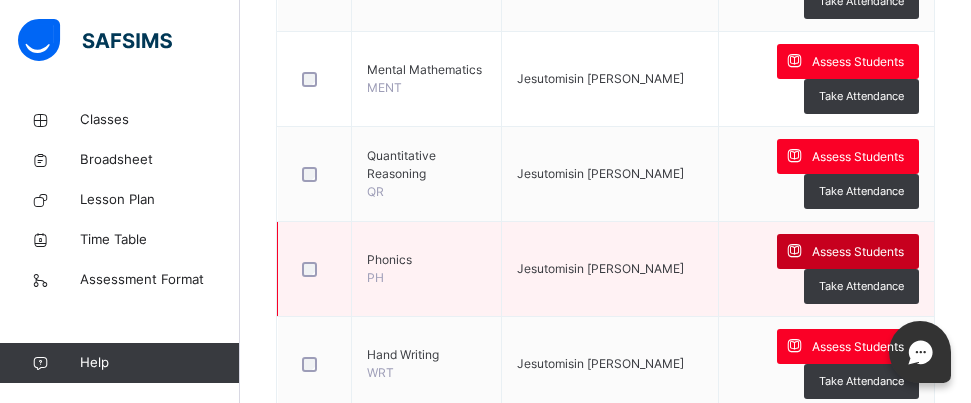 click at bounding box center [794, 251] 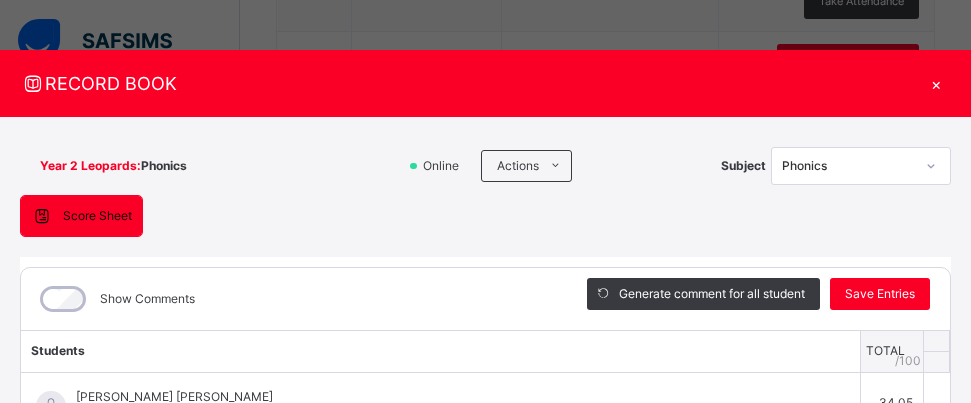 scroll, scrollTop: 353, scrollLeft: 0, axis: vertical 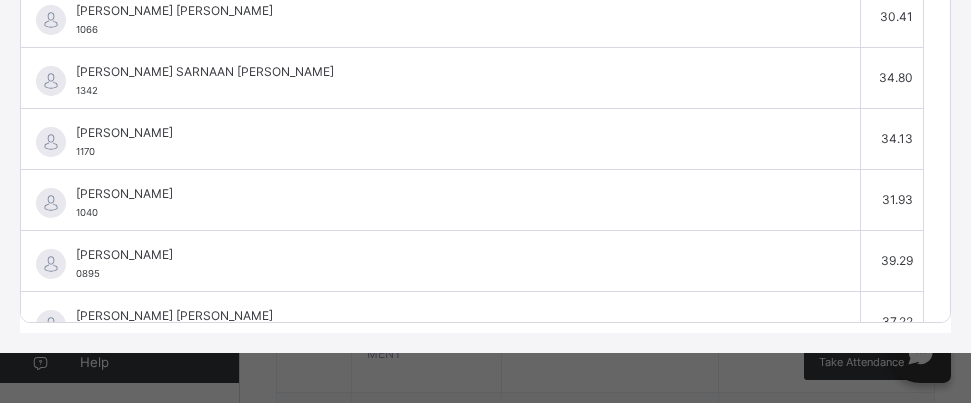 click on "Year 2   Leopards :   Phonics Online Actions  Download Empty Score Sheet  Upload/map score sheet Subject  Phonics YOU-NIK GROUP OF SCHOOLS Date: [DATE] 2:53:40 pm Score Sheet Score Sheet Show Comments   Generate comment for all student   Save Entries Class Level:  Year 2   Leopards Subject:  Phonics Session:  2024/2025 Session Session:  Third Term Students TOTAL /100 Comment [PERSON_NAME] [PERSON_NAME] 1006 [PERSON_NAME] [PERSON_NAME] 1006 34.05 Generate comment 0 / 250   ×   Subject Teacher’s Comment Generate and see in full the comment developed by the AI with an option to regenerate the comment [PERSON_NAME] [PERSON_NAME]   1006   Total 34.05  / 100.00 [PERSON_NAME] Bot   Regenerate     Use this comment   [PERSON_NAME] 1033 [PERSON_NAME] 1033 28.78 Generate comment 0 / 250   ×   Subject Teacher’s Comment Generate and see in full the comment developed by the AI with an option to regenerate the comment [PERSON_NAME] [PERSON_NAME]   1033   Total 28.78  / 100.00 [PERSON_NAME] Bot   Regenerate" at bounding box center (485, -19) 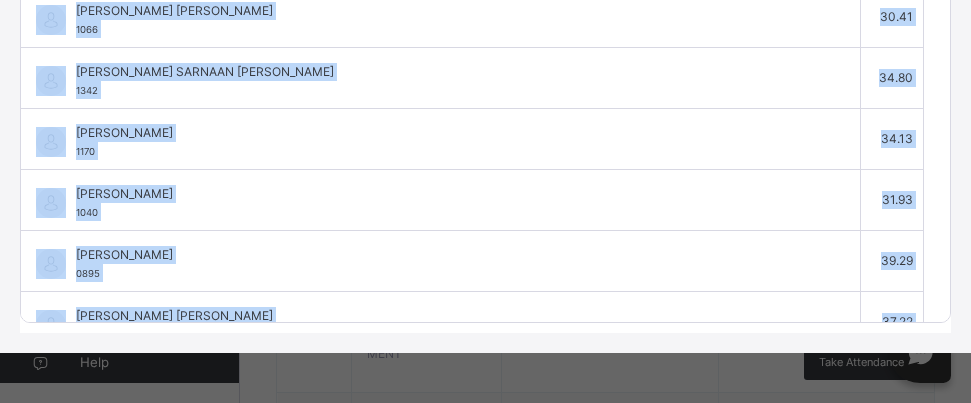 click on "Year 2   Leopards :   Phonics Offline Actions  Download Empty Score Sheet  Upload/map score sheet Subject  Phonics YOU-NIK GROUP OF SCHOOLS Date: [DATE] 2:53:40 pm Score Sheet Score Sheet Show Comments   Generate comment for all student   Save Entries Class Level:  Year 2   Leopards Subject:  Phonics Session:  2024/2025 Session Session:  Third Term Students TOTAL /100 Comment [PERSON_NAME] [PERSON_NAME] 1006 [PERSON_NAME] [PERSON_NAME] 1006 34.05 Generate comment 0 / 250   ×   Subject Teacher’s Comment Generate and see in full the comment developed by the AI with an option to regenerate the comment [PERSON_NAME] [PERSON_NAME]   1006   Total 34.05  / 100.00 [PERSON_NAME] Bot   Regenerate     Use this comment   [PERSON_NAME] 1033 [PERSON_NAME] 1033 28.78 Generate comment 0 / 250   ×   Subject Teacher’s Comment Generate and see in full the comment developed by the AI with an option to regenerate the comment [PERSON_NAME] [PERSON_NAME]   1033   Total 28.78  / 100.00 [PERSON_NAME] Bot   Regenerate" at bounding box center (485, -19) 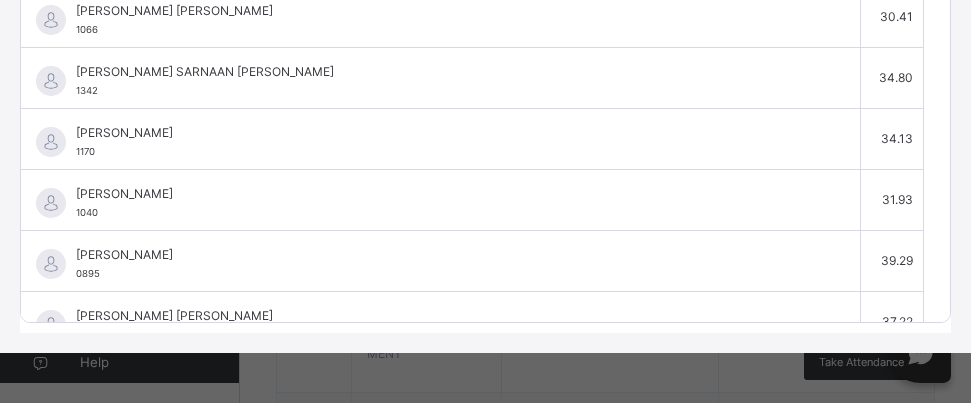click on "Year 2   Leopards :   Phonics Offline Actions  Download Empty Score Sheet  Upload/map score sheet Subject  Phonics YOU-NIK GROUP OF SCHOOLS Date: [DATE] 2:53:40 pm Score Sheet Score Sheet Show Comments   Generate comment for all student   Save Entries Class Level:  Year 2   Leopards Subject:  Phonics Session:  2024/2025 Session Session:  Third Term Students TOTAL /100 Comment [PERSON_NAME] [PERSON_NAME] 1006 [PERSON_NAME] [PERSON_NAME] 1006 34.05 Generate comment 0 / 250   ×   Subject Teacher’s Comment Generate and see in full the comment developed by the AI with an option to regenerate the comment [PERSON_NAME] [PERSON_NAME]   1006   Total 34.05  / 100.00 [PERSON_NAME] Bot   Regenerate     Use this comment   [PERSON_NAME] 1033 [PERSON_NAME] 1033 28.78 Generate comment 0 / 250   ×   Subject Teacher’s Comment Generate and see in full the comment developed by the AI with an option to regenerate the comment [PERSON_NAME] [PERSON_NAME]   1033   Total 28.78  / 100.00 [PERSON_NAME] Bot   Regenerate" at bounding box center [485, -19] 